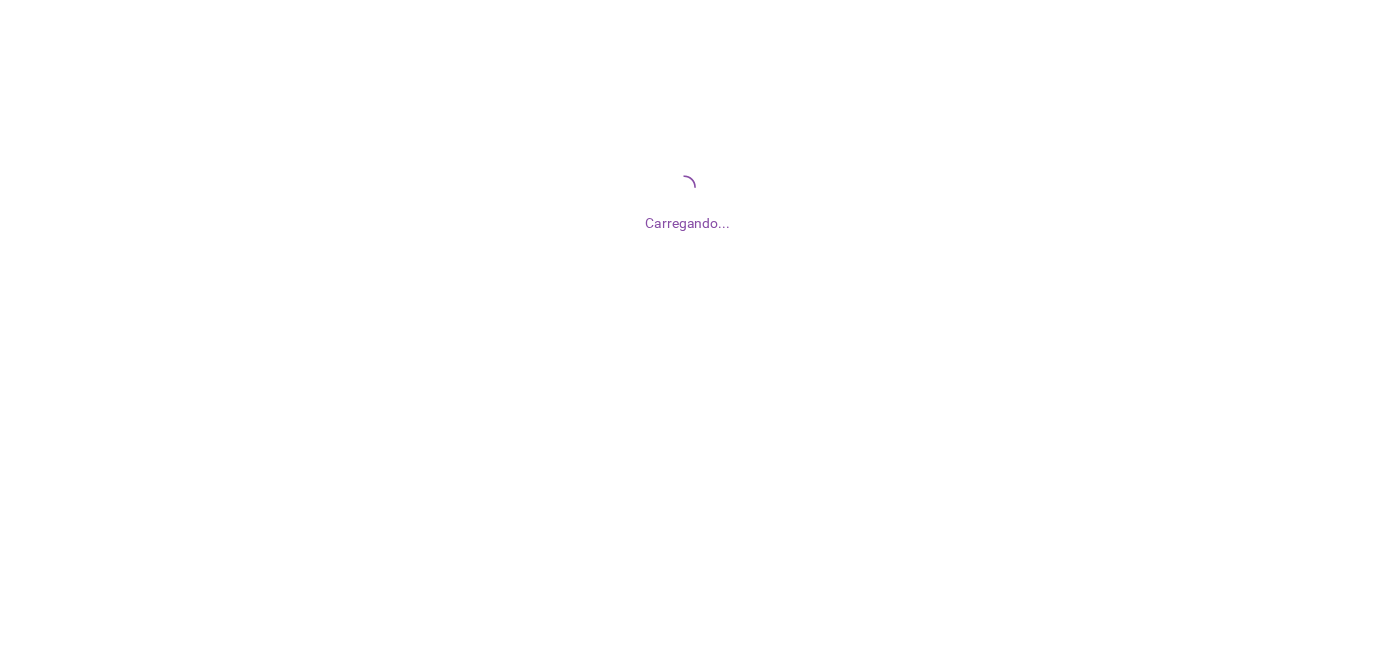 scroll, scrollTop: 0, scrollLeft: 0, axis: both 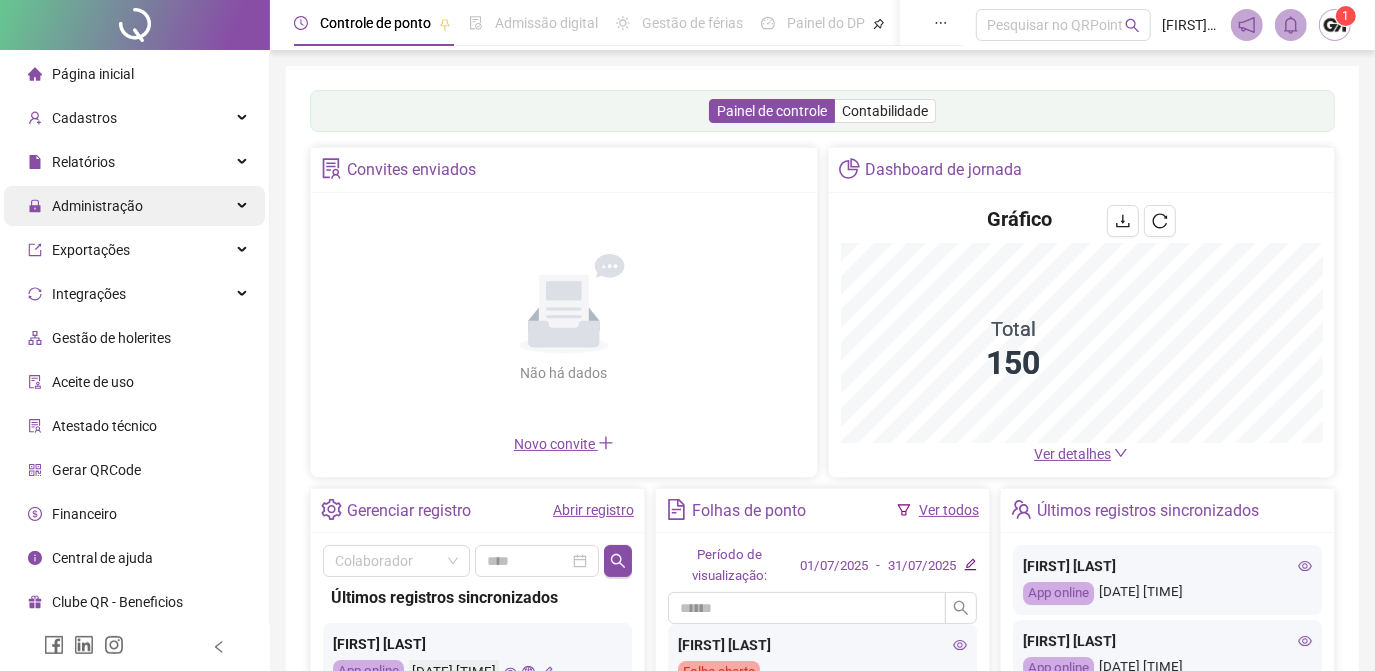 click on "Administração" at bounding box center [97, 206] 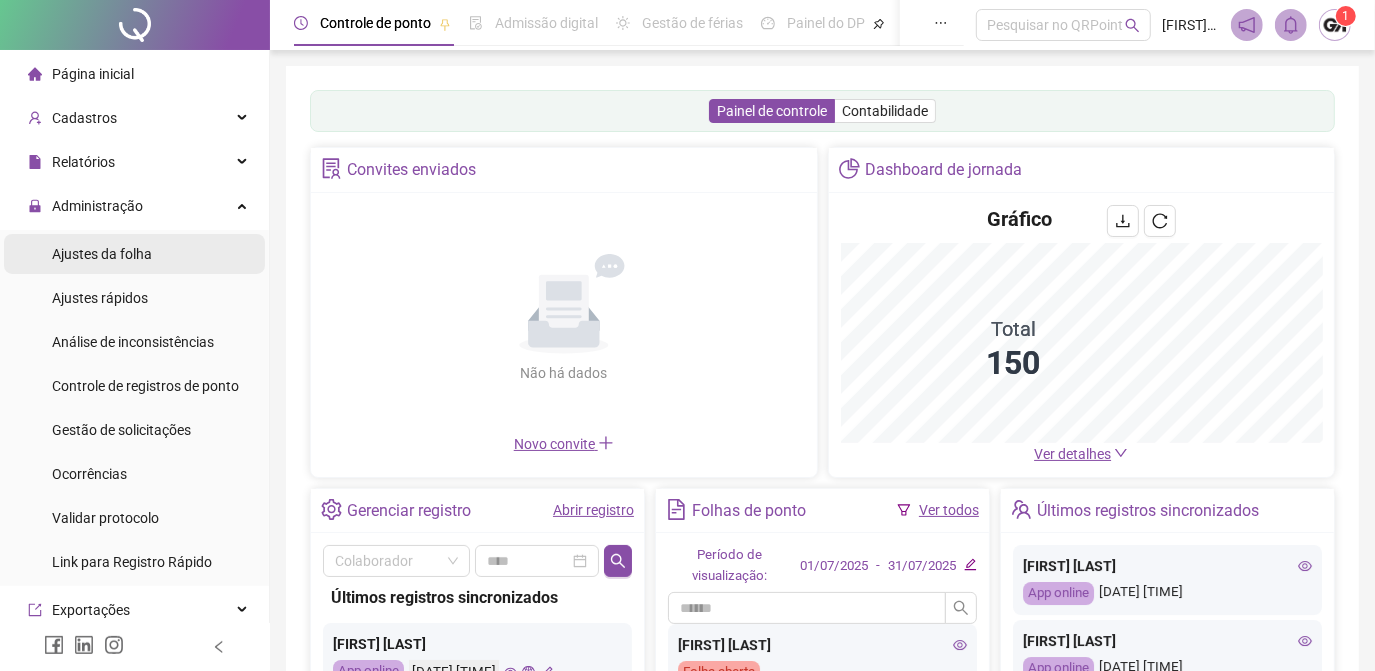 click on "Ajustes da folha" at bounding box center (102, 254) 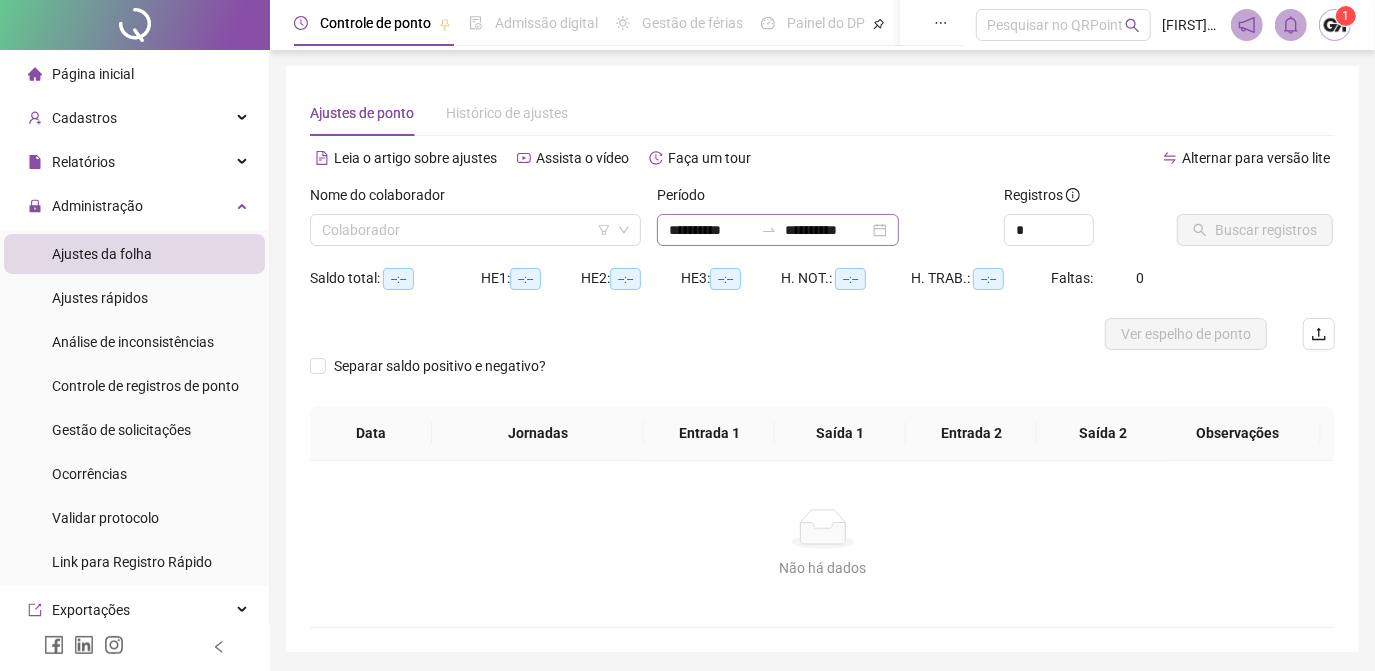 click on "**********" at bounding box center [778, 230] 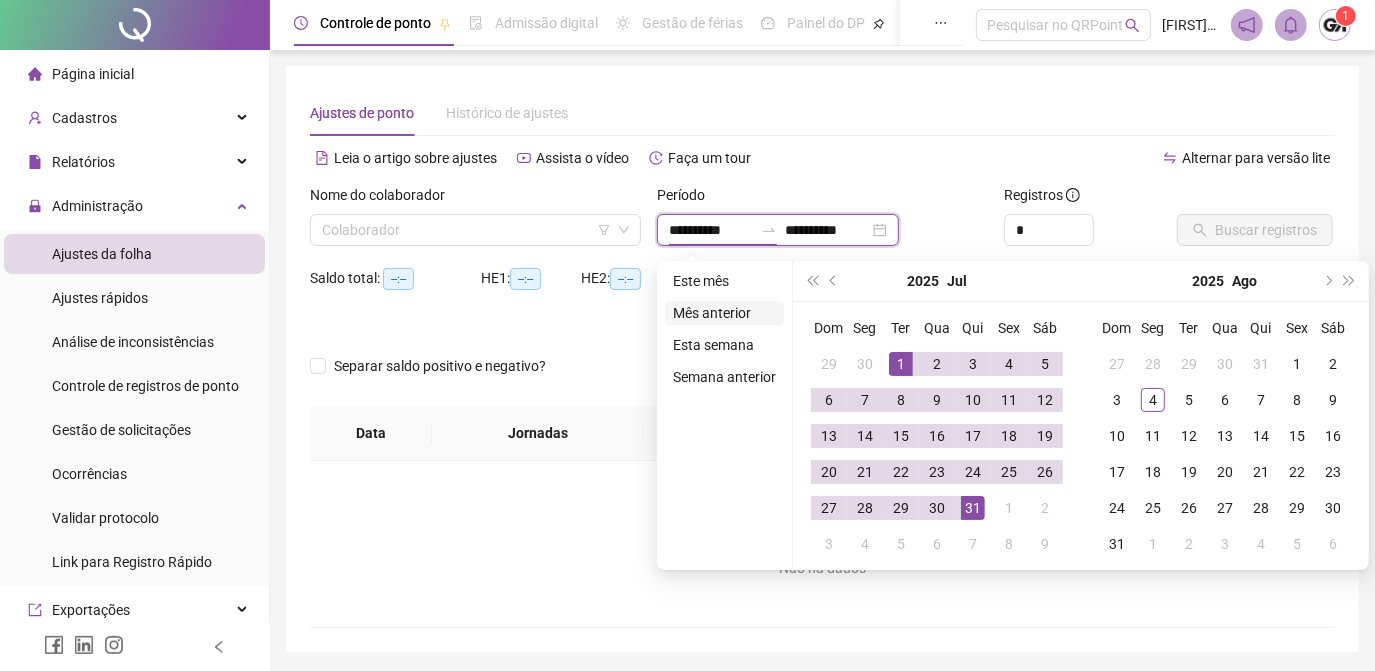 type on "**********" 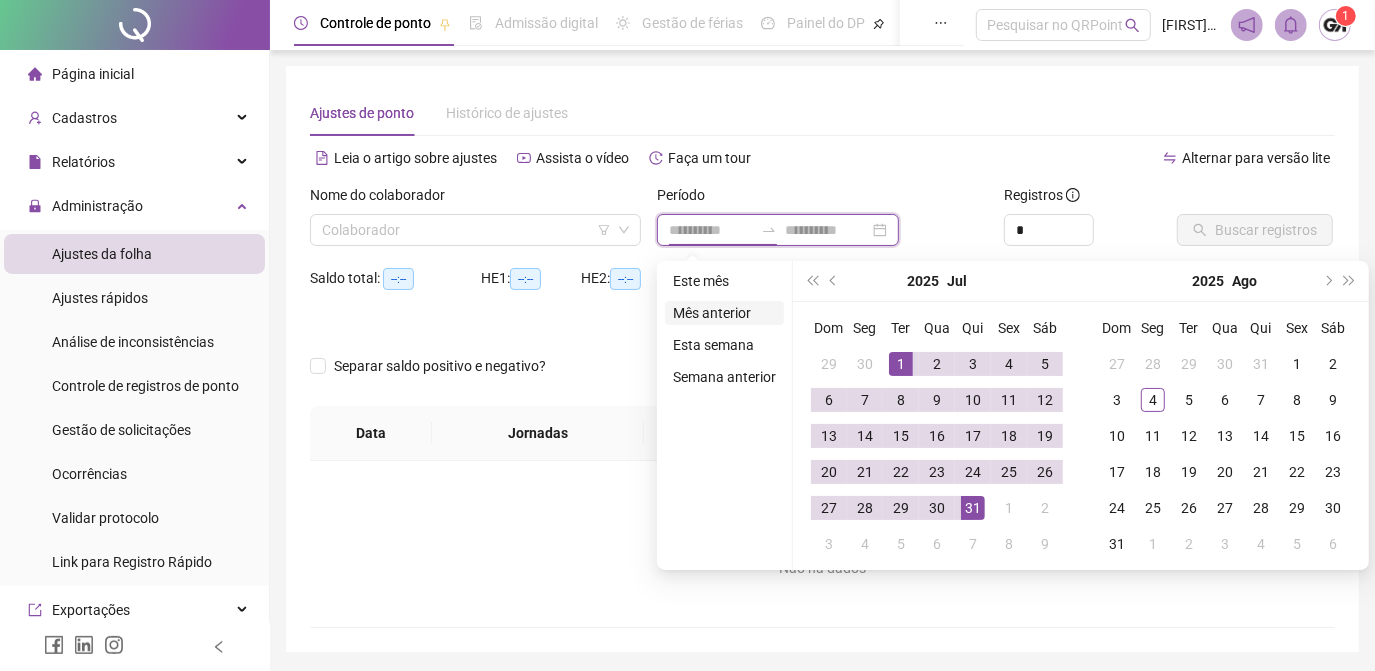 type on "**********" 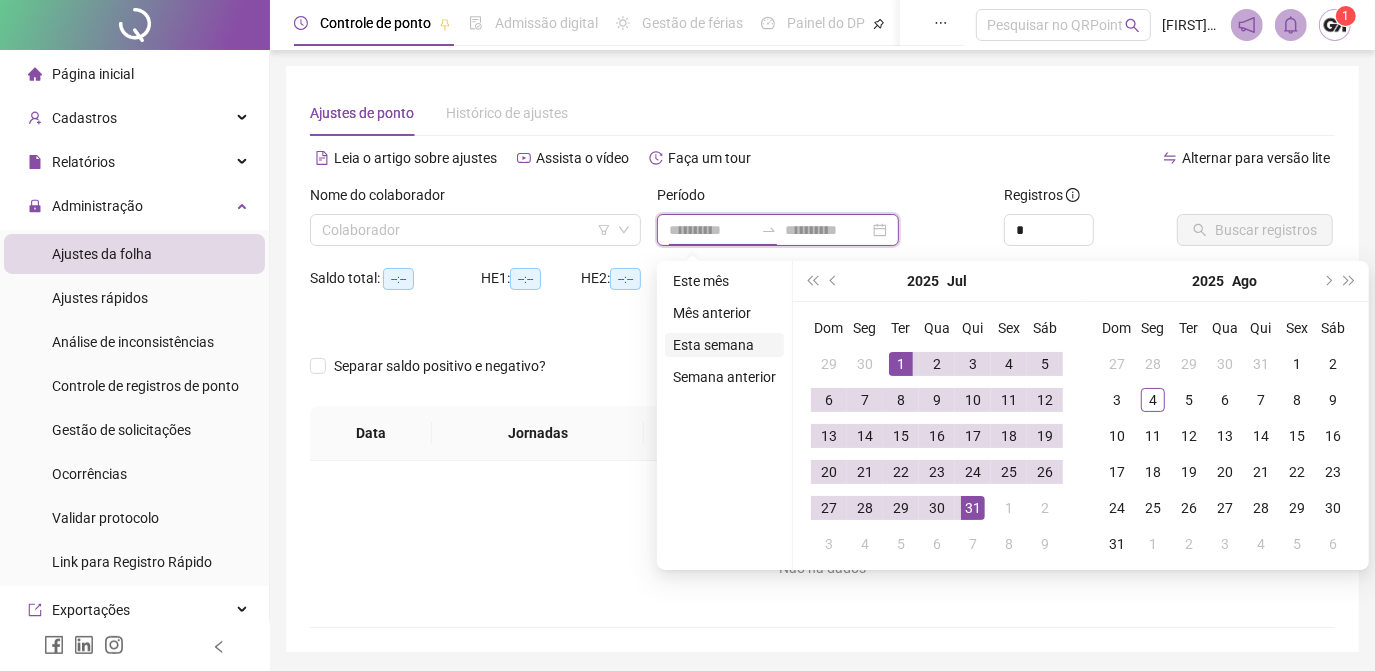 type on "**********" 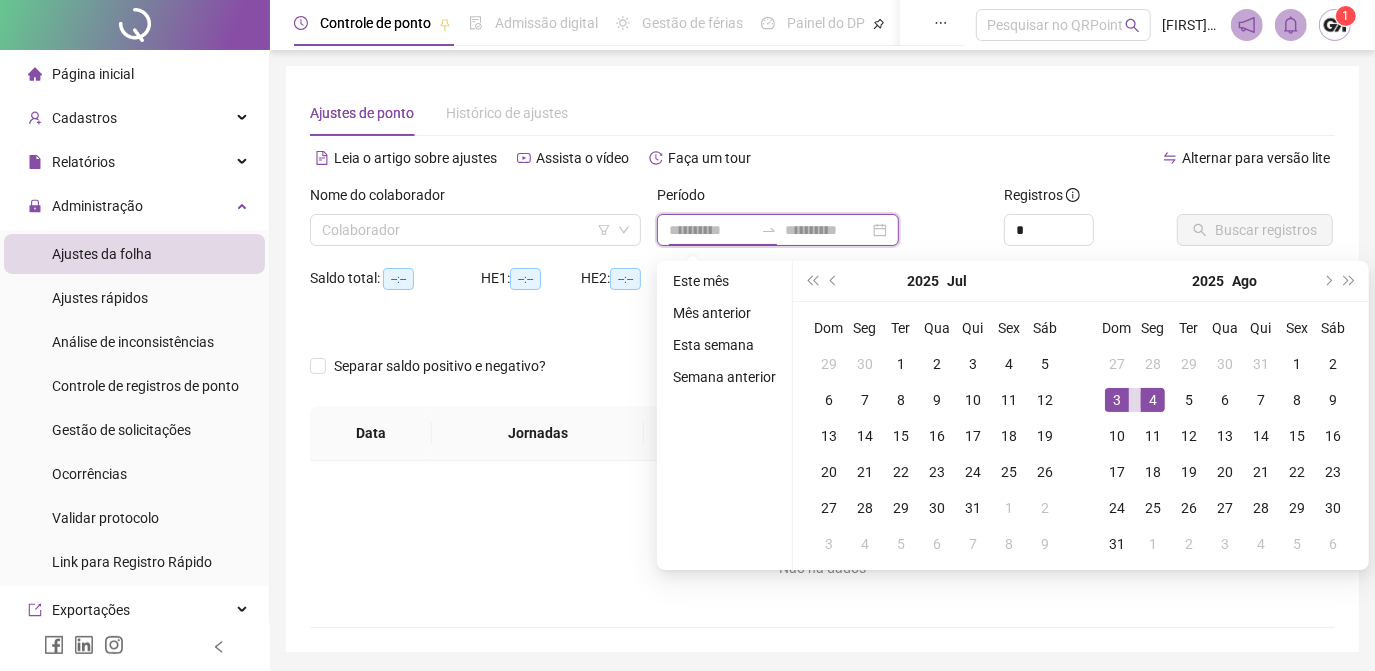 type on "**********" 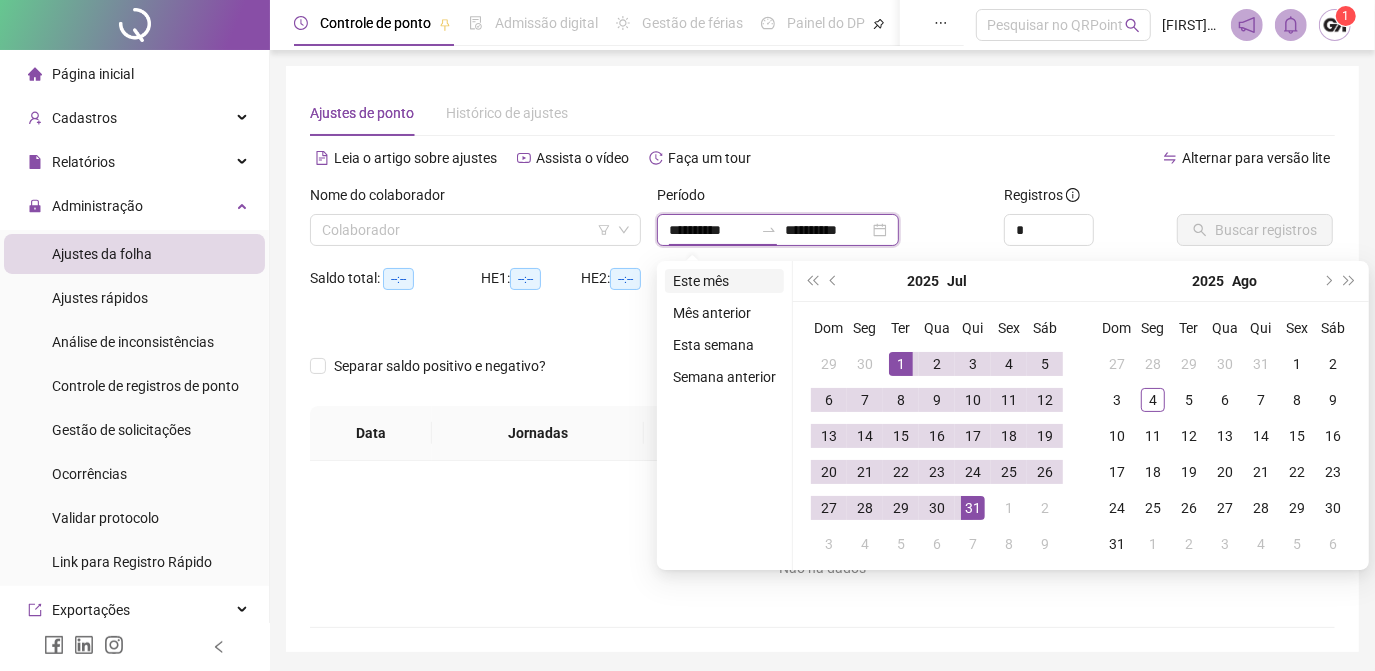 type on "**********" 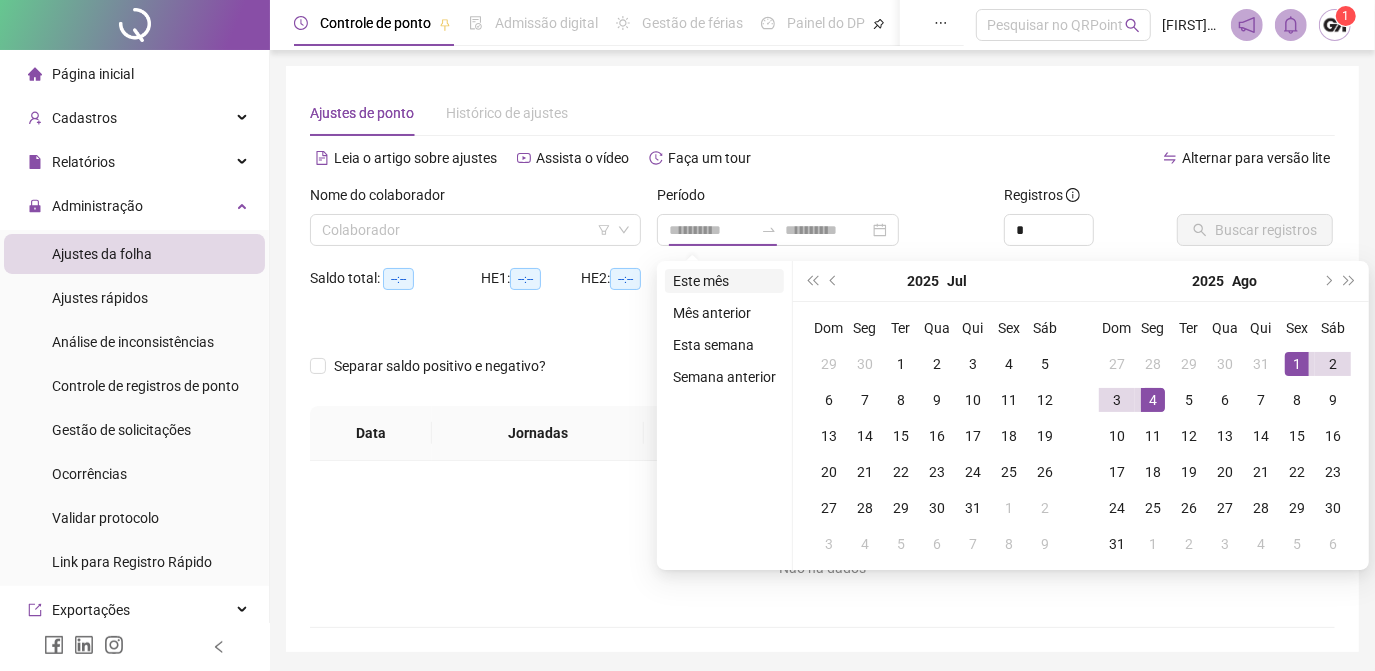 click on "Este mês" at bounding box center [724, 281] 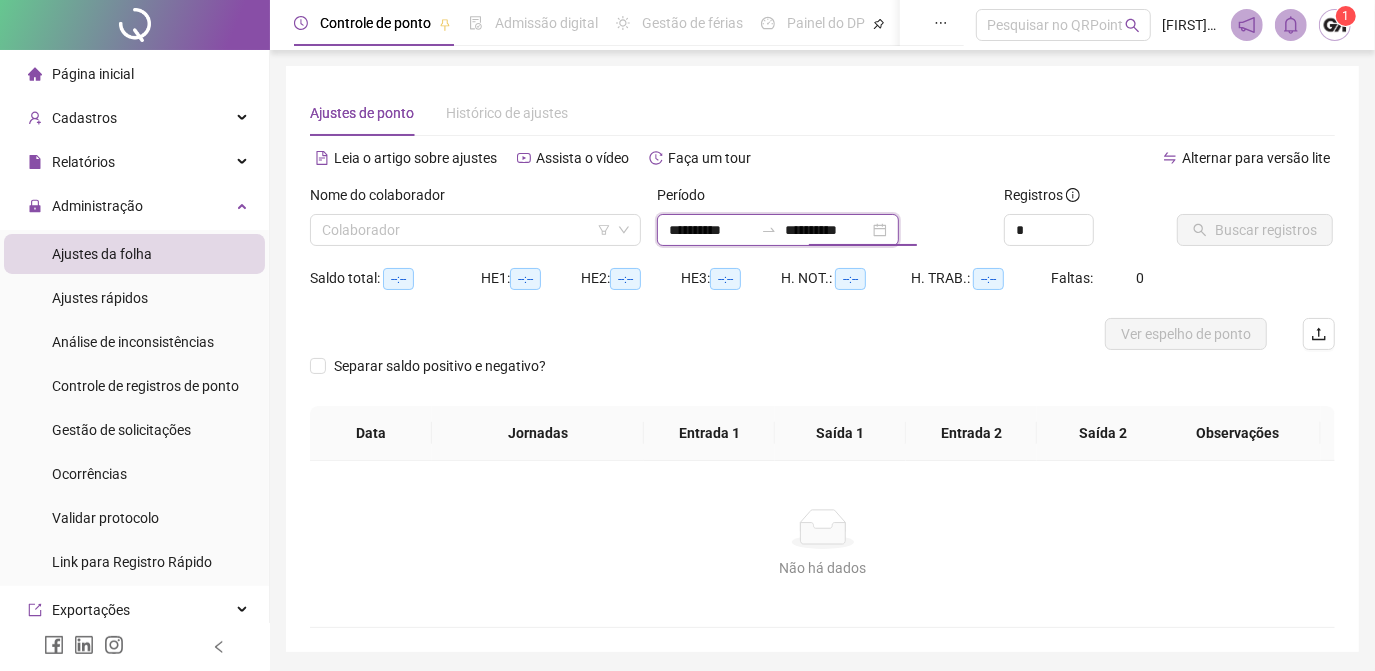 click on "**********" at bounding box center [827, 230] 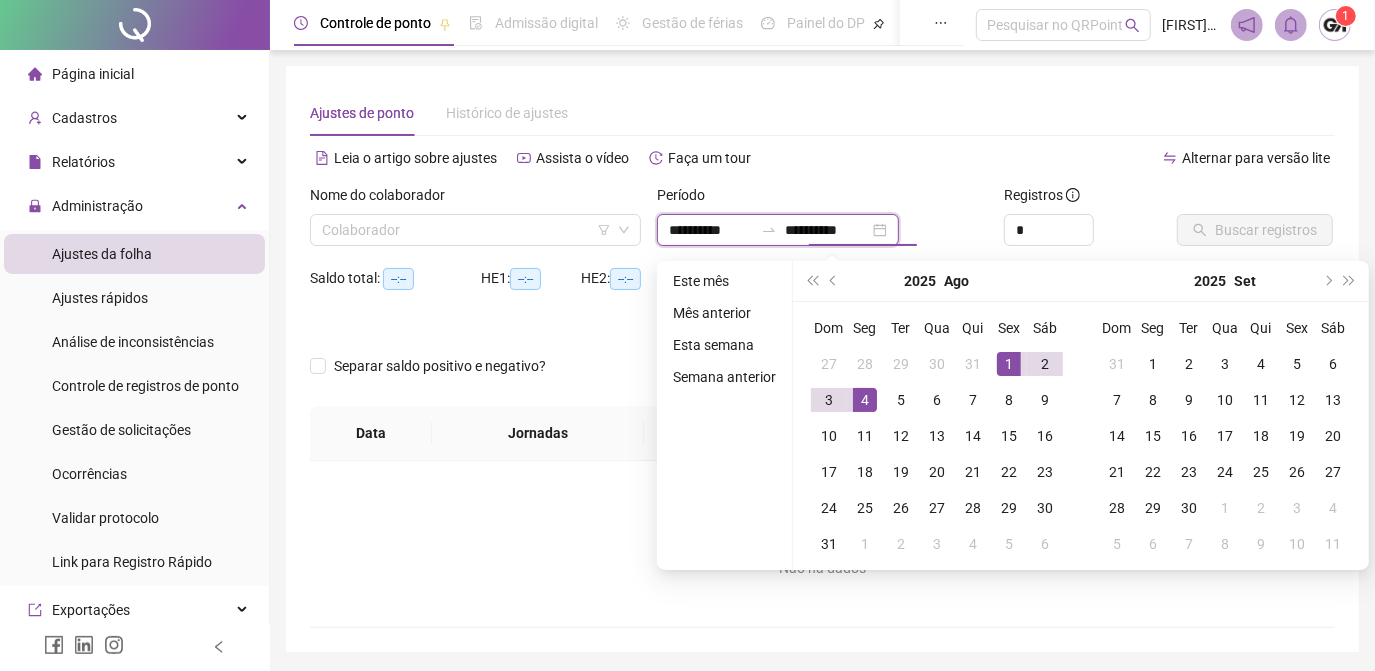 type on "**********" 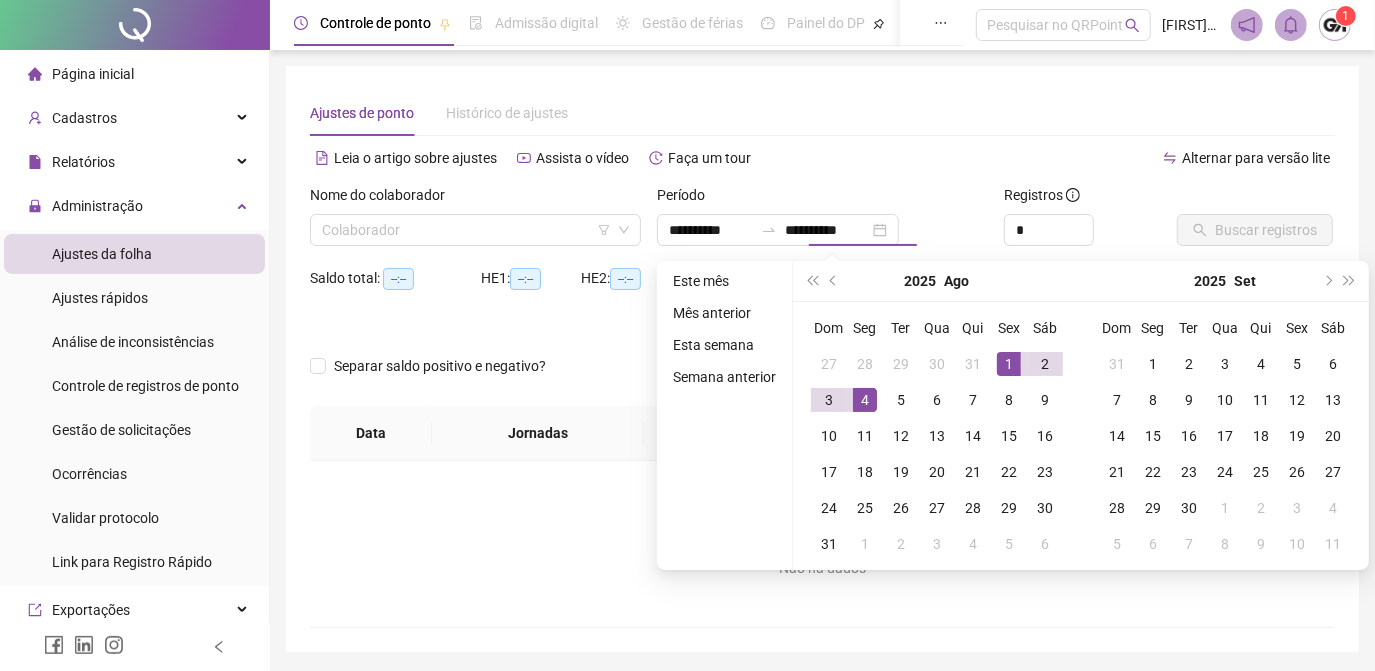click on "Este mês Mês anterior Esta semana Semana anterior" at bounding box center [725, 415] 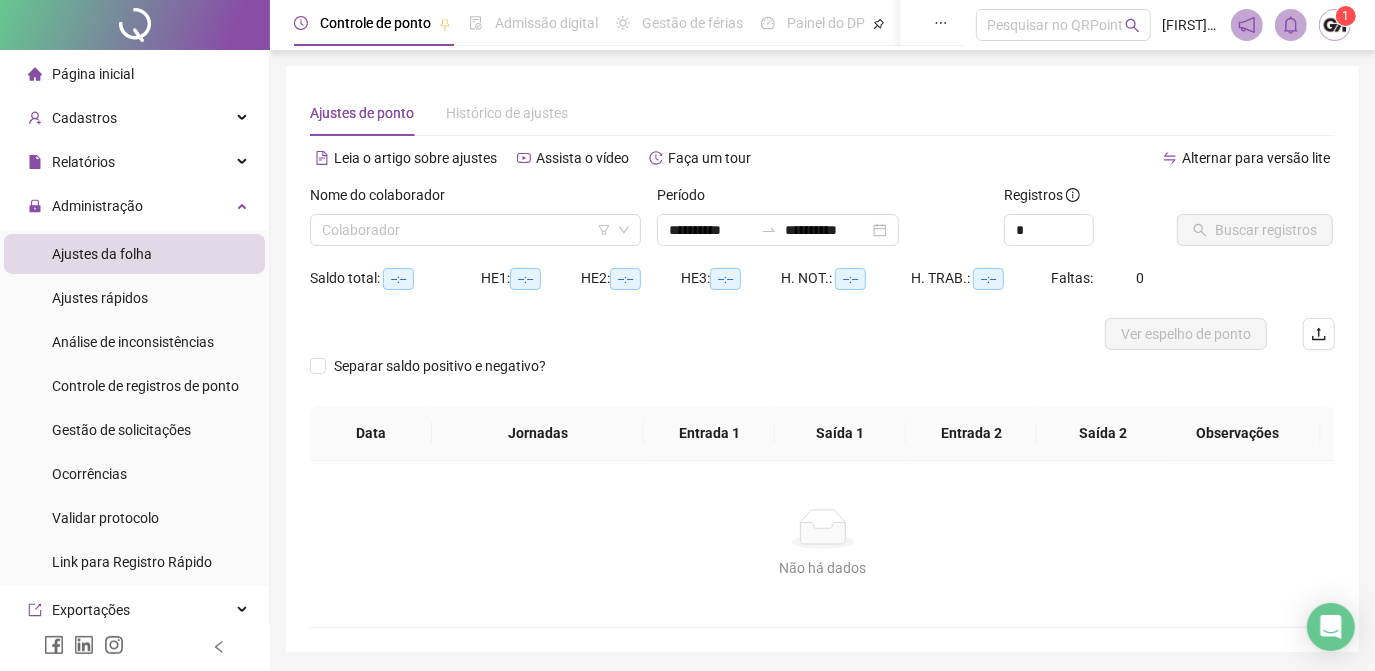 click on "Não há dados" at bounding box center (822, 529) 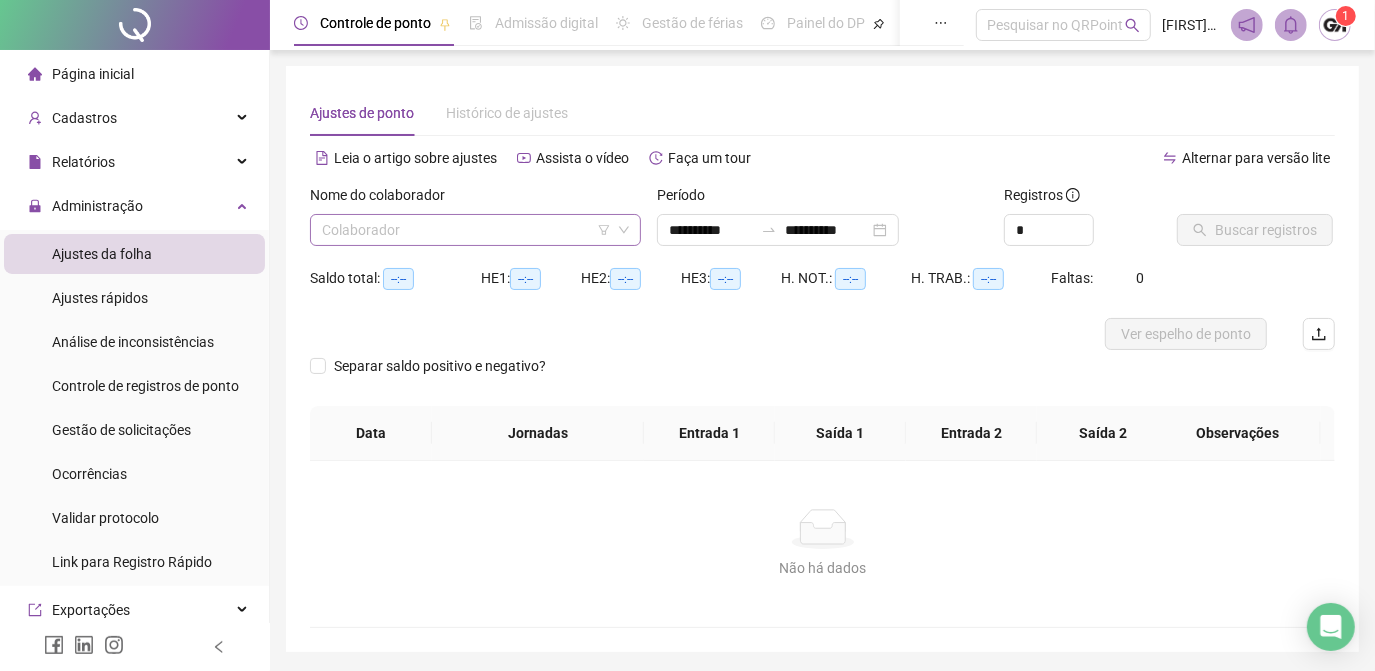 click at bounding box center [466, 230] 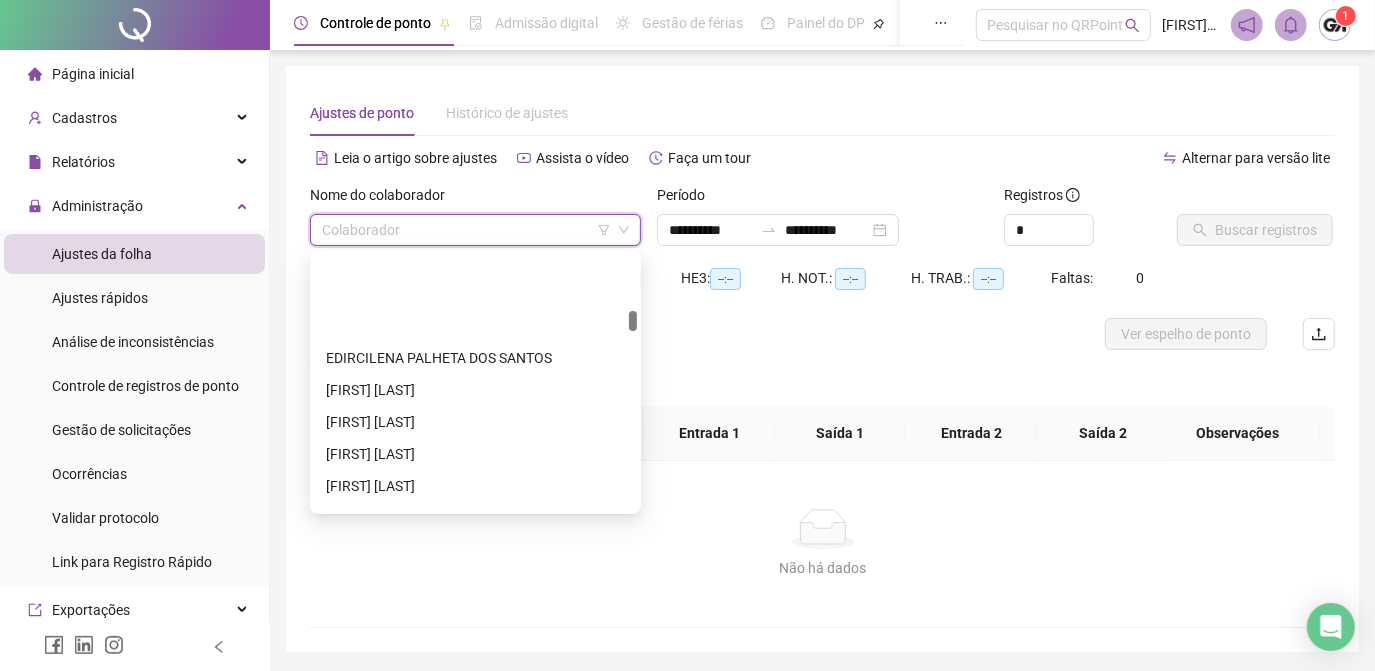 scroll, scrollTop: 1090, scrollLeft: 0, axis: vertical 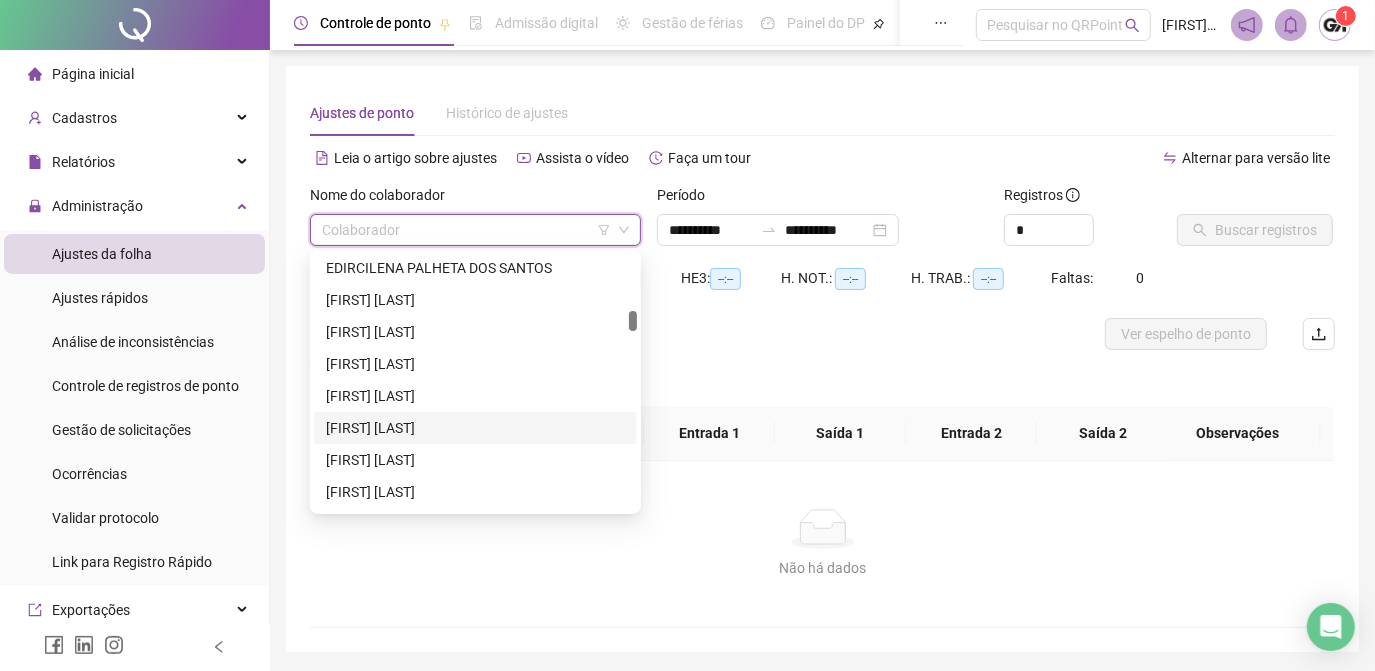 click on "[FIRST] [LAST]" at bounding box center [475, 428] 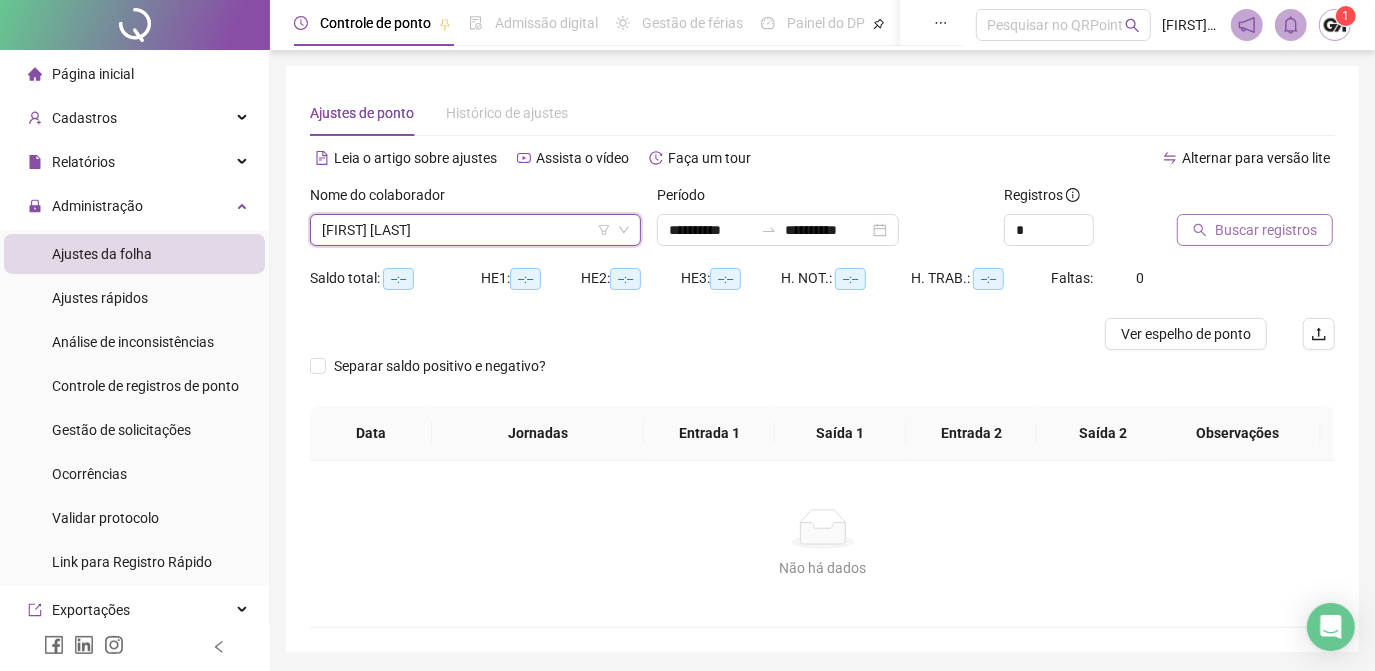 click on "Buscar registros" at bounding box center (1266, 230) 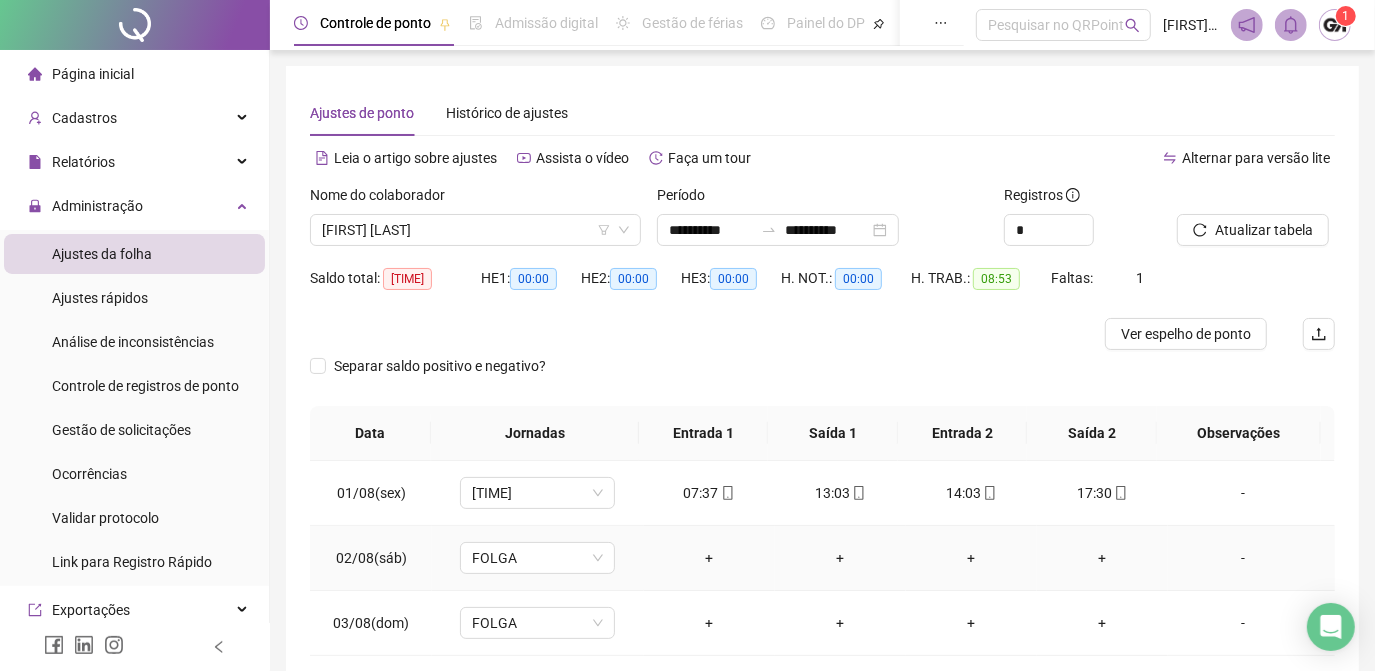 scroll, scrollTop: 90, scrollLeft: 0, axis: vertical 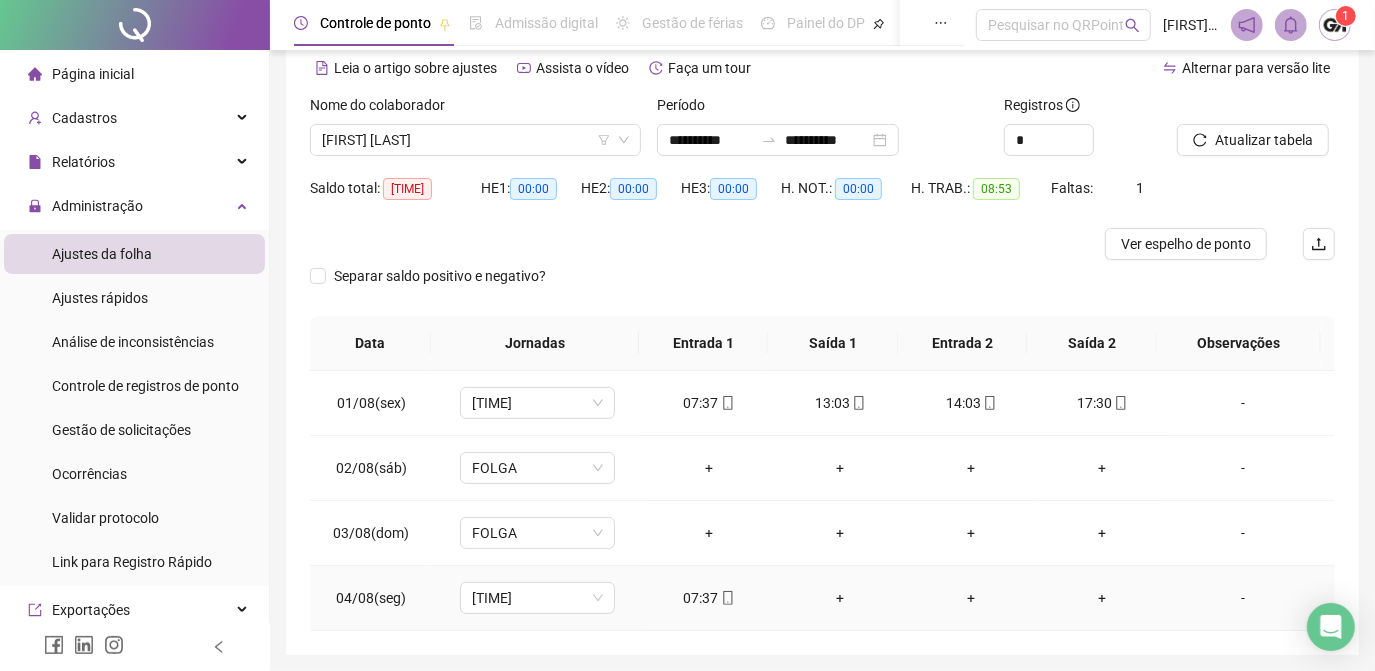 click on "07:37" at bounding box center [709, 598] 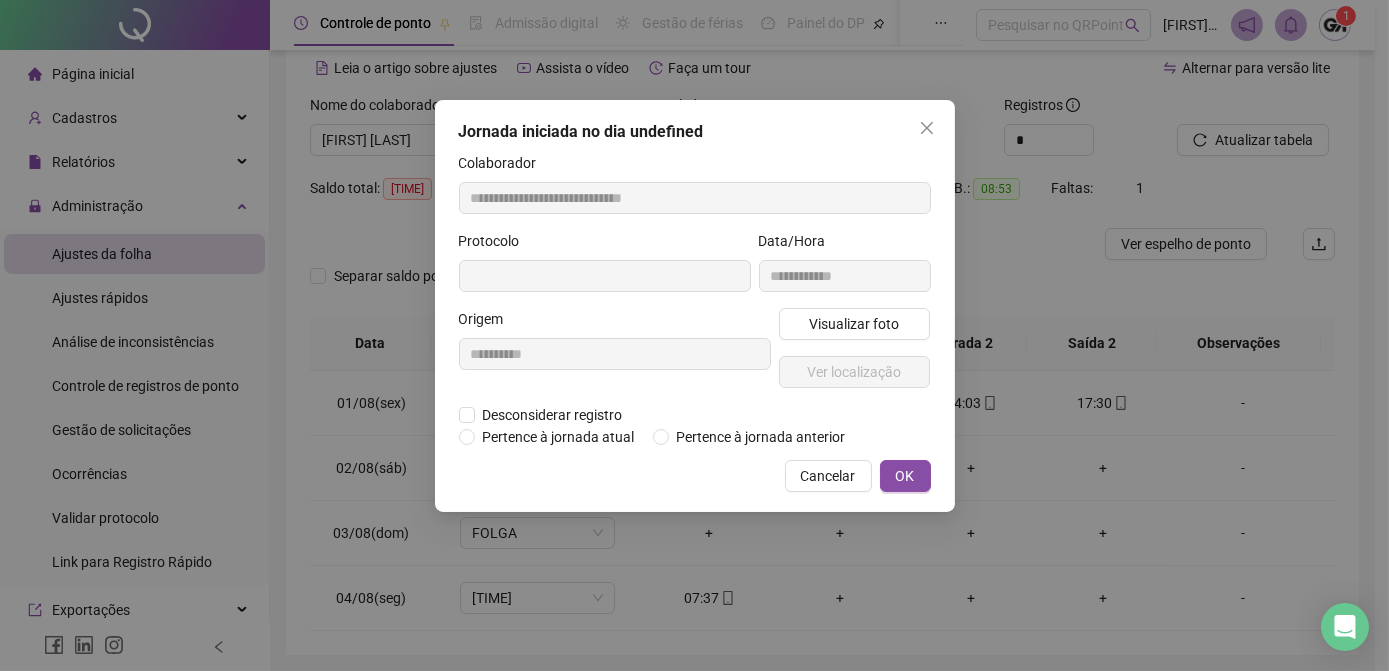 type on "**********" 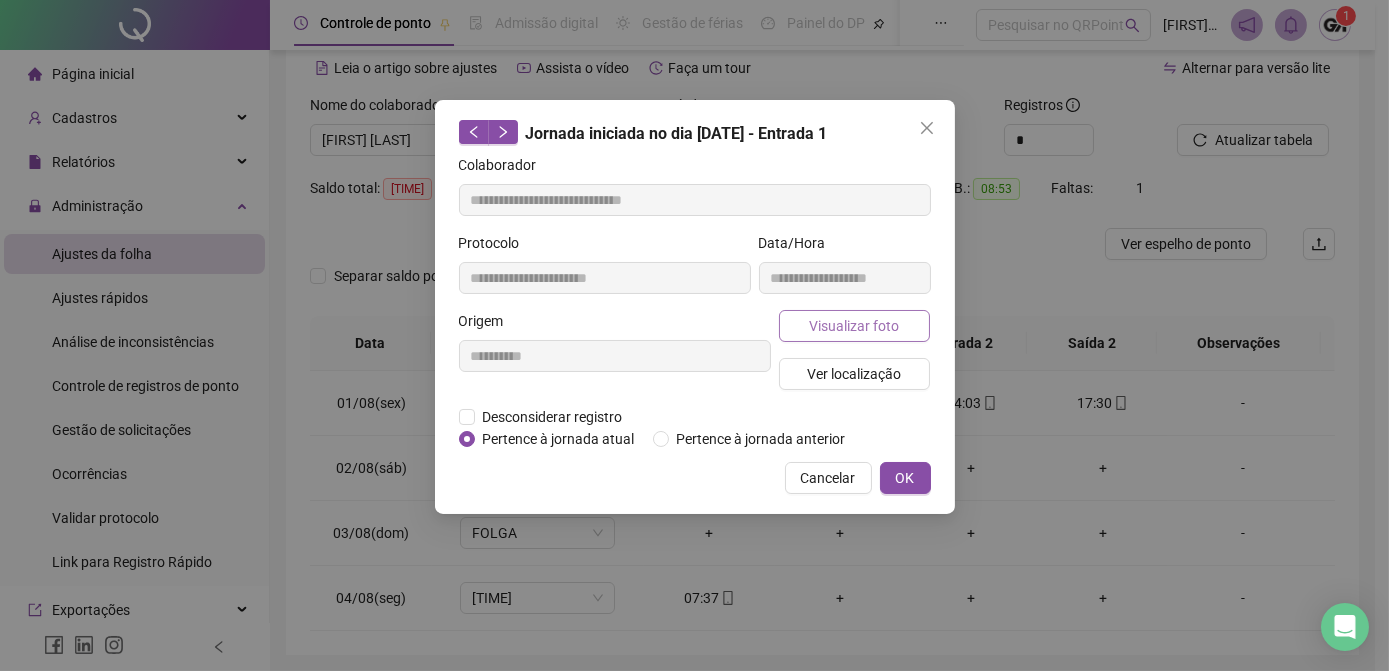 click on "Visualizar foto" at bounding box center (854, 326) 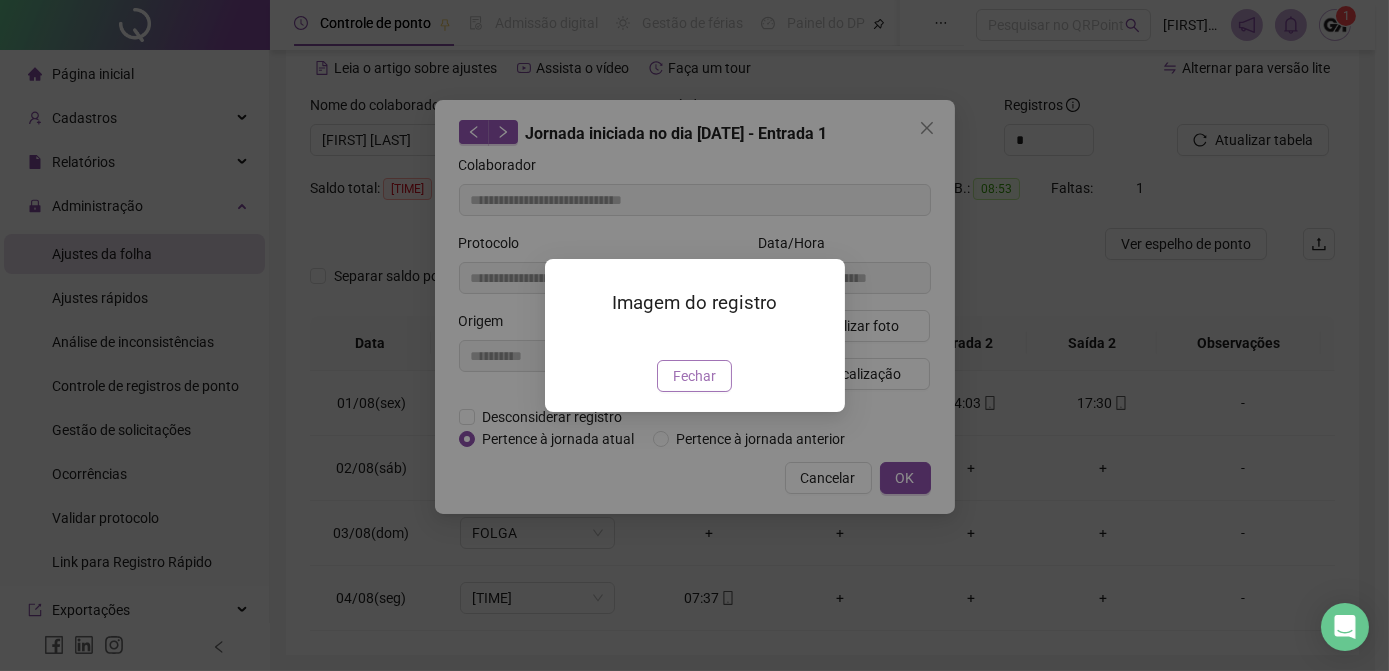 click on "Fechar" at bounding box center (694, 376) 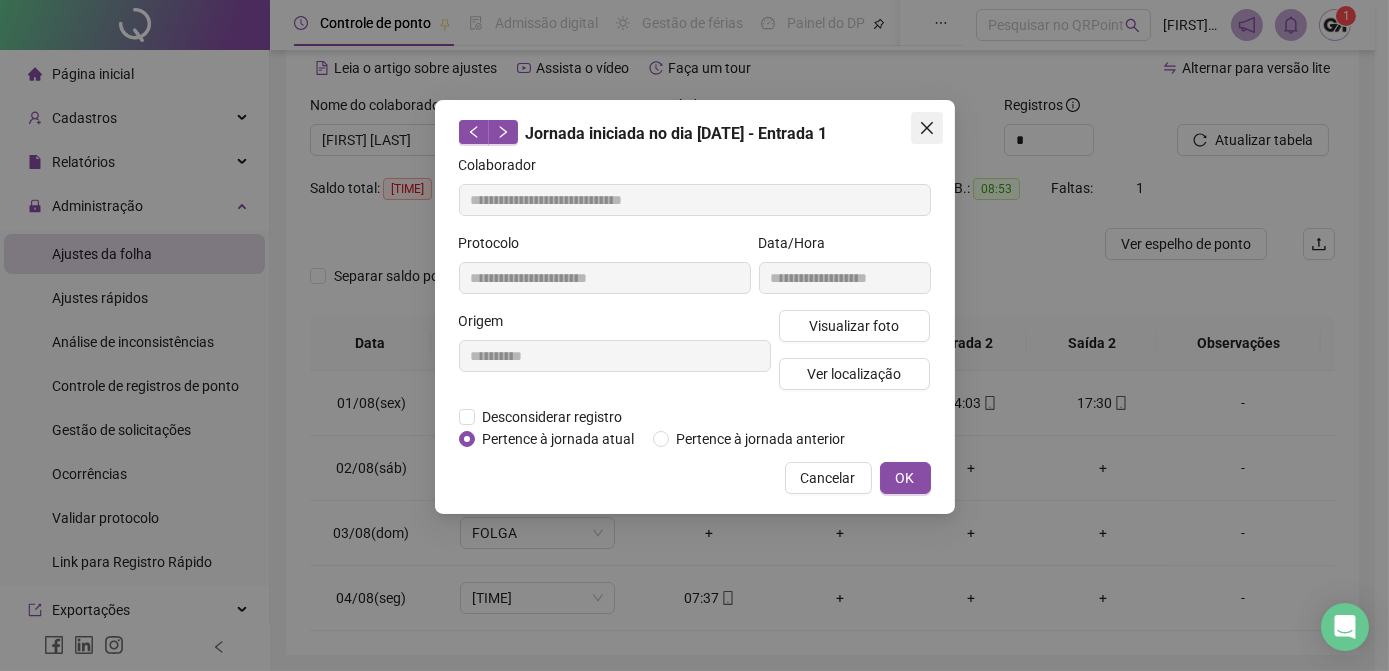 click 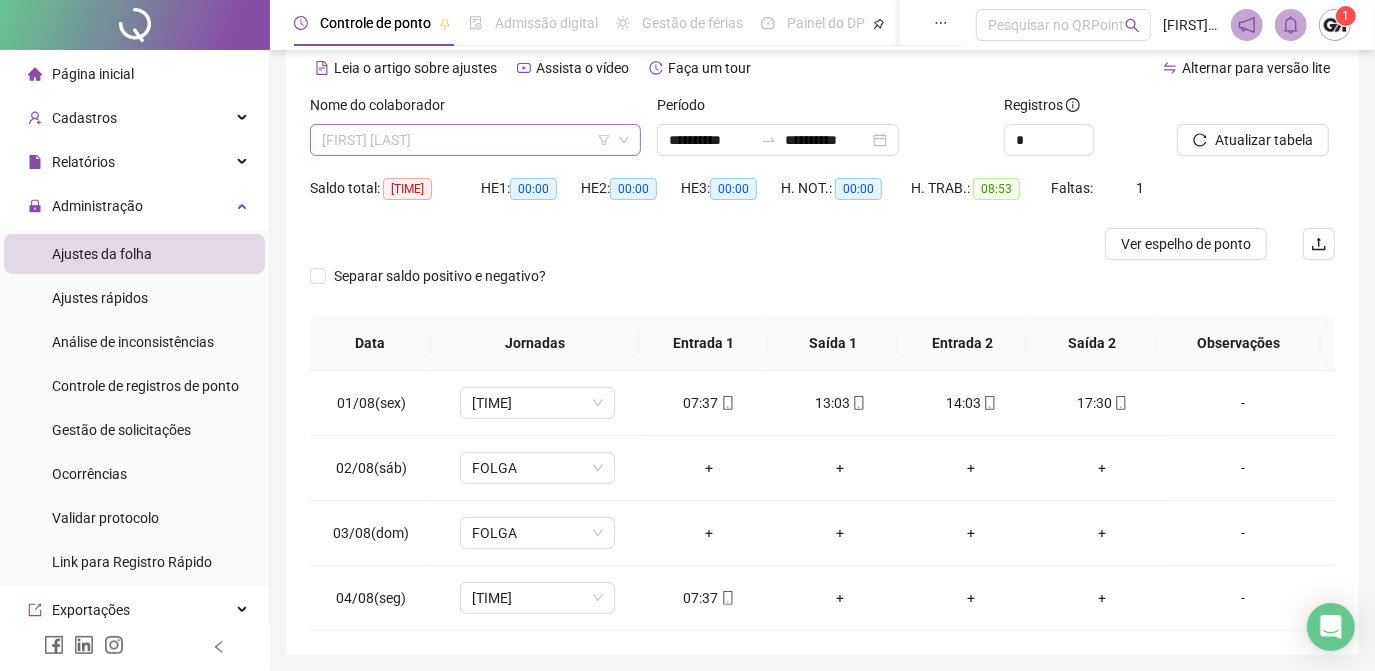 click on "[FIRST] [LAST]" at bounding box center (475, 140) 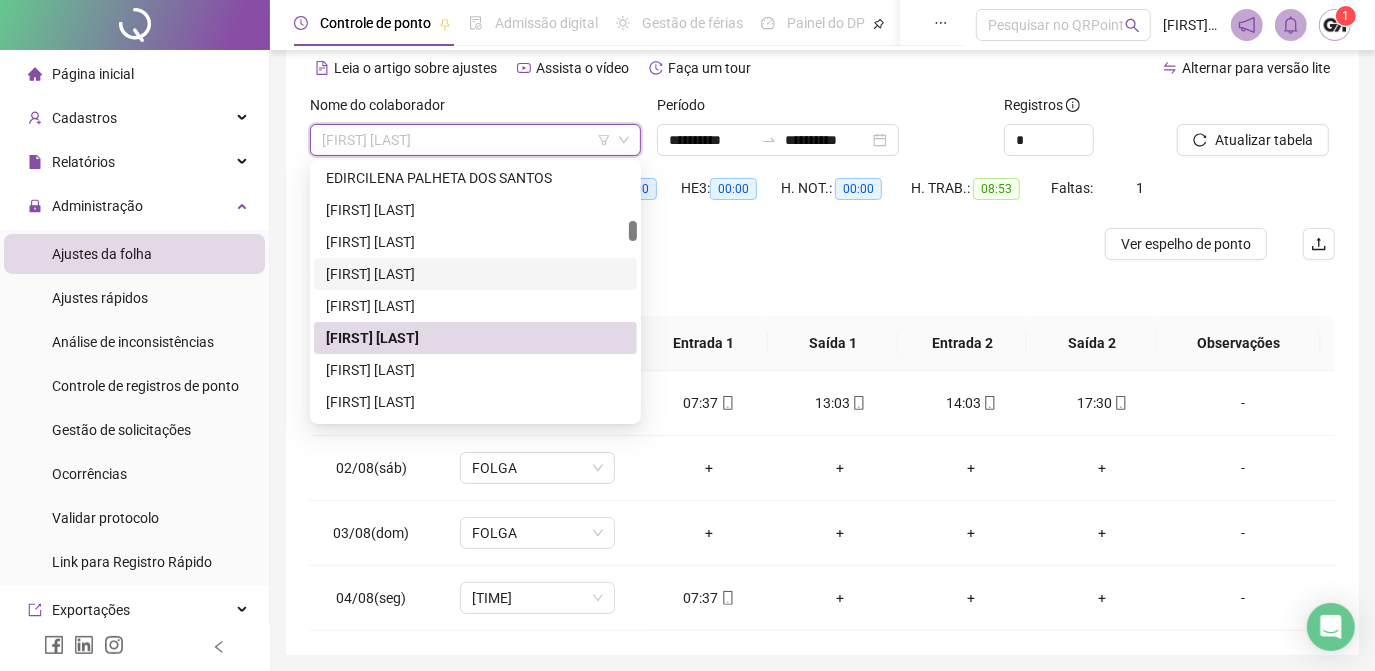 scroll, scrollTop: 1181, scrollLeft: 0, axis: vertical 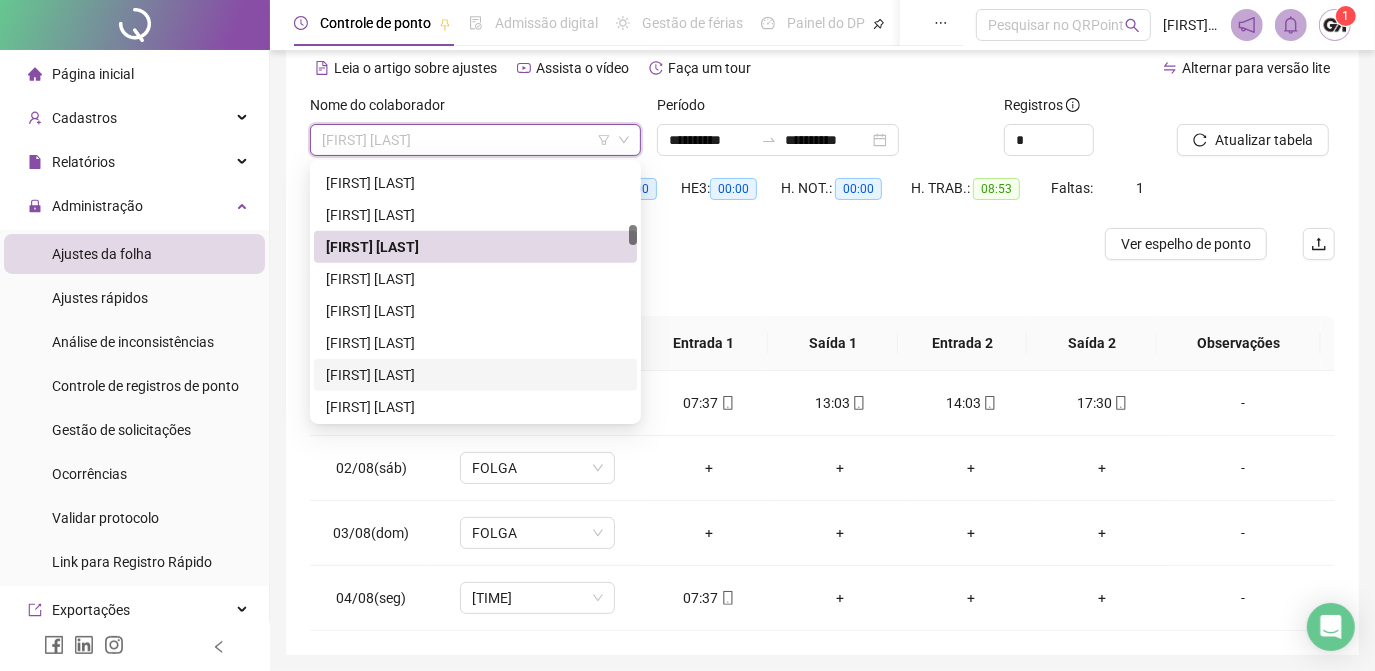 click on "[FIRST] [LAST]" at bounding box center (475, 375) 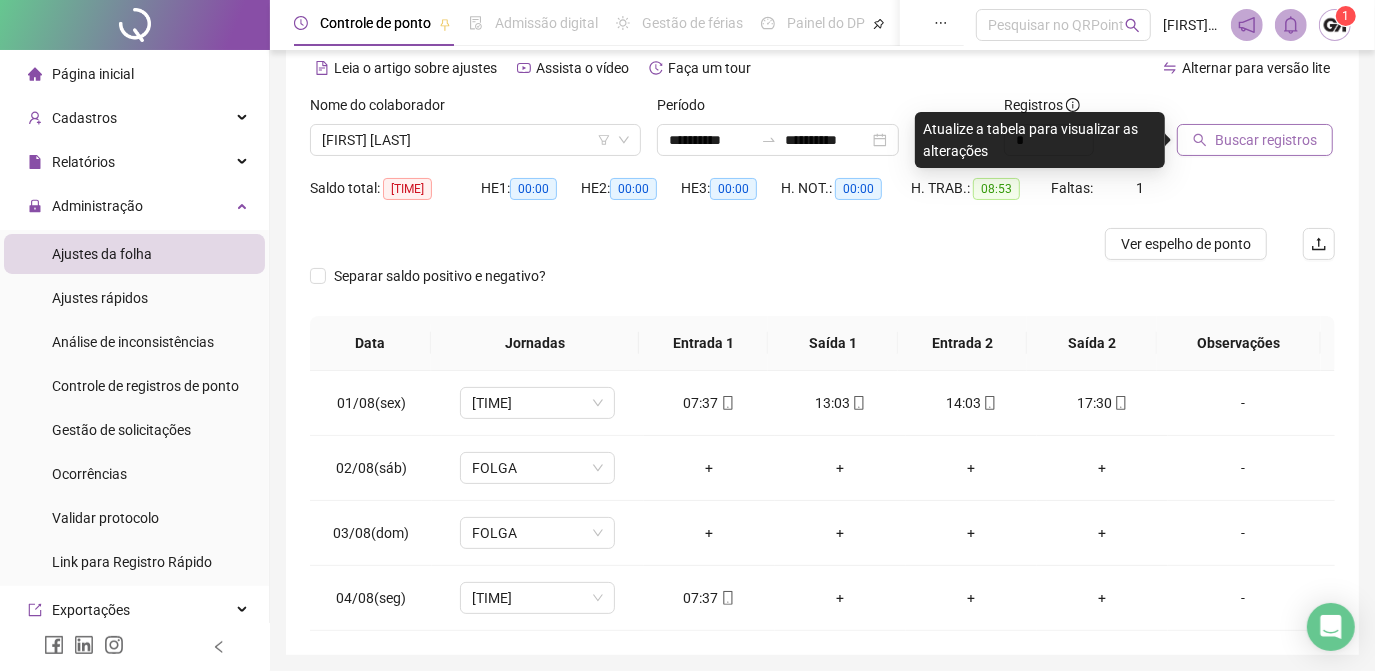 click on "Buscar registros" at bounding box center [1266, 140] 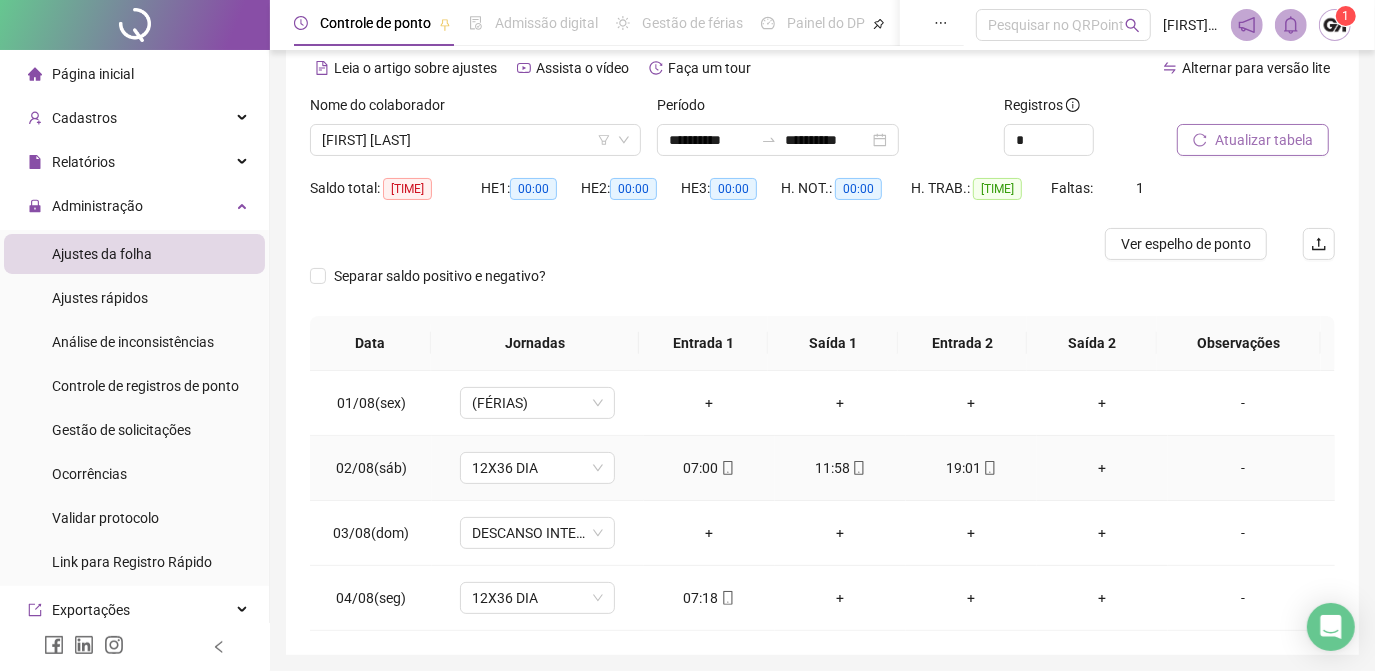 scroll, scrollTop: 158, scrollLeft: 0, axis: vertical 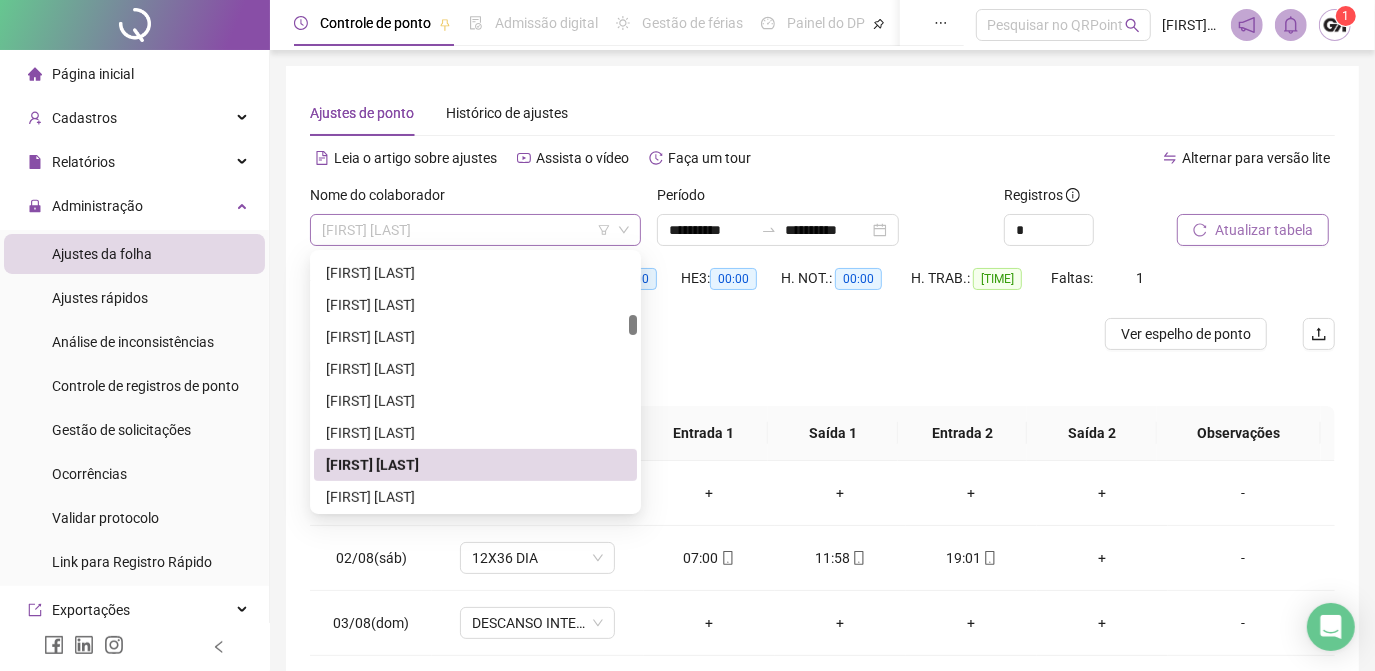 click on "[FIRST] [LAST]" at bounding box center [475, 230] 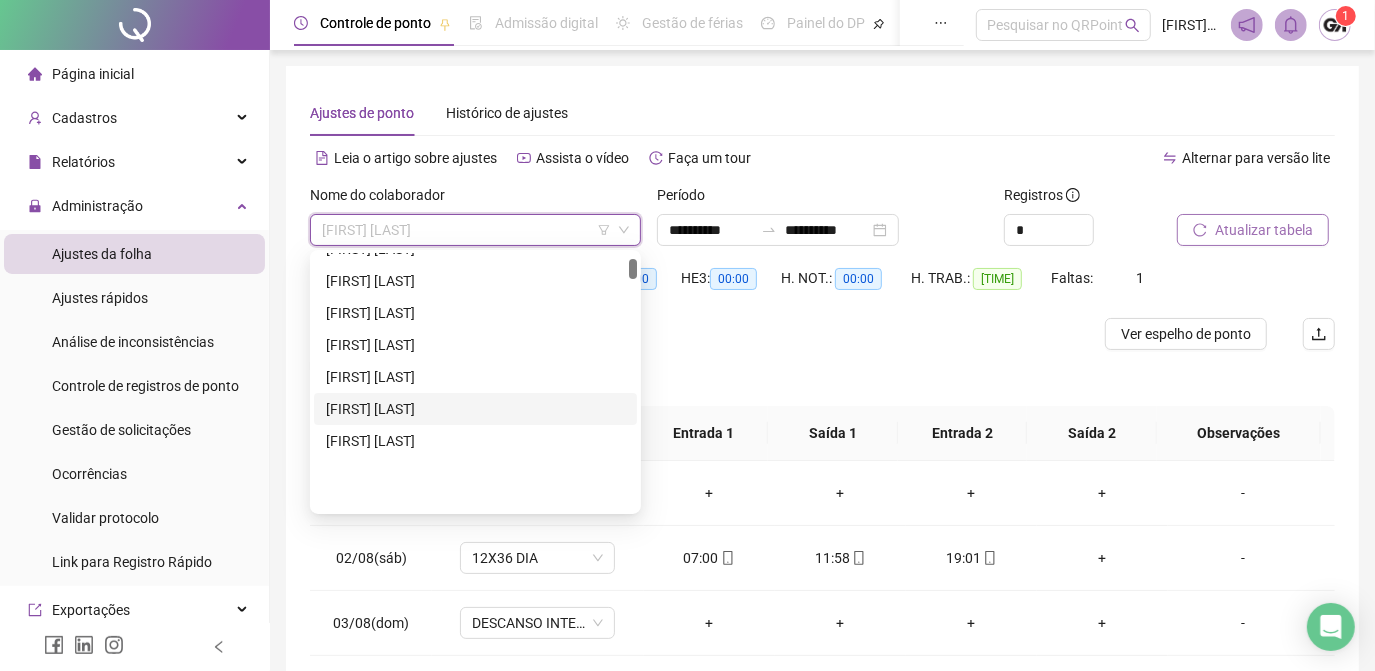 scroll, scrollTop: 90, scrollLeft: 0, axis: vertical 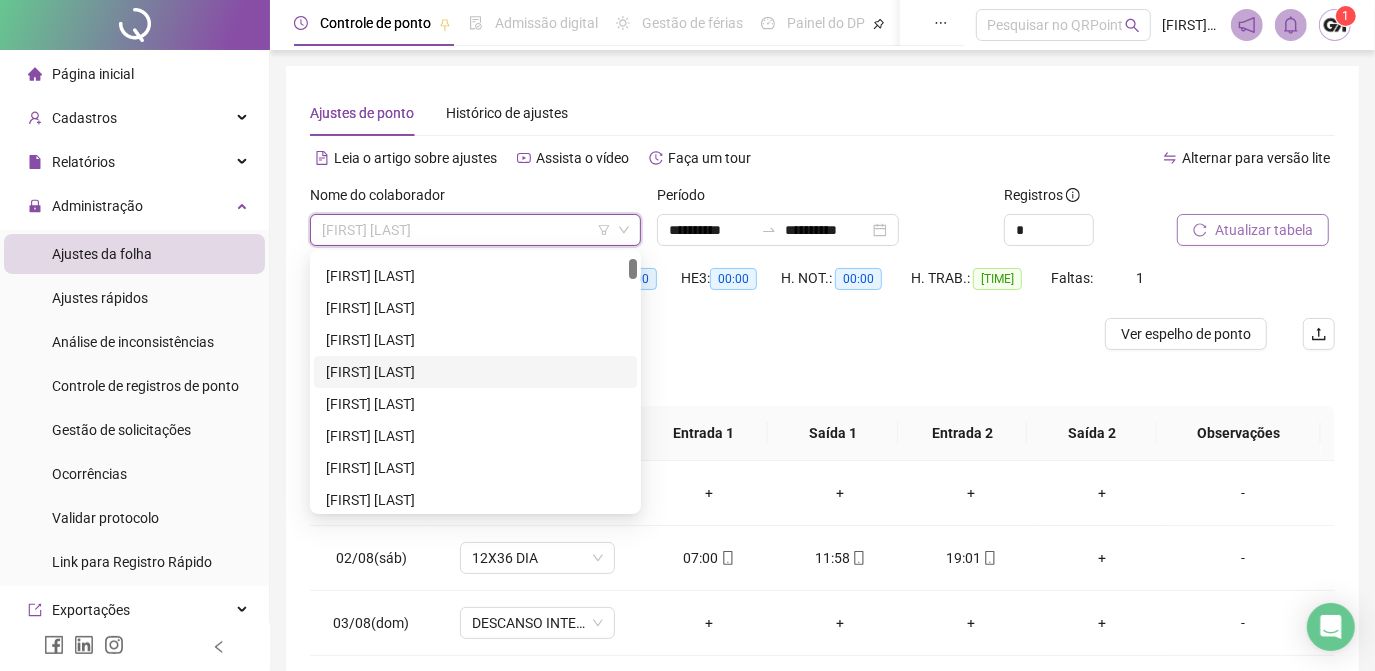 click on "[FIRST] [LAST]" at bounding box center (475, 372) 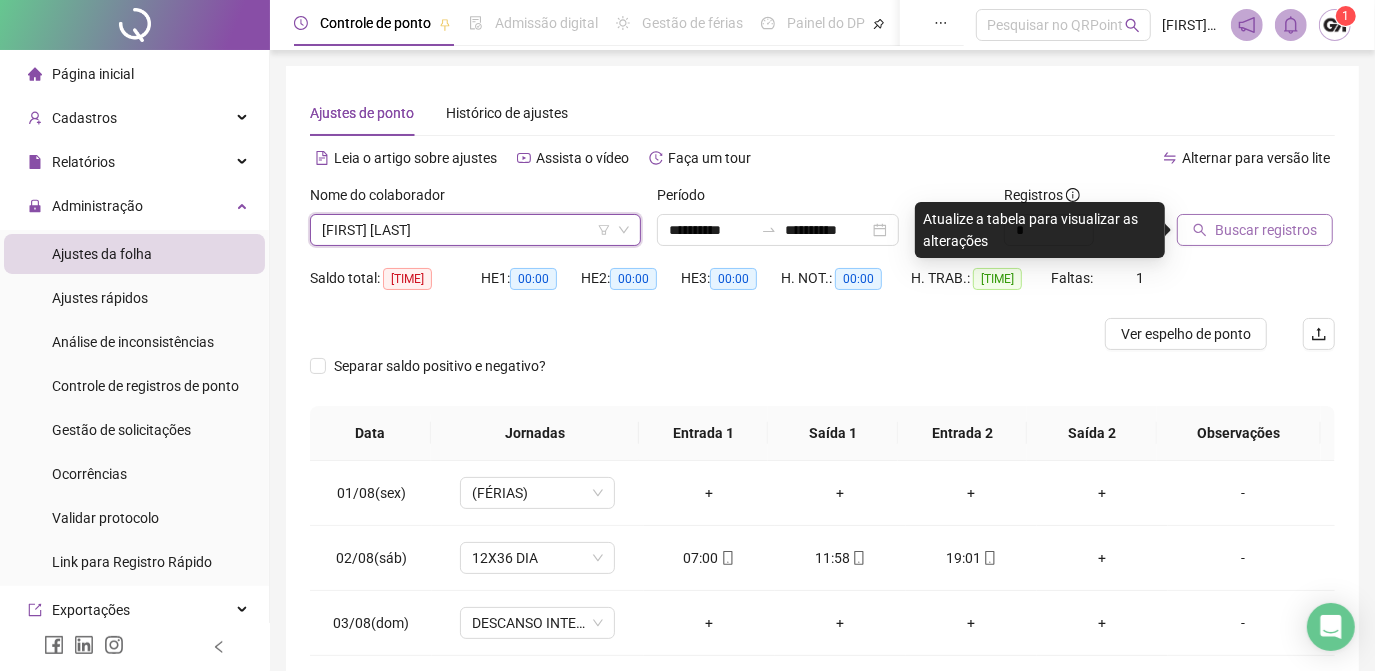 click on "Buscar registros" at bounding box center (1266, 230) 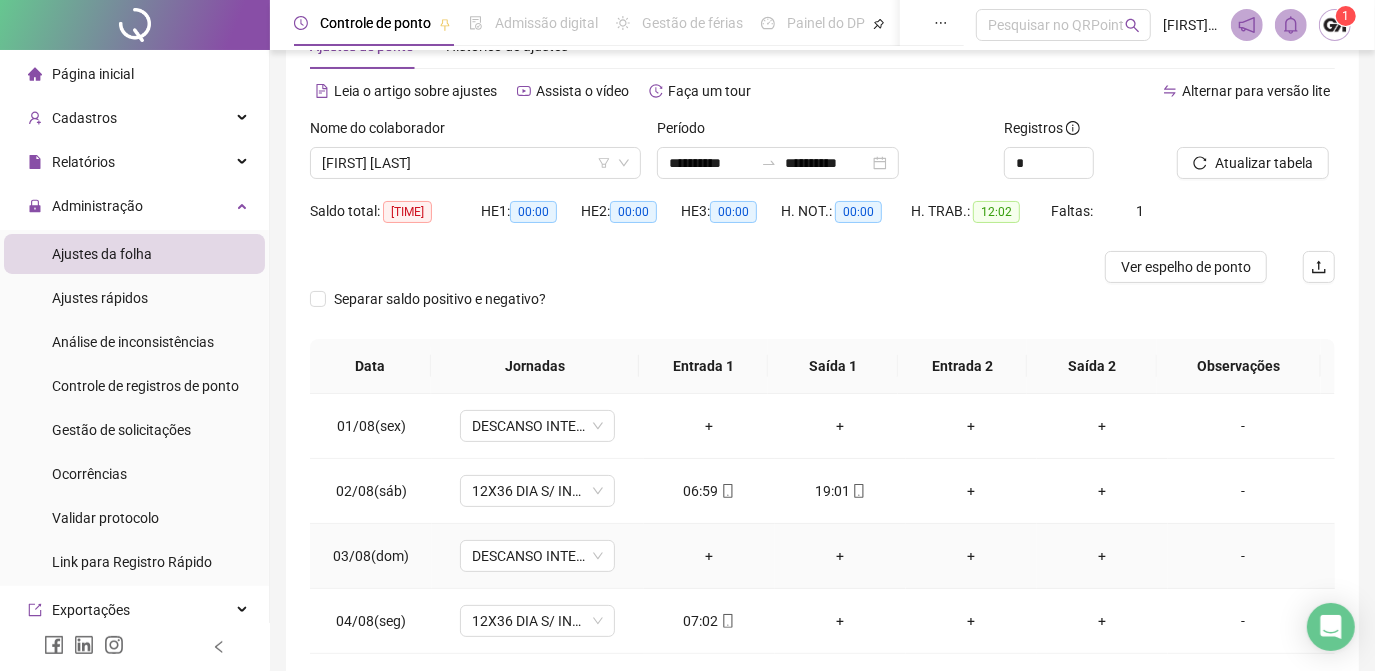 scroll, scrollTop: 0, scrollLeft: 0, axis: both 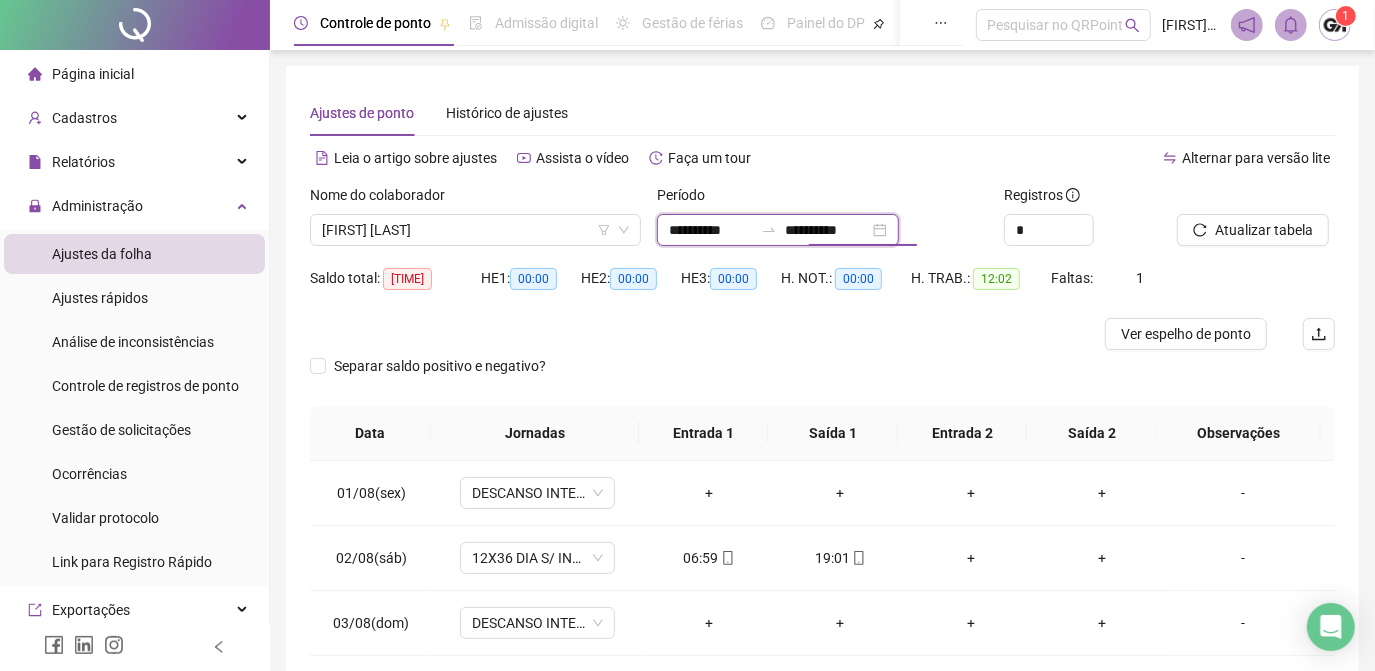 click on "**********" at bounding box center (711, 230) 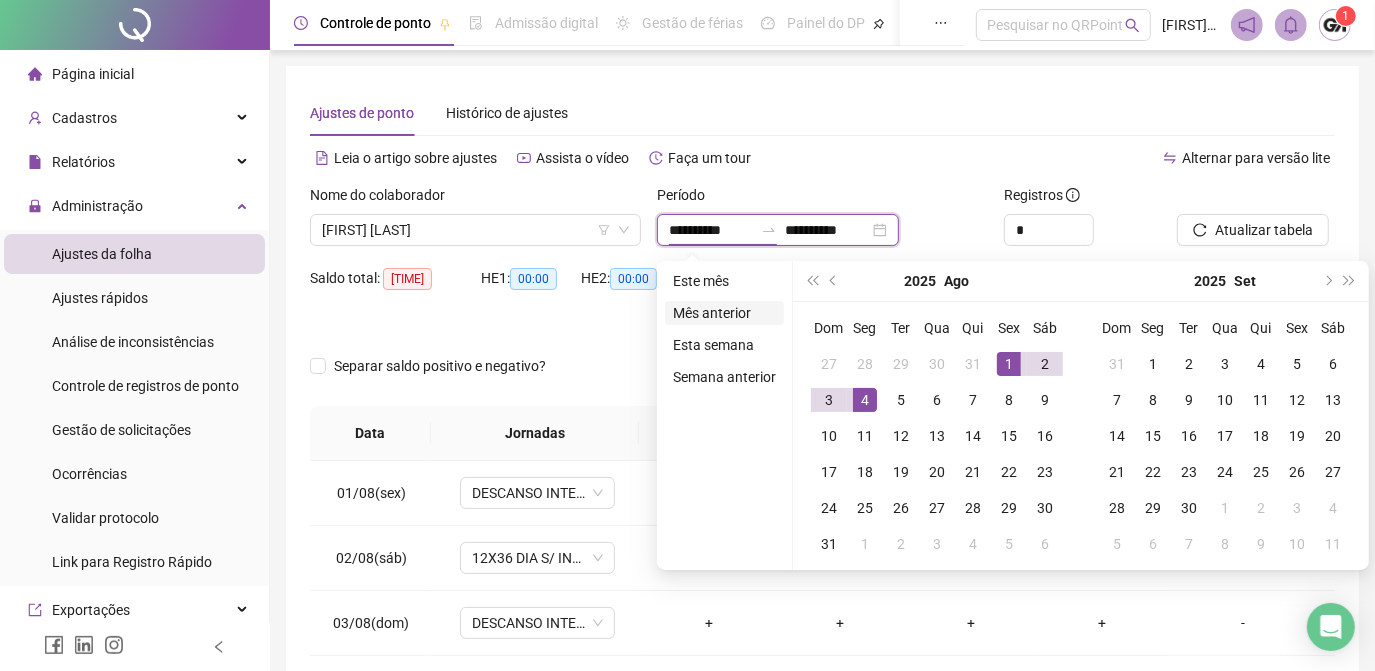 type on "**********" 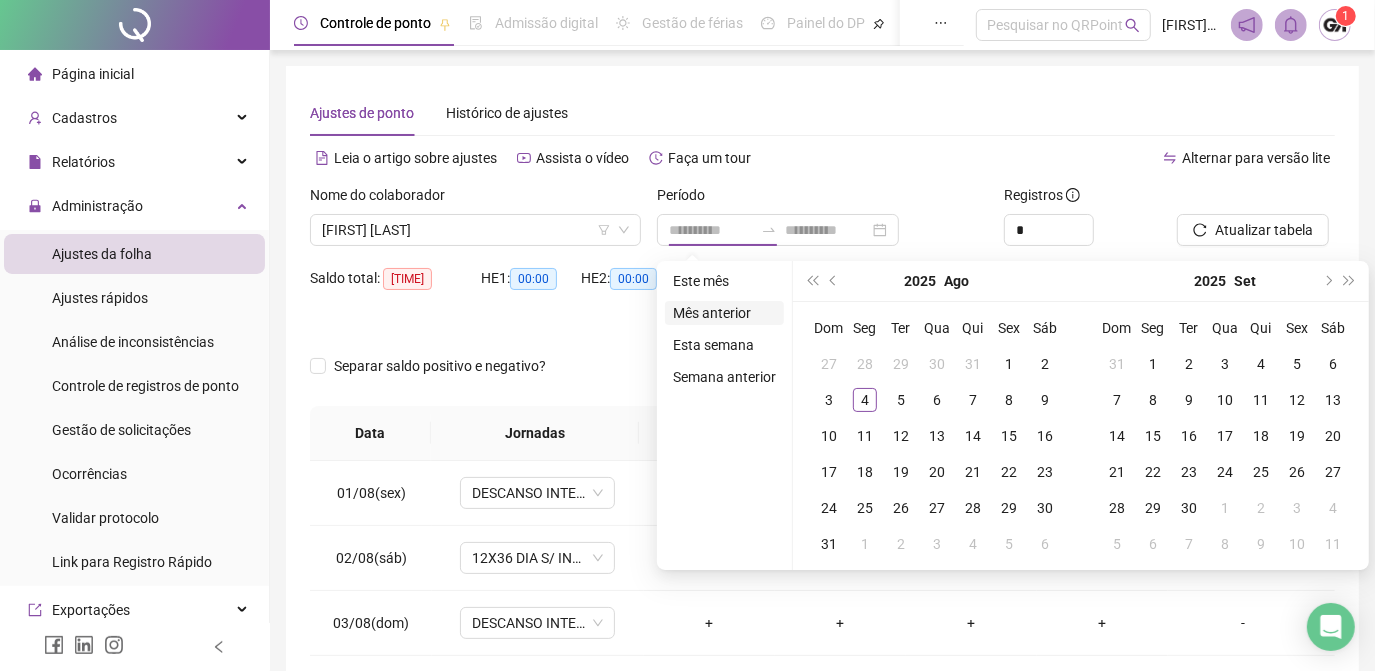 click on "Mês anterior" at bounding box center (724, 313) 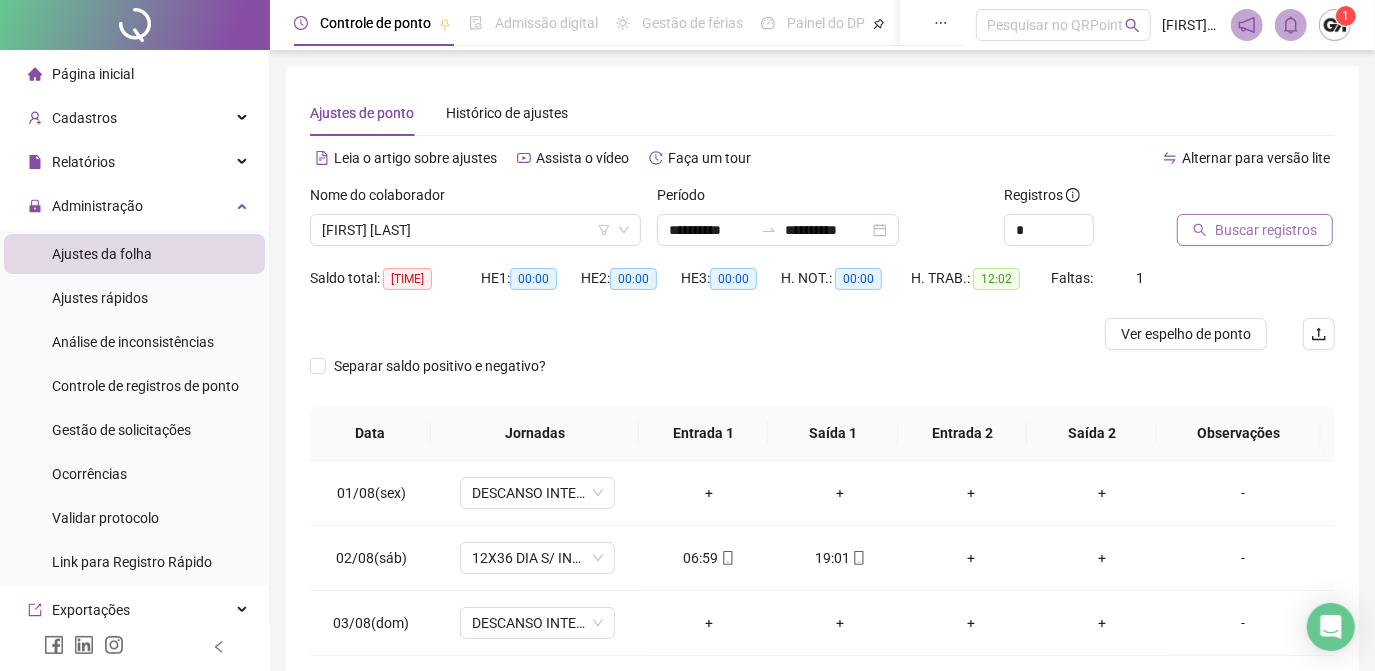 click on "Buscar registros" at bounding box center (1266, 230) 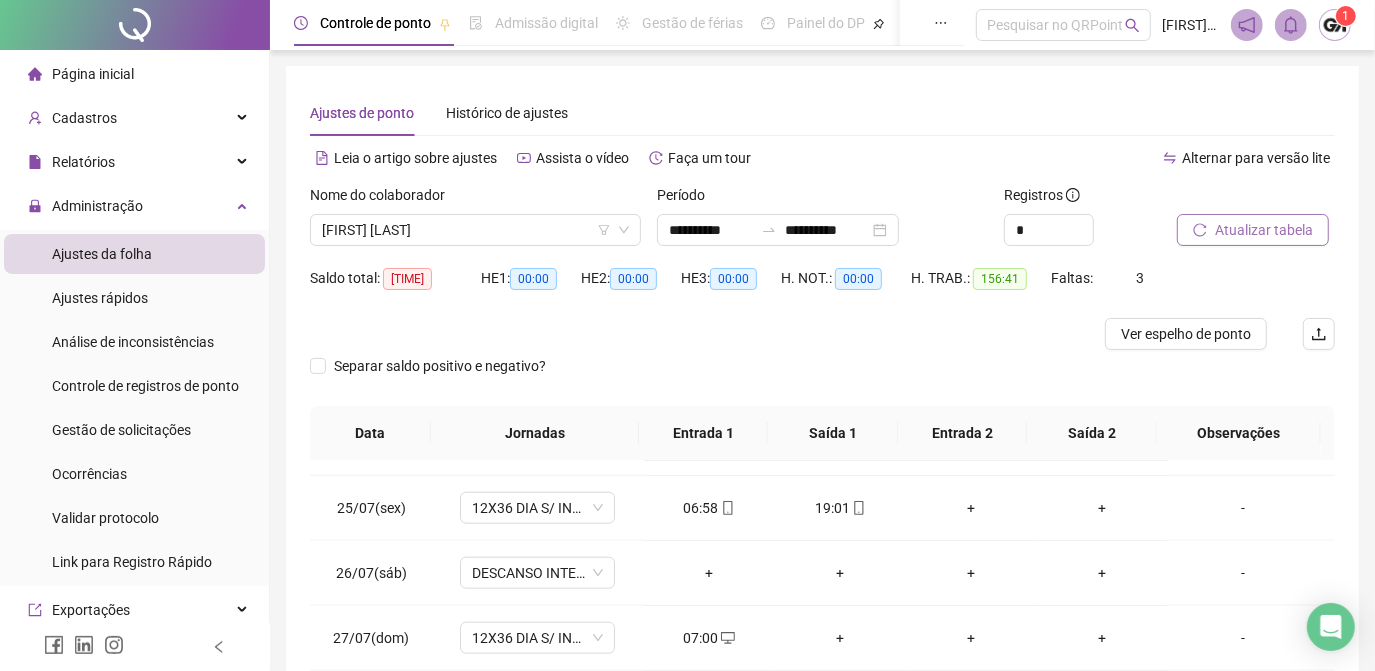 scroll, scrollTop: 1579, scrollLeft: 0, axis: vertical 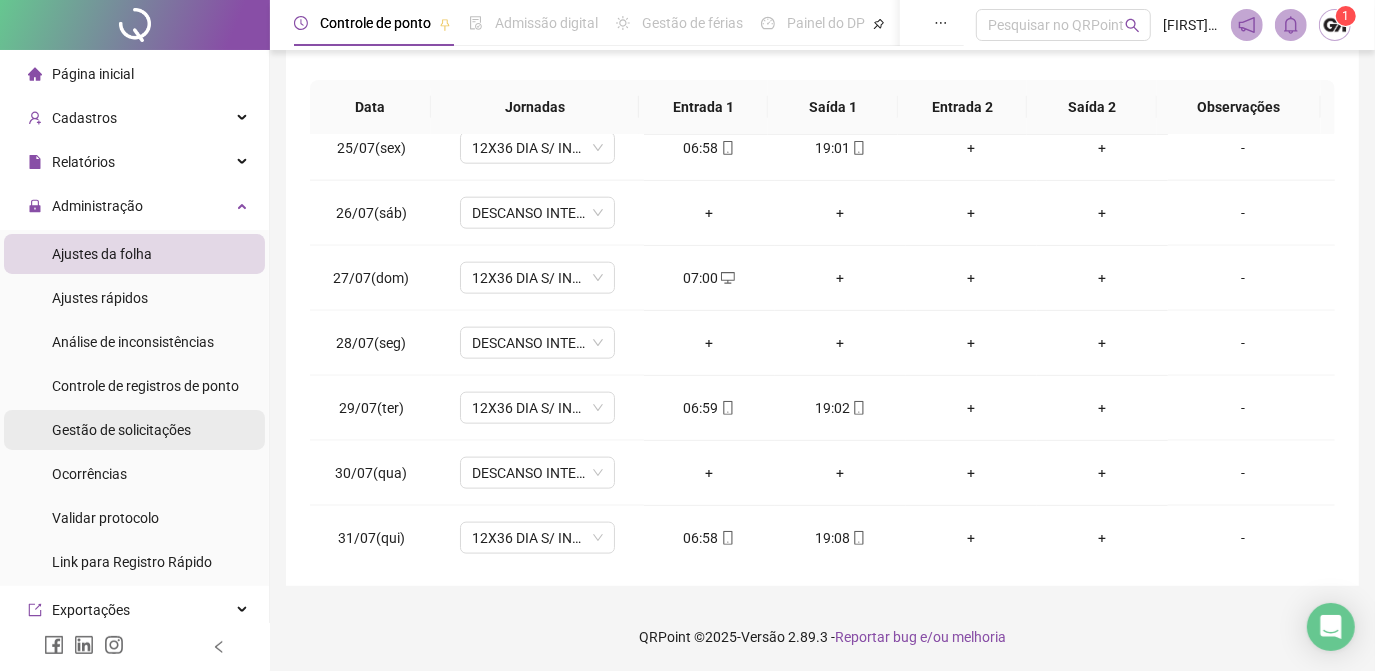click on "Gestão de solicitações" at bounding box center [121, 430] 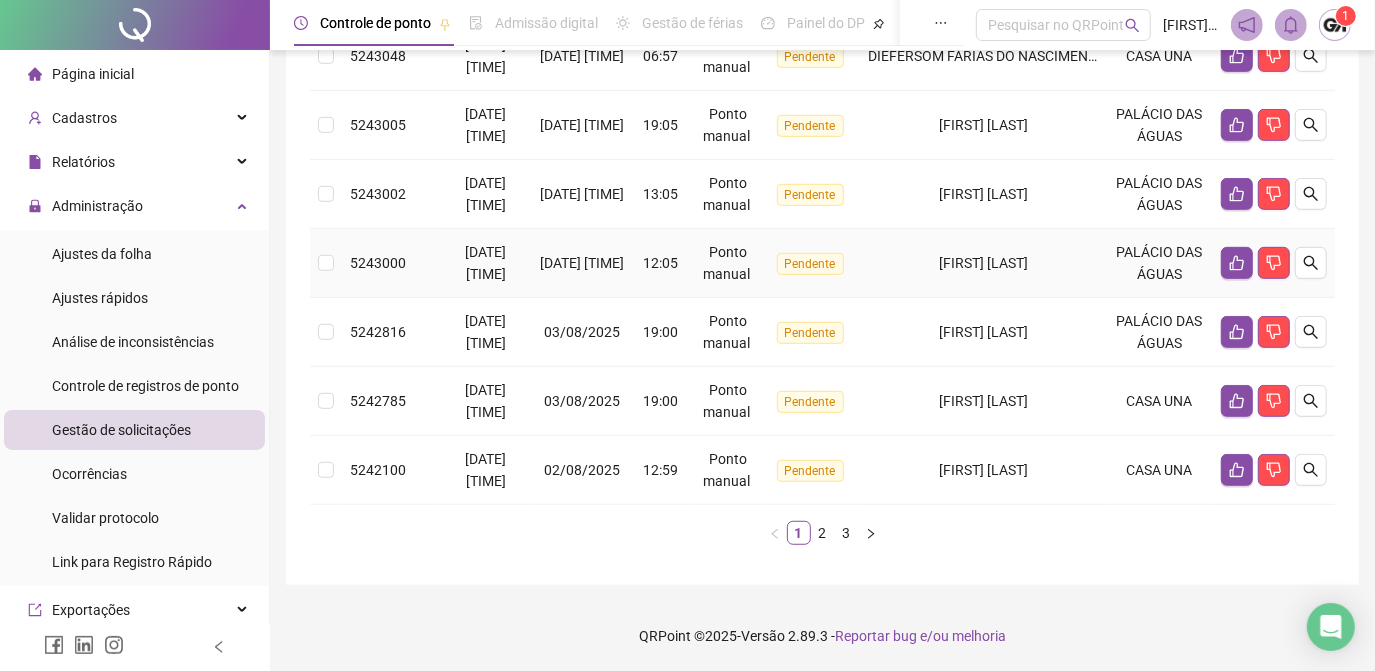 scroll, scrollTop: 816, scrollLeft: 0, axis: vertical 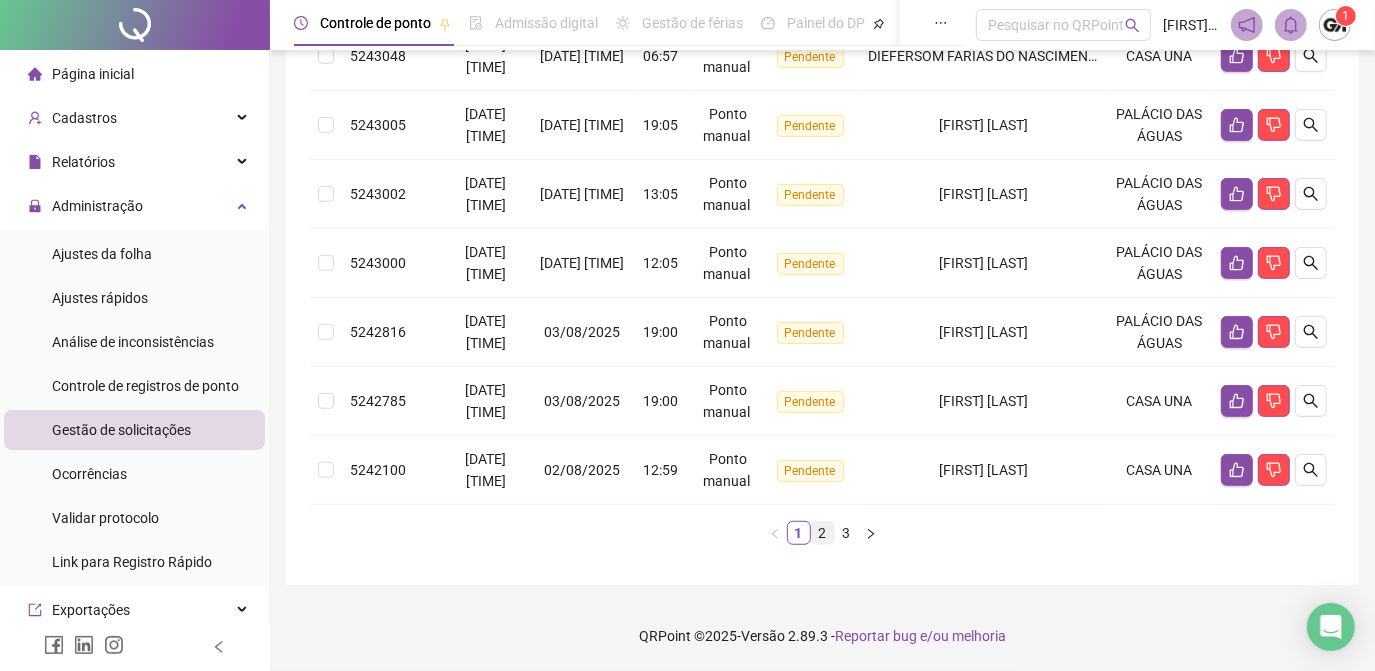 click on "2" at bounding box center [823, 533] 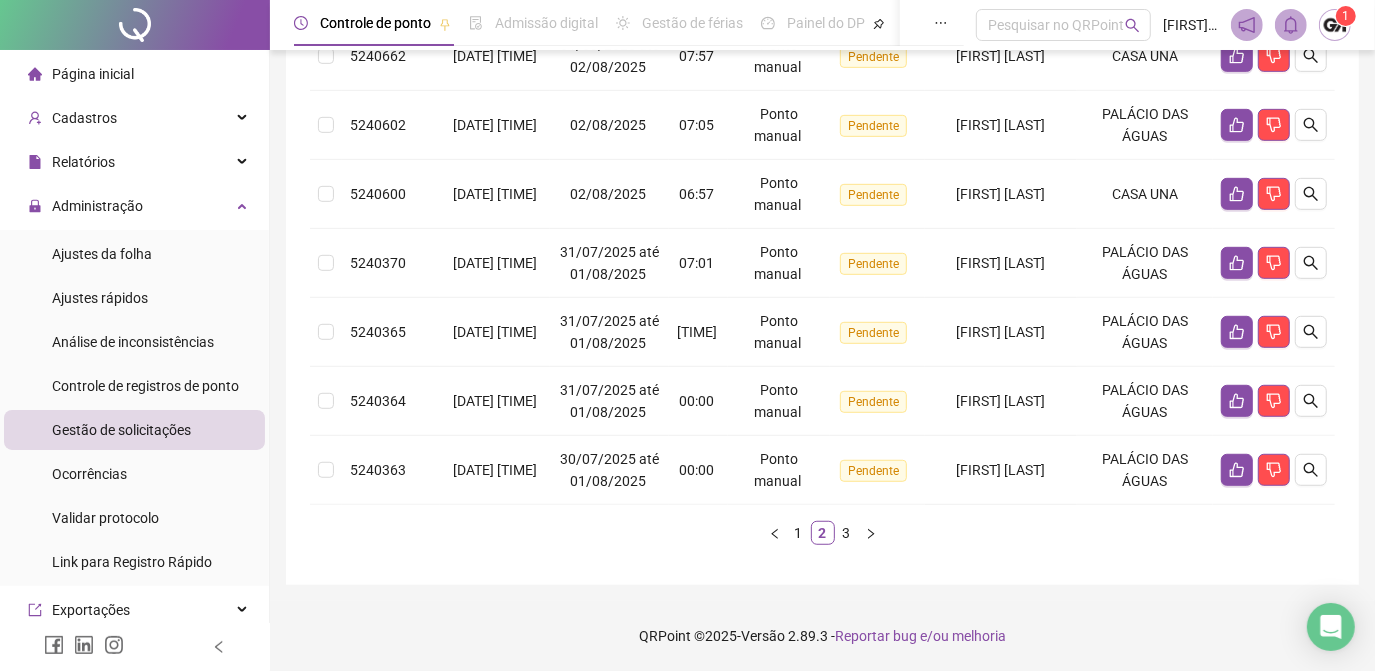 scroll, scrollTop: 794, scrollLeft: 0, axis: vertical 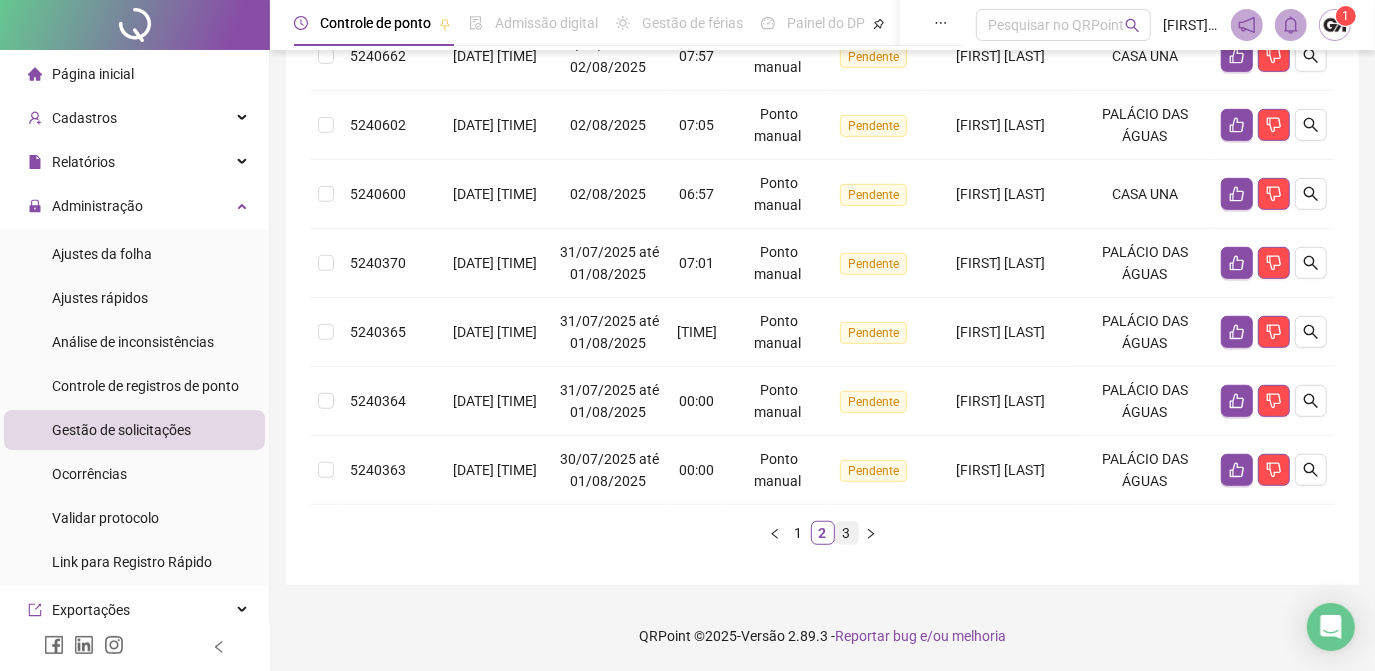 click on "3" at bounding box center [847, 533] 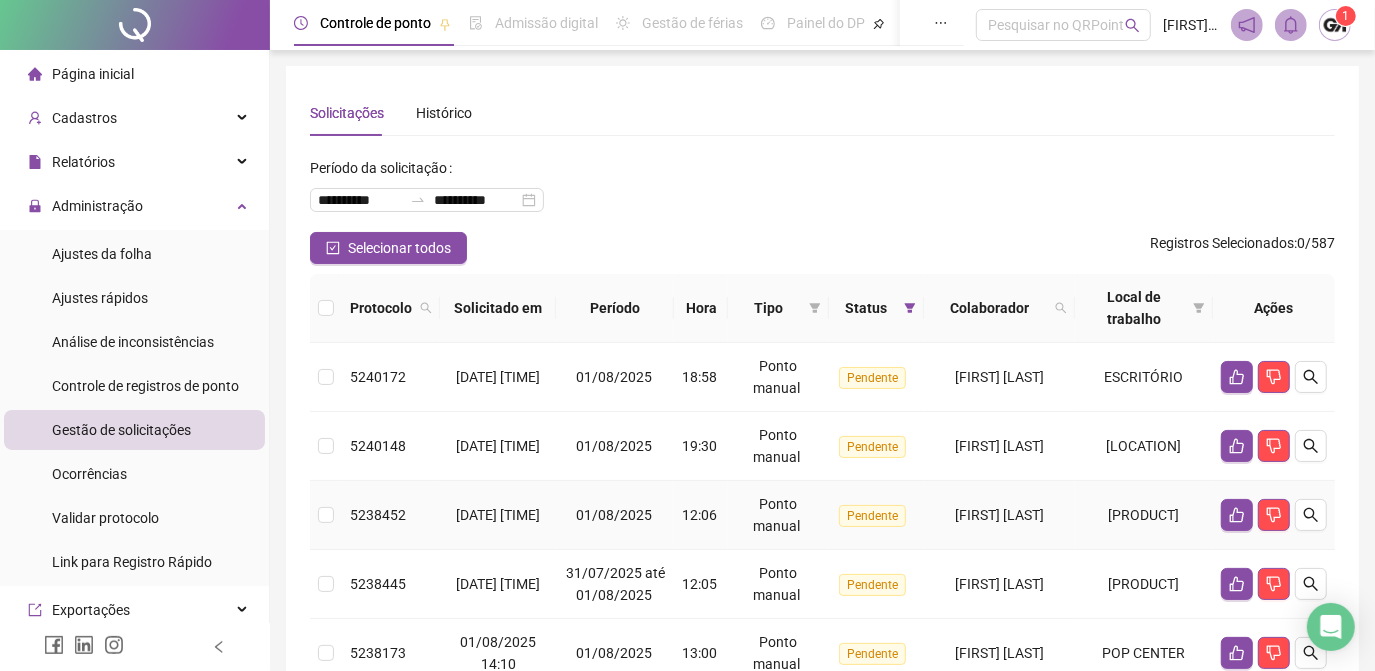 scroll, scrollTop: 409, scrollLeft: 0, axis: vertical 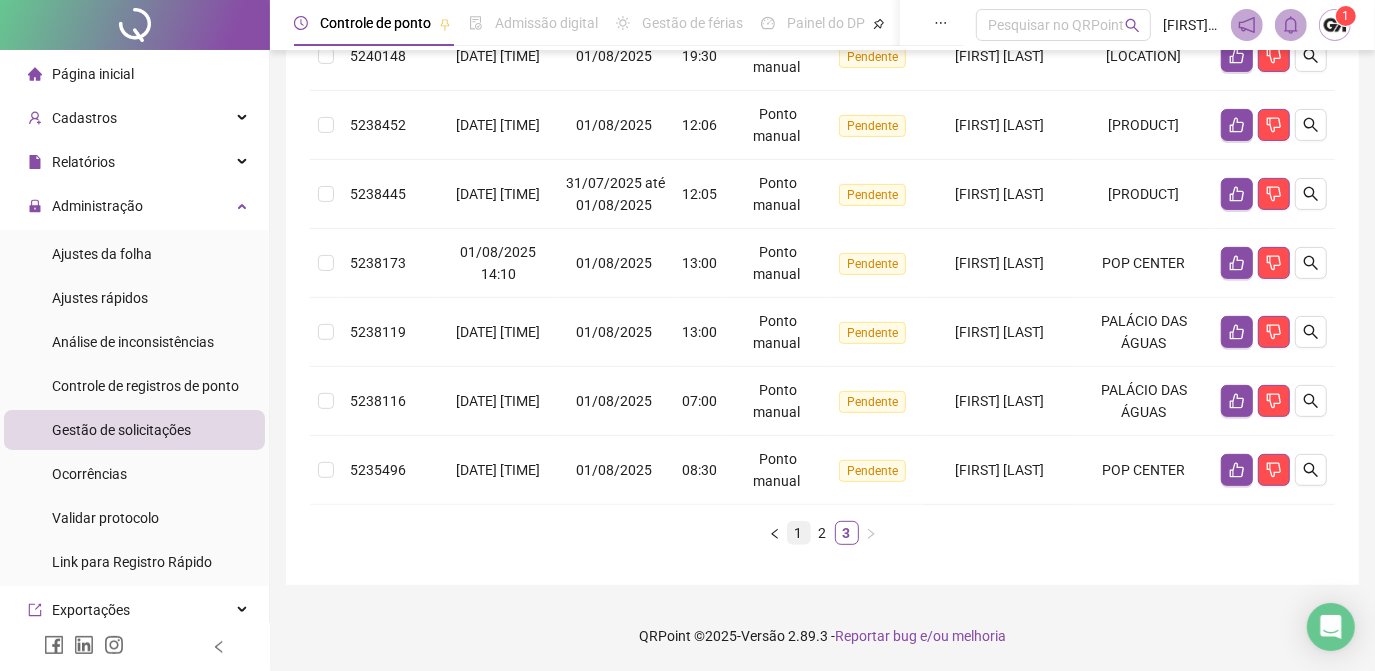 click on "1" at bounding box center [799, 533] 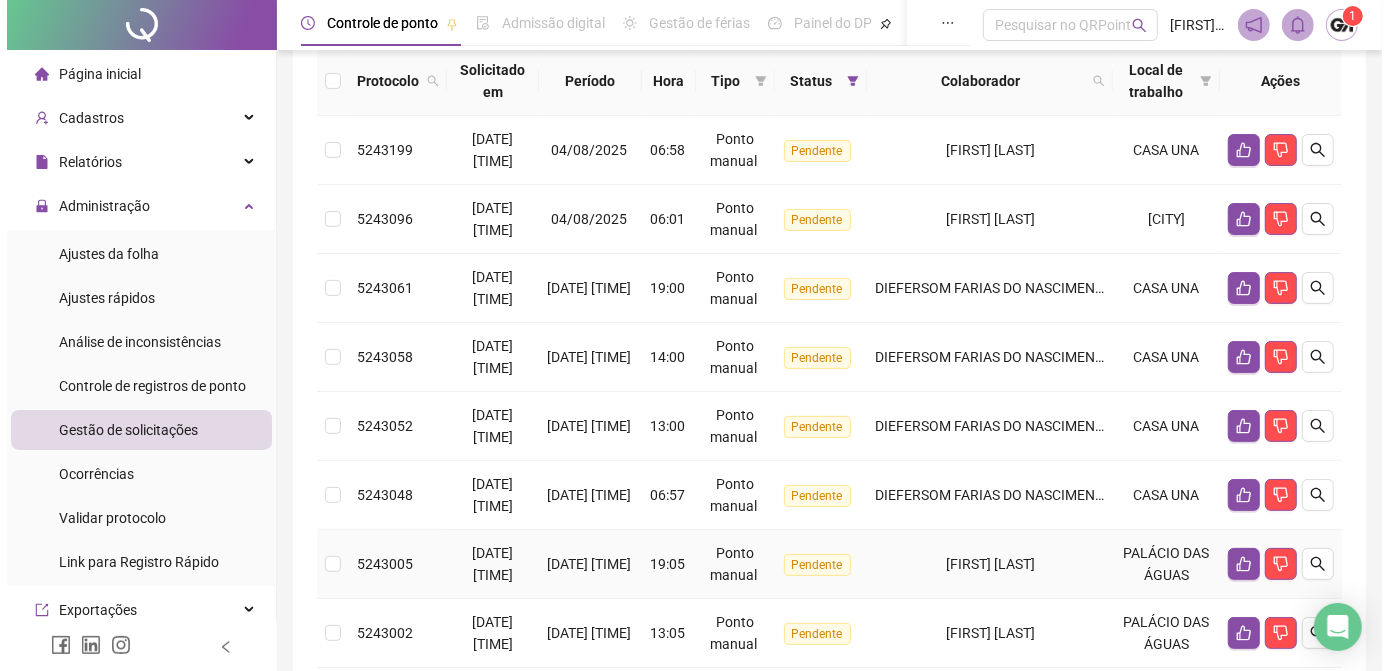 scroll, scrollTop: 45, scrollLeft: 0, axis: vertical 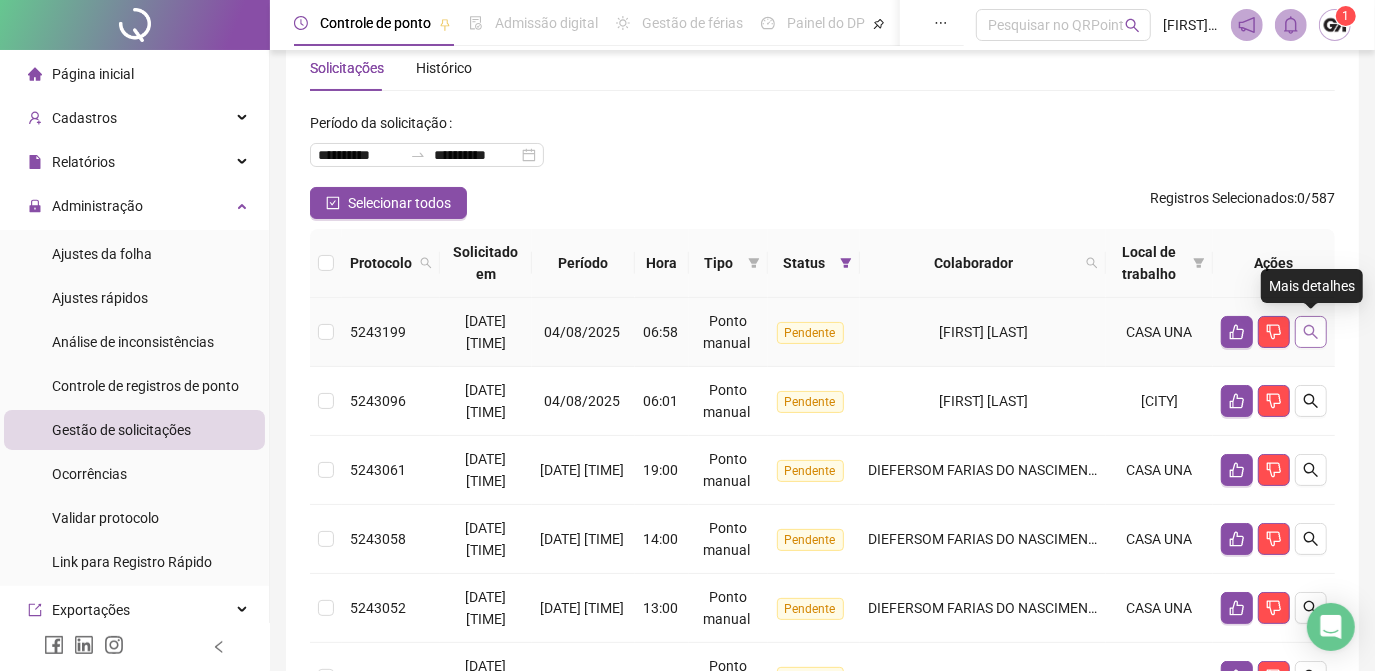click at bounding box center [1311, 332] 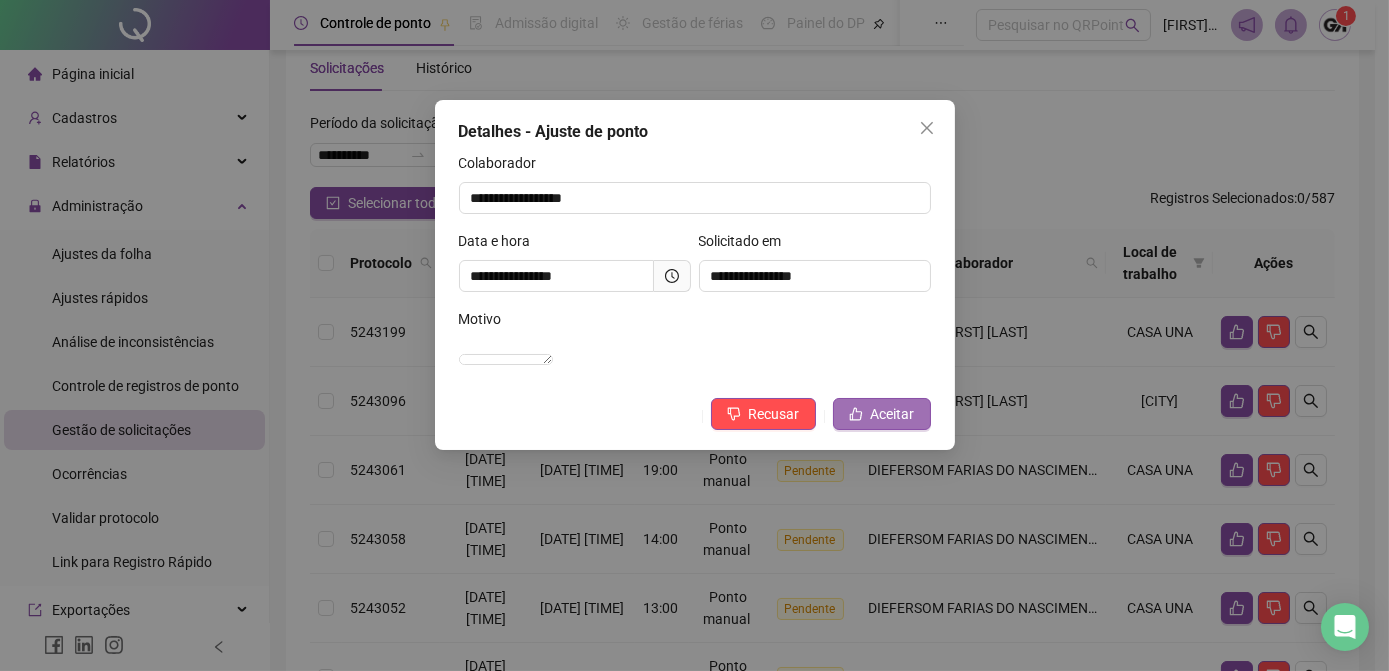 click on "Aceitar" at bounding box center (893, 414) 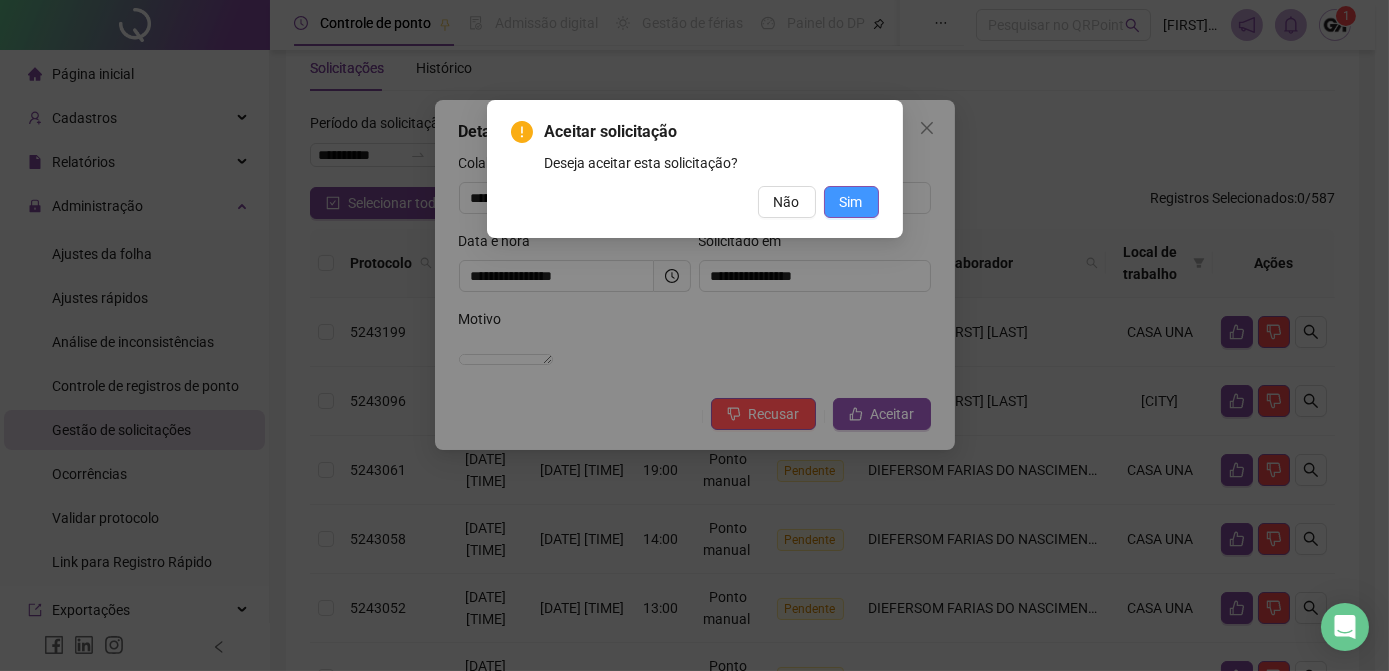 click on "Sim" at bounding box center (851, 202) 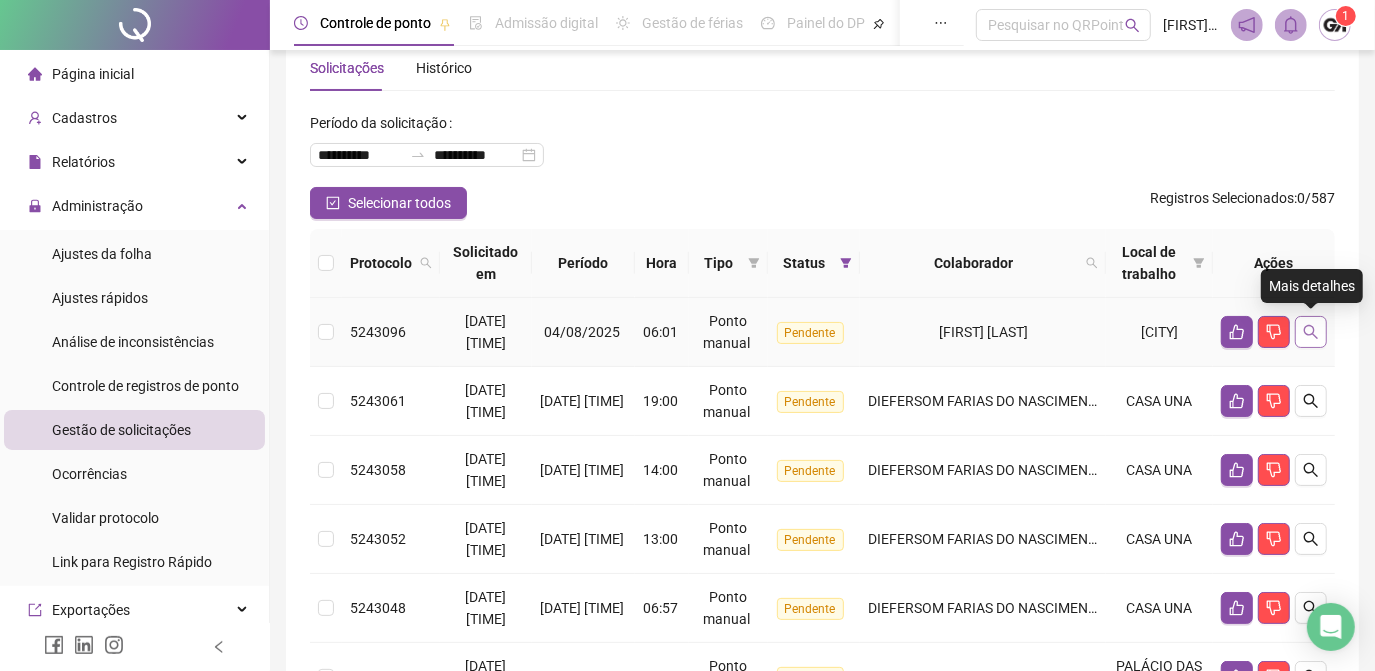 click at bounding box center [1311, 332] 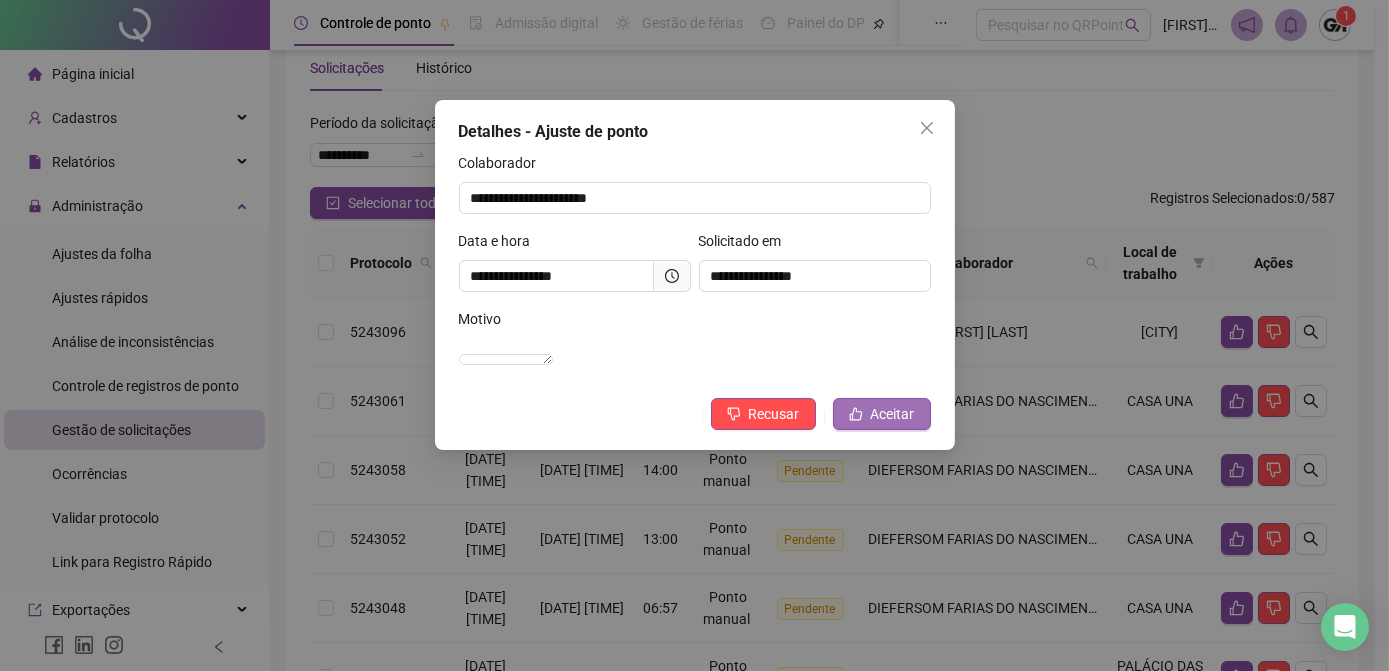 click on "Aceitar" at bounding box center (893, 414) 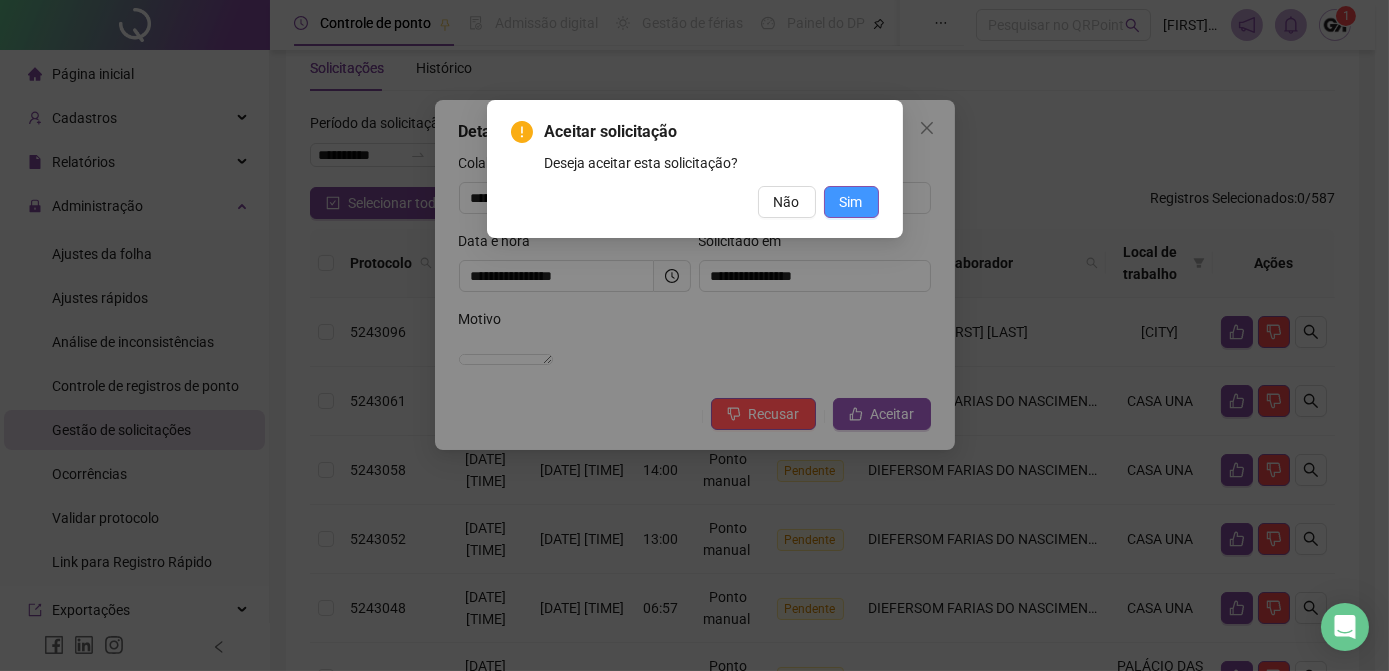click on "Sim" at bounding box center (851, 202) 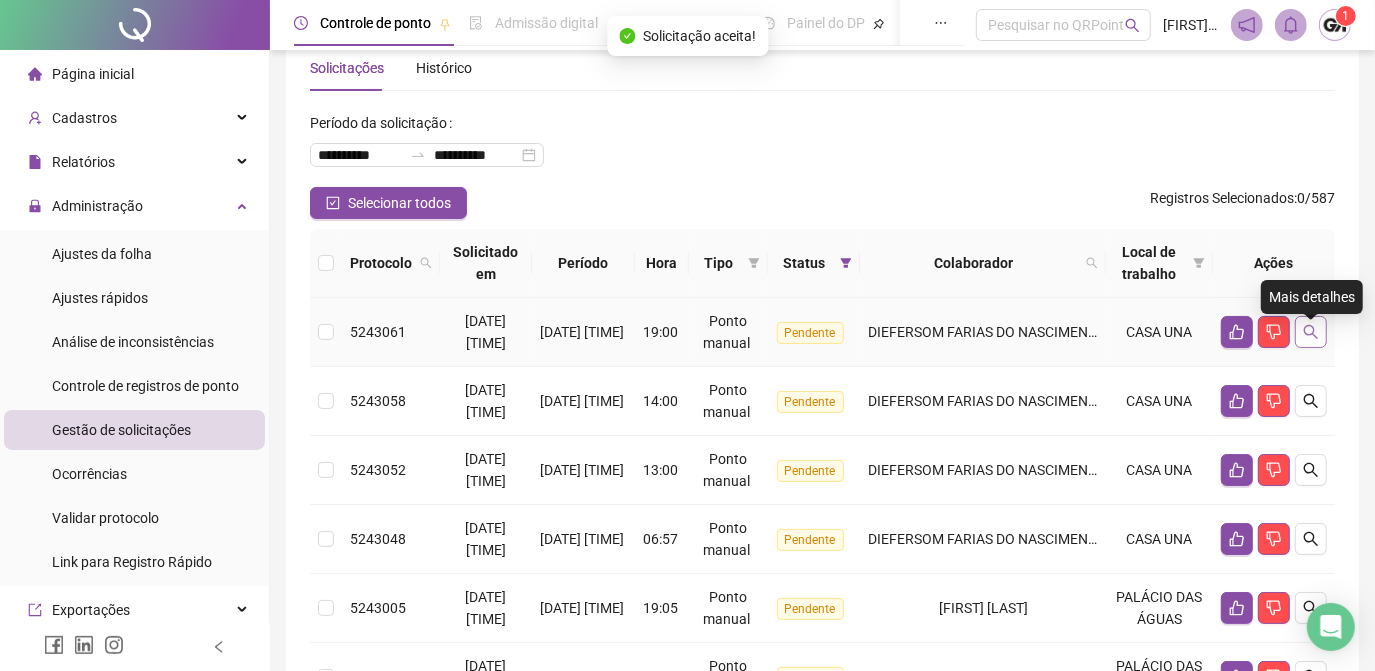 click at bounding box center [1311, 332] 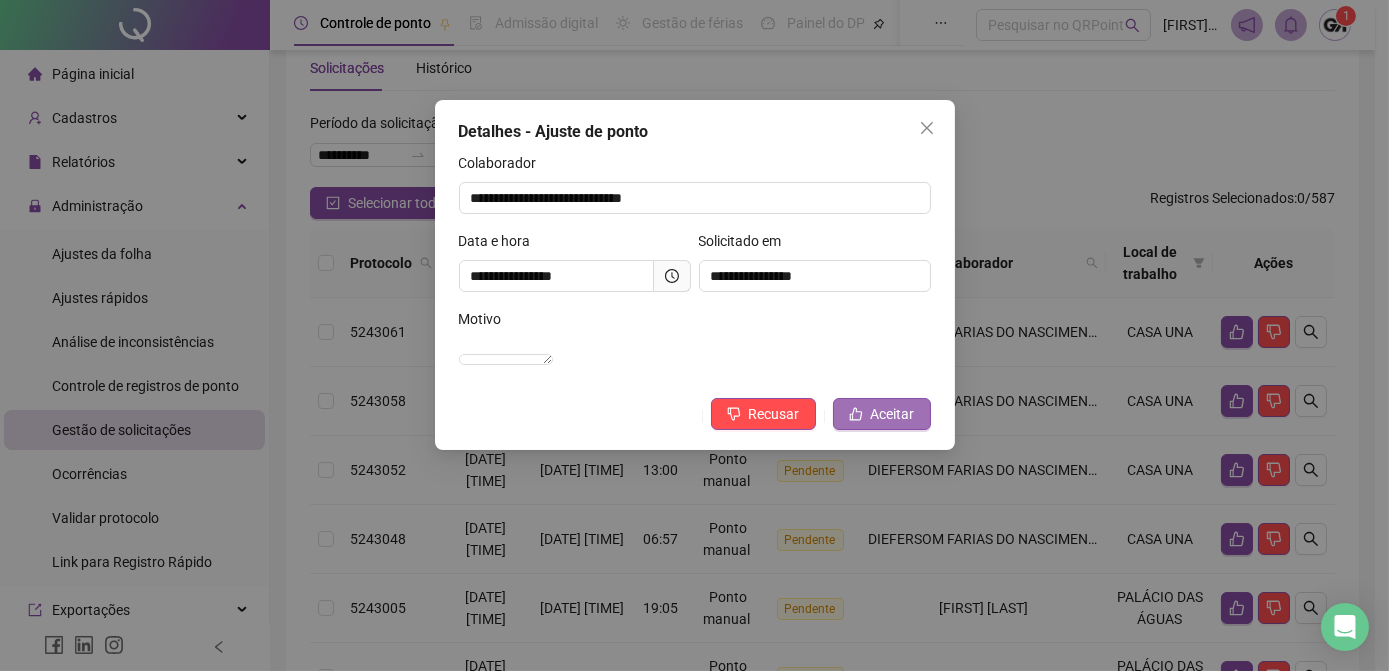 click on "Aceitar" at bounding box center (893, 414) 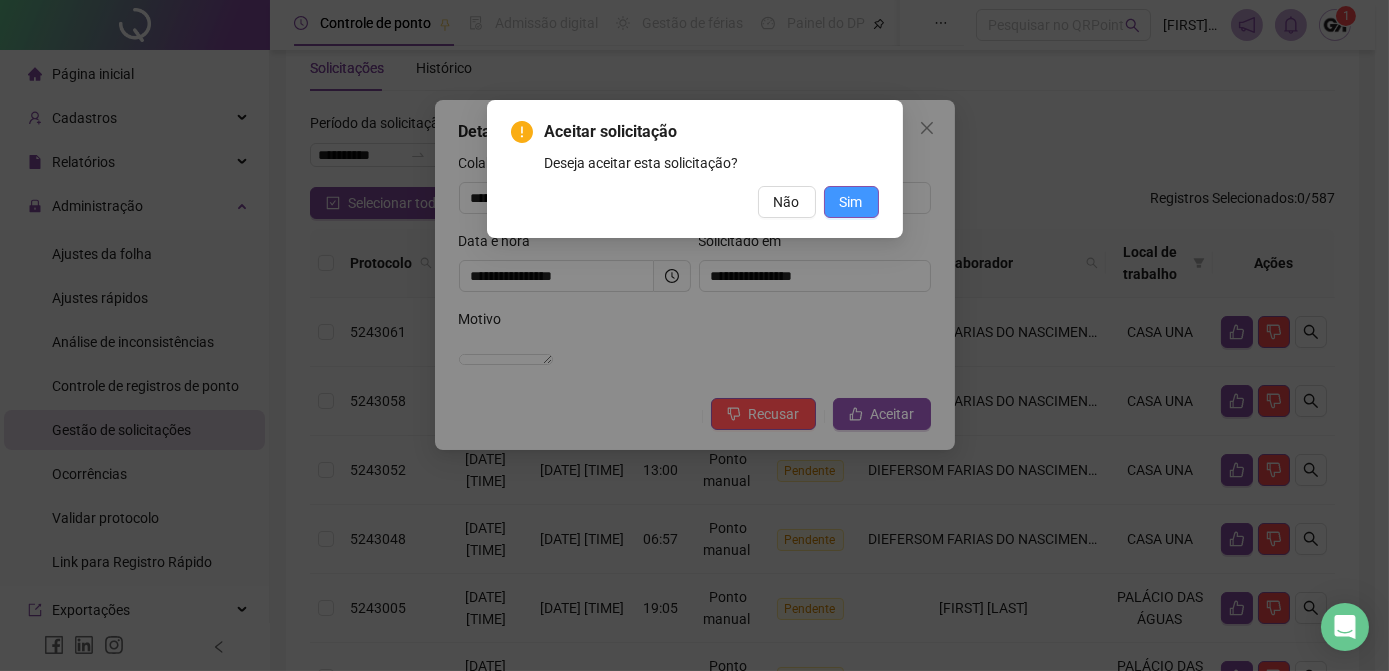 click on "Sim" at bounding box center [851, 202] 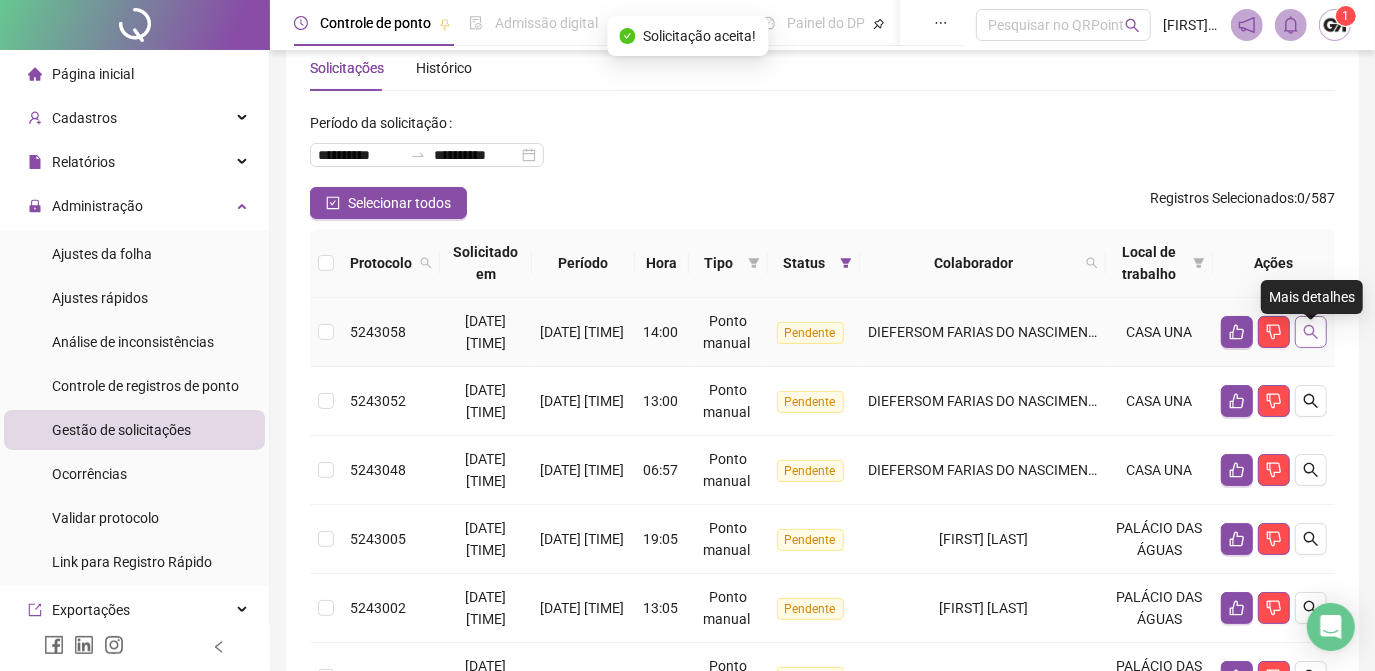 click 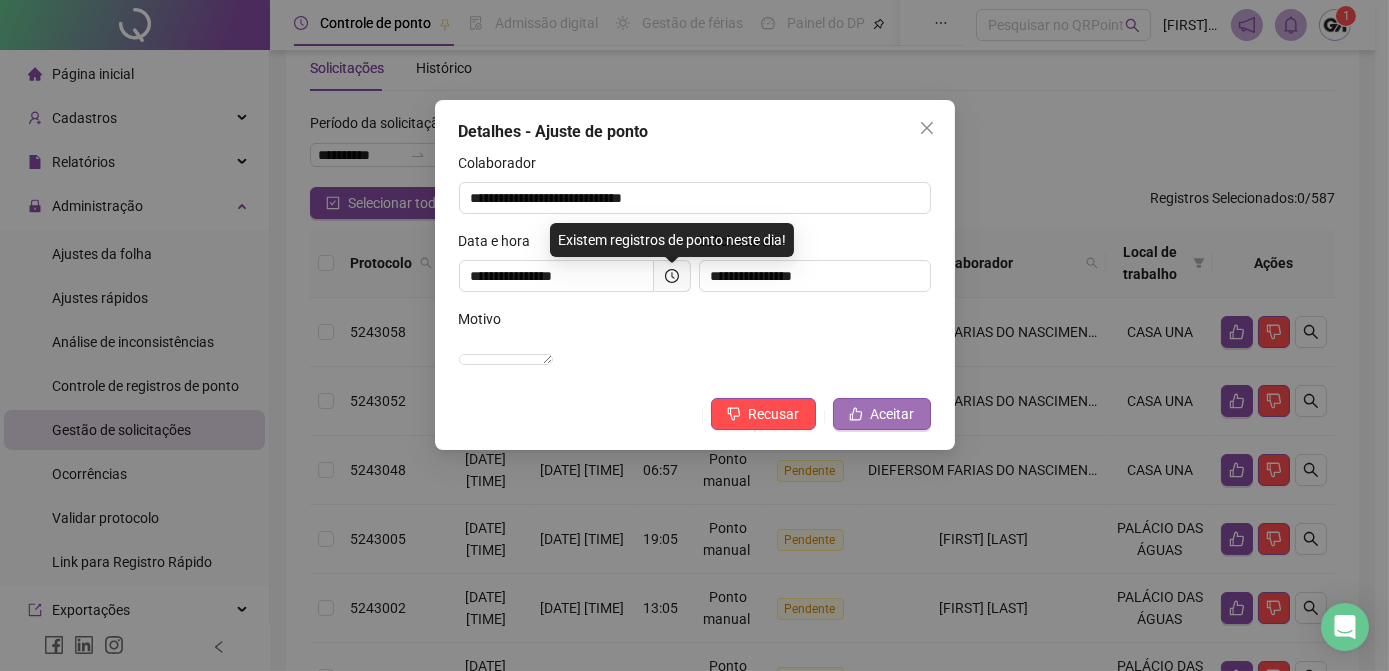 click on "Aceitar" at bounding box center (893, 414) 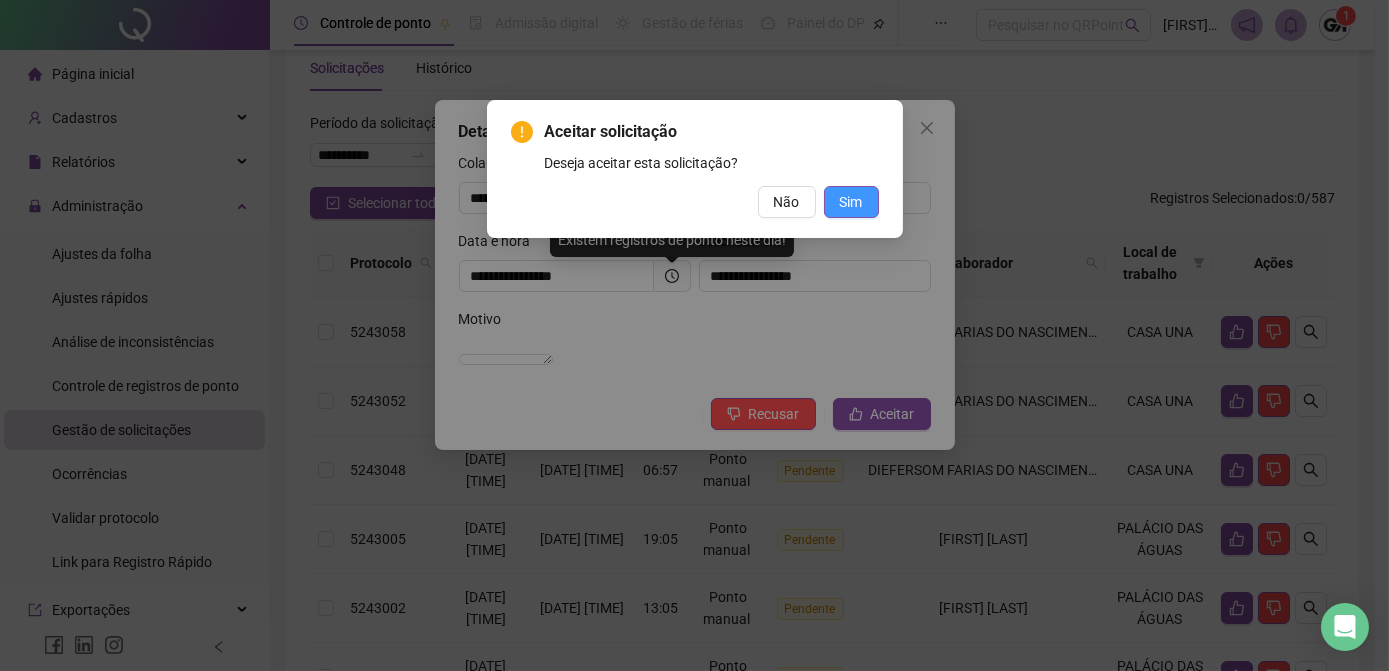 click on "Sim" at bounding box center [851, 202] 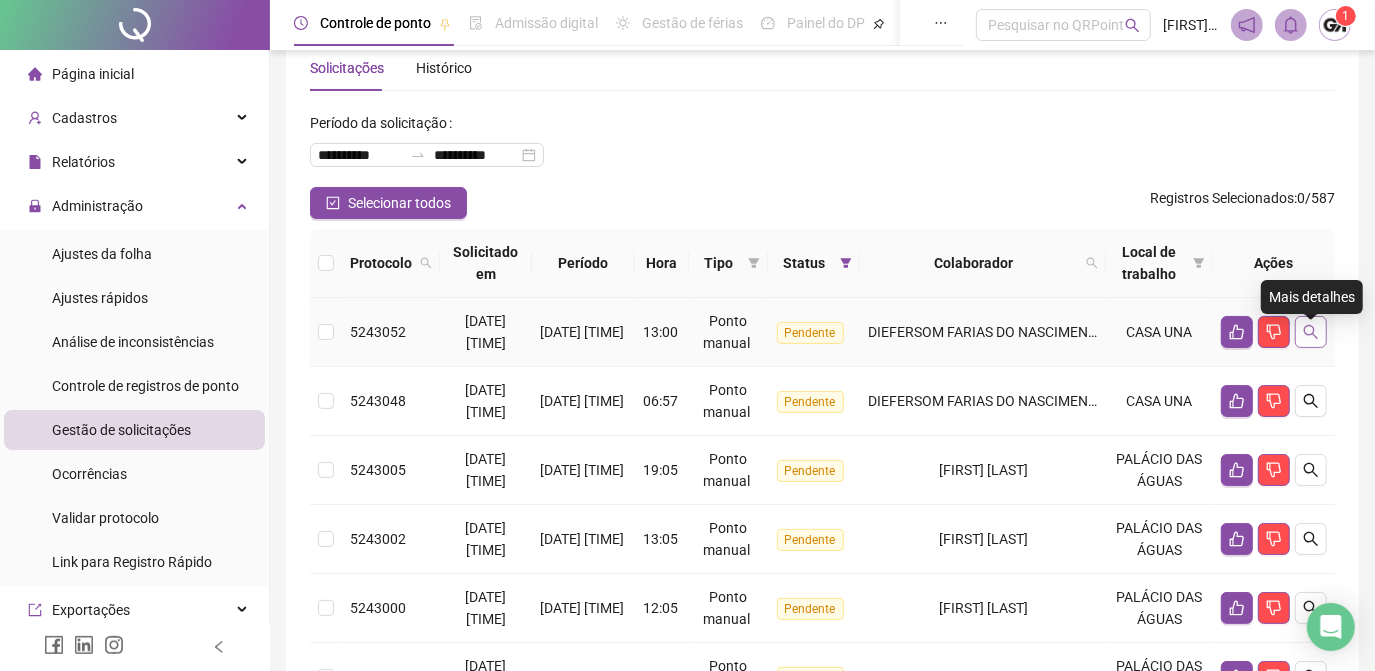 click 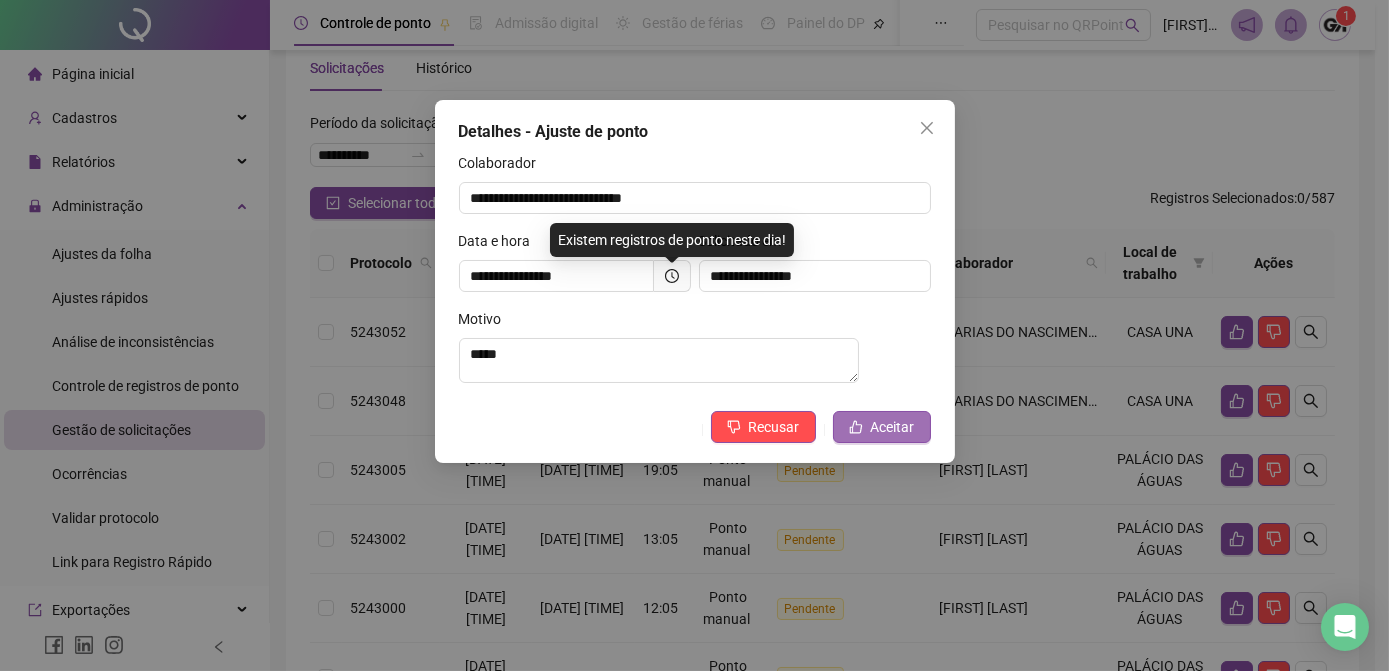 click on "Aceitar" at bounding box center (882, 427) 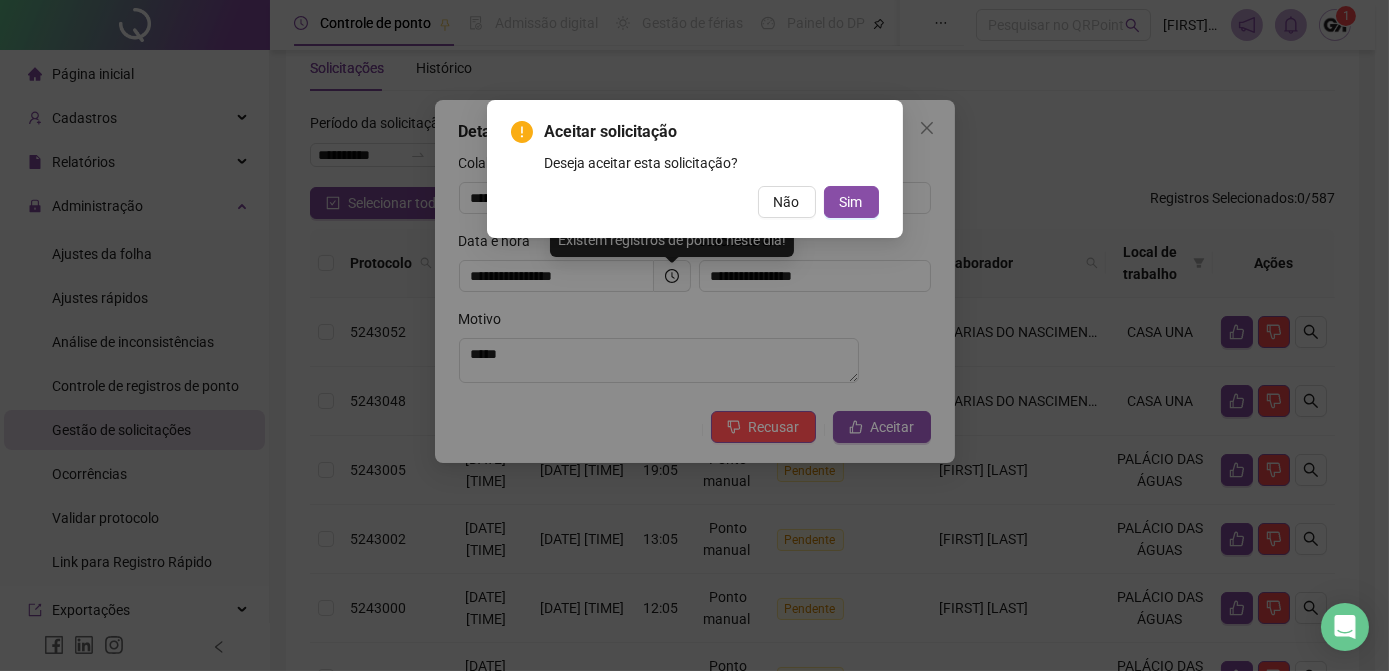 drag, startPoint x: 850, startPoint y: 209, endPoint x: 919, endPoint y: 228, distance: 71.568146 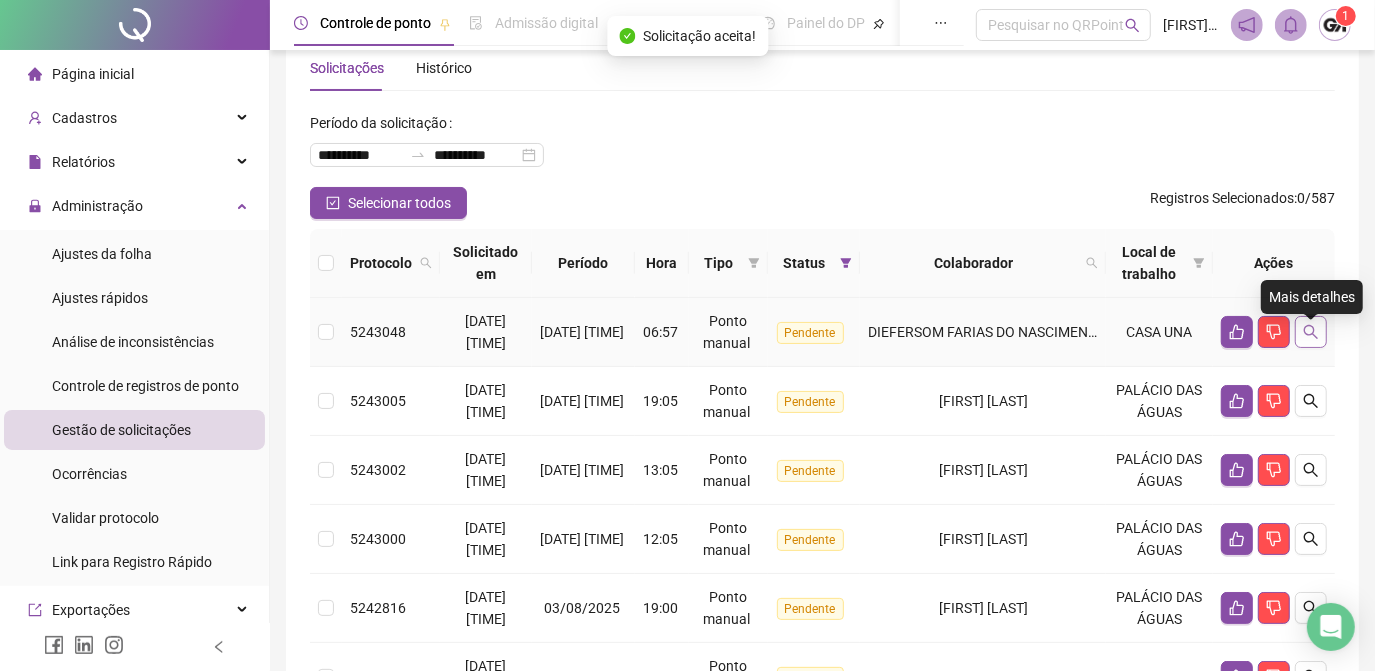 click 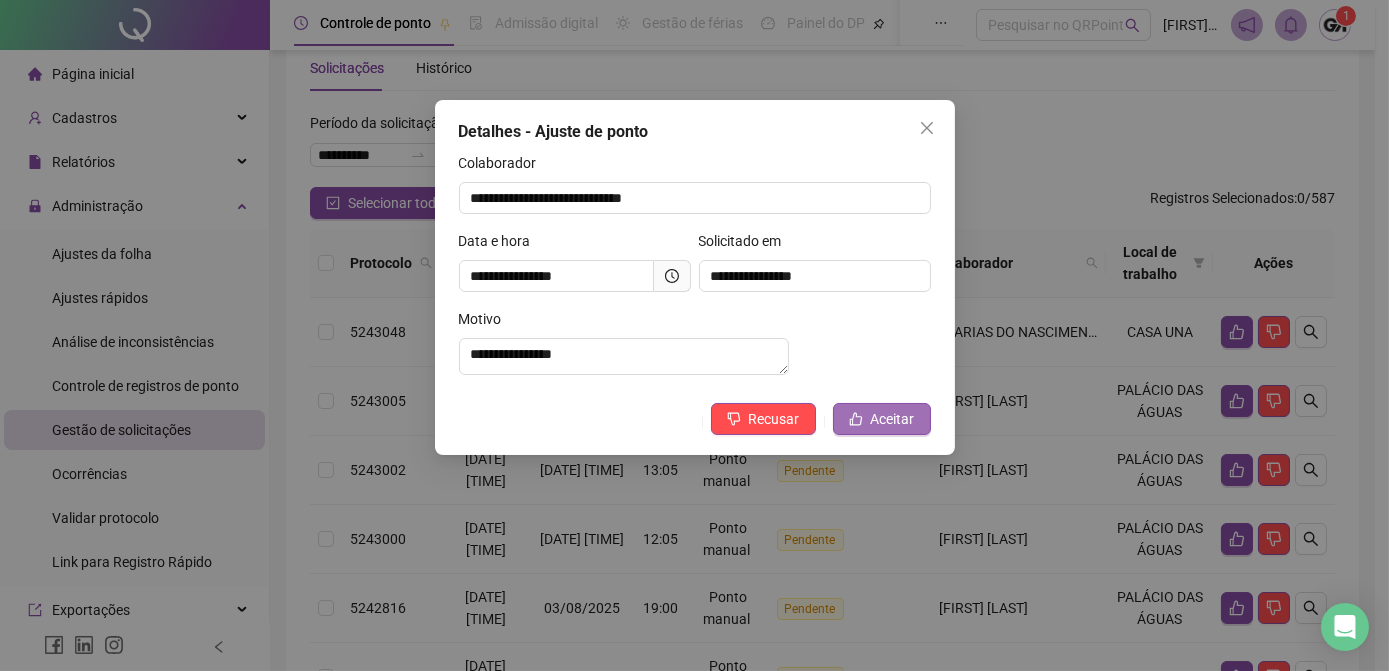 click on "Aceitar" at bounding box center (893, 419) 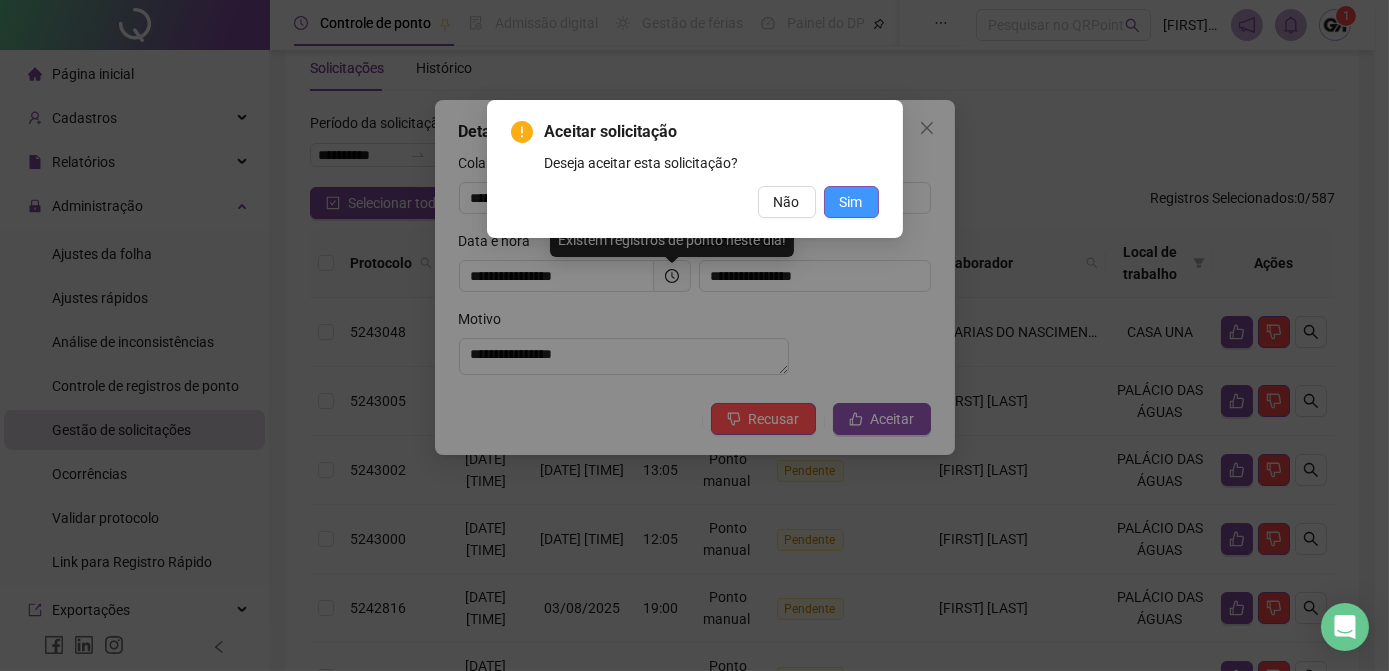 click on "Sim" at bounding box center [851, 202] 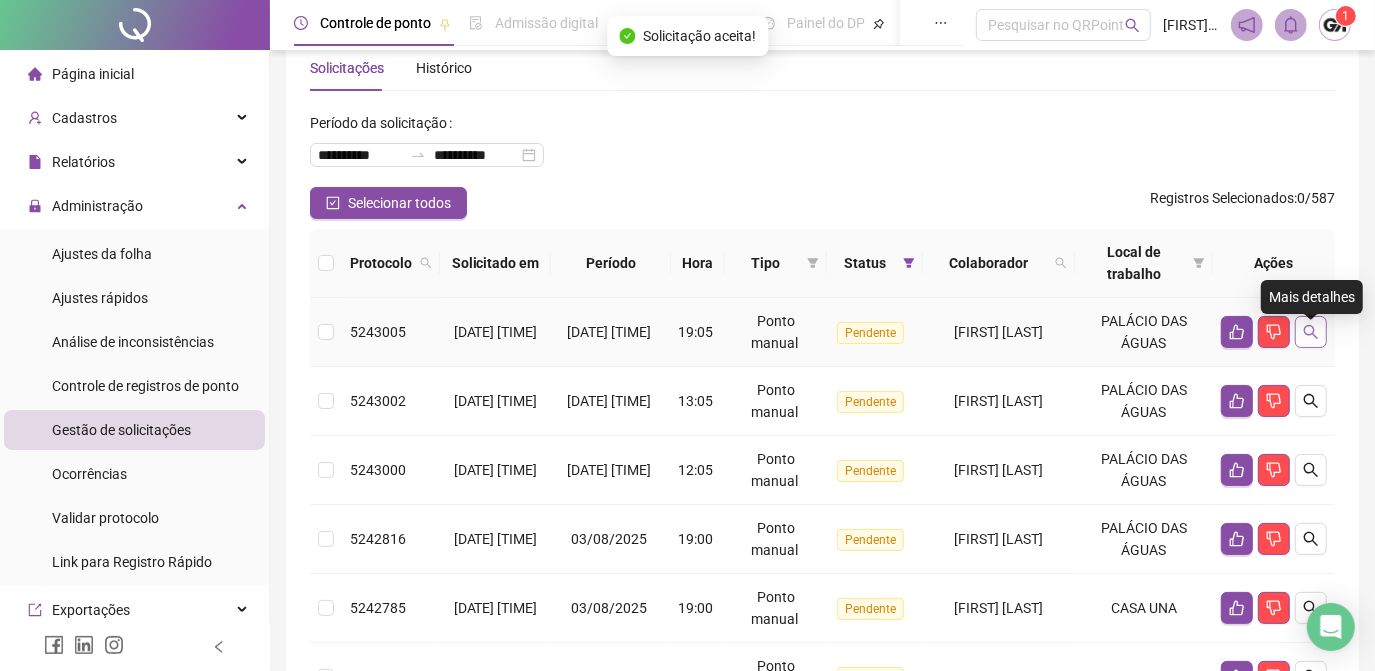 click 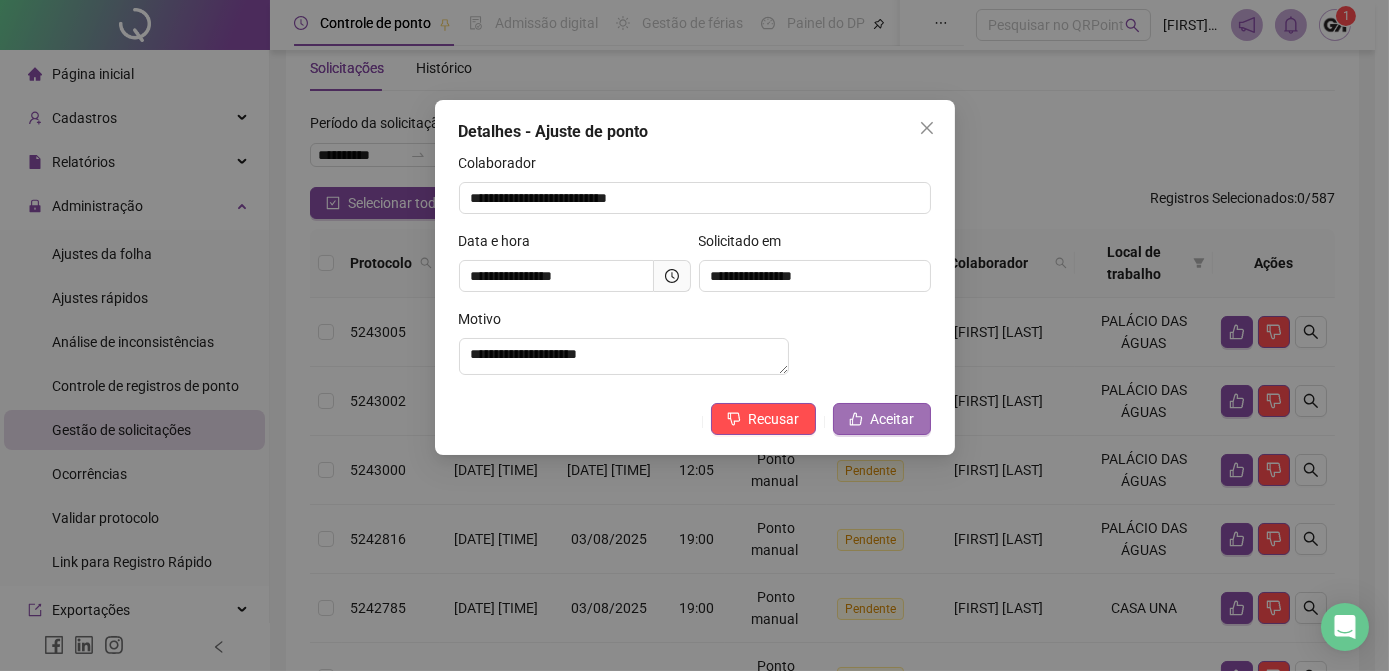 click on "Aceitar" at bounding box center (893, 419) 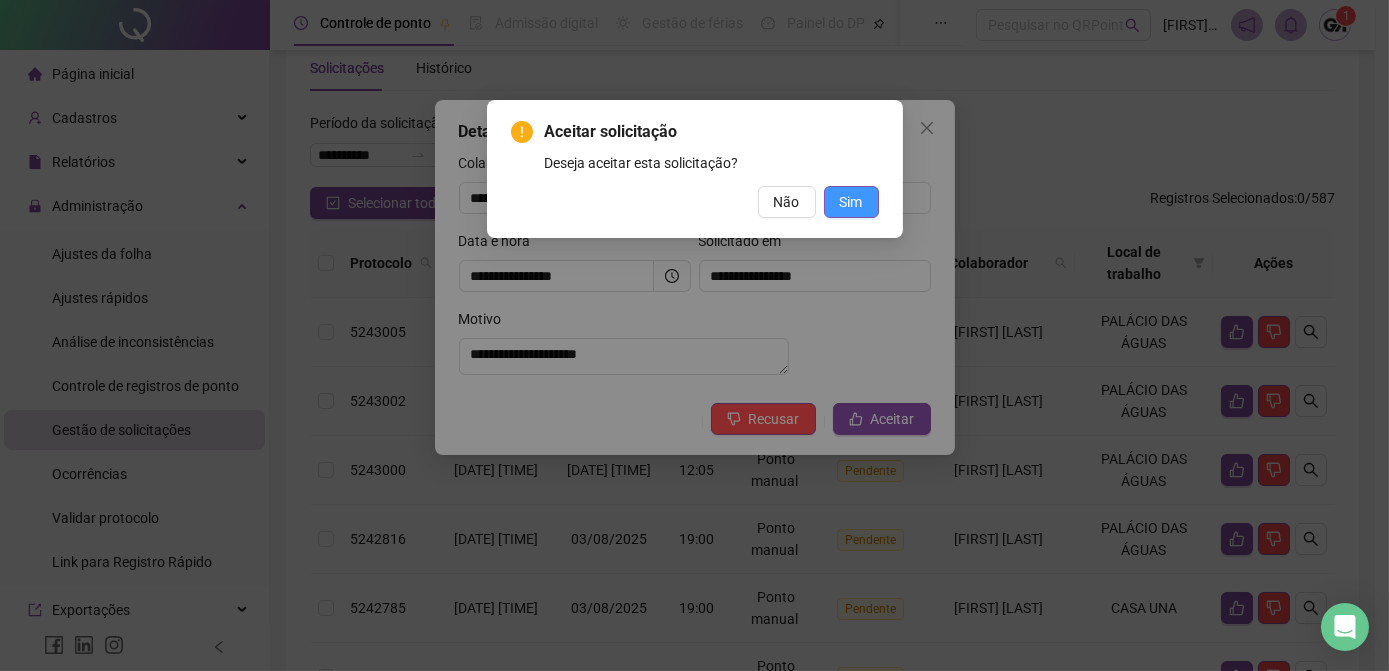 click on "Sim" at bounding box center [851, 202] 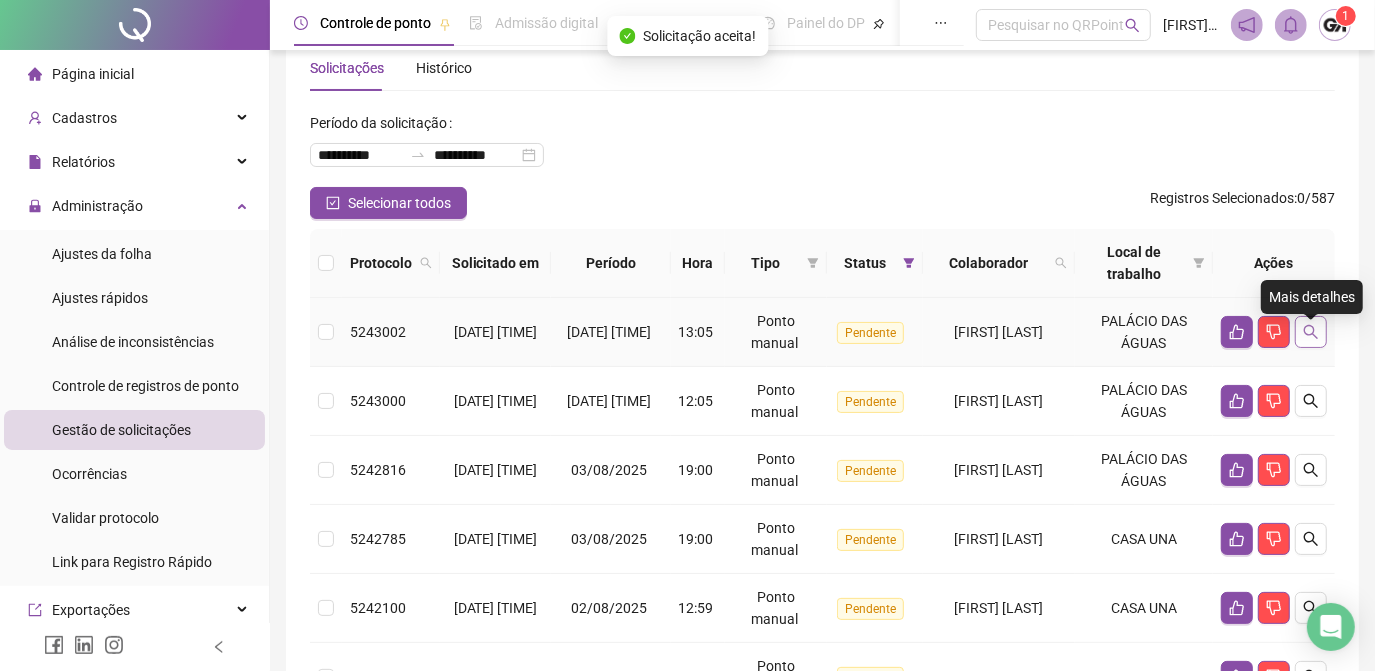click 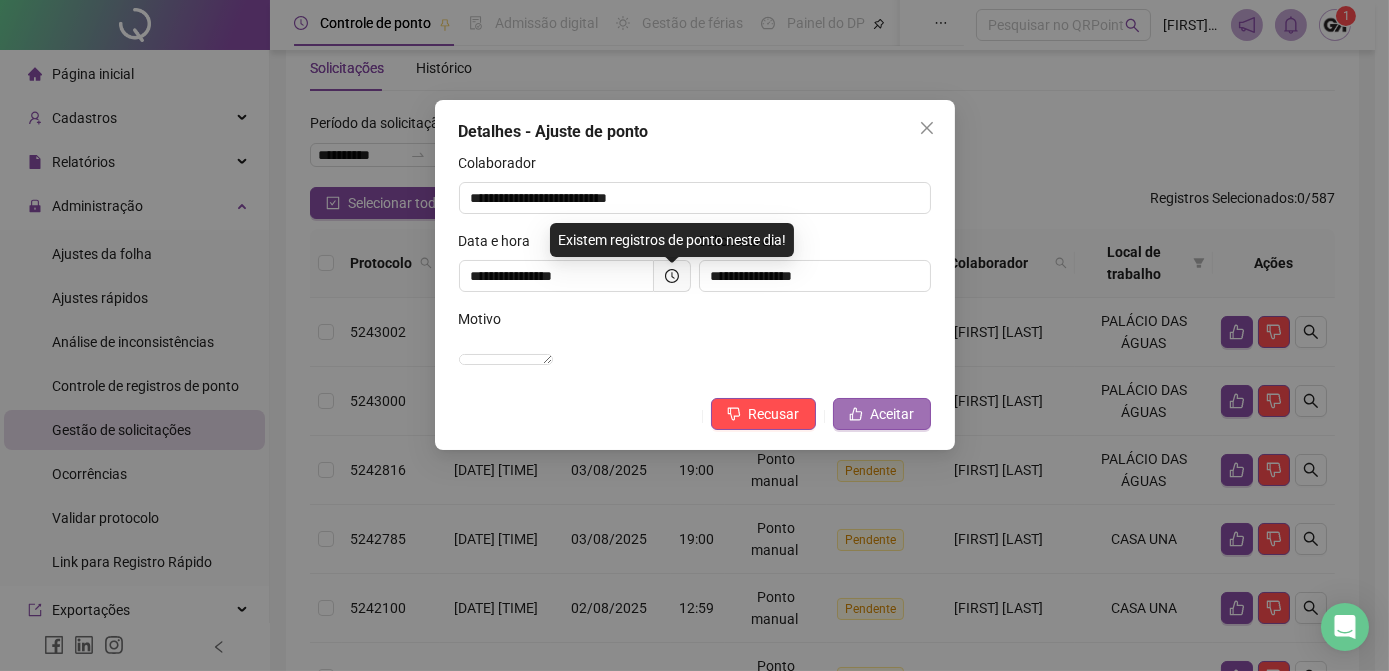 click on "Aceitar" at bounding box center (893, 414) 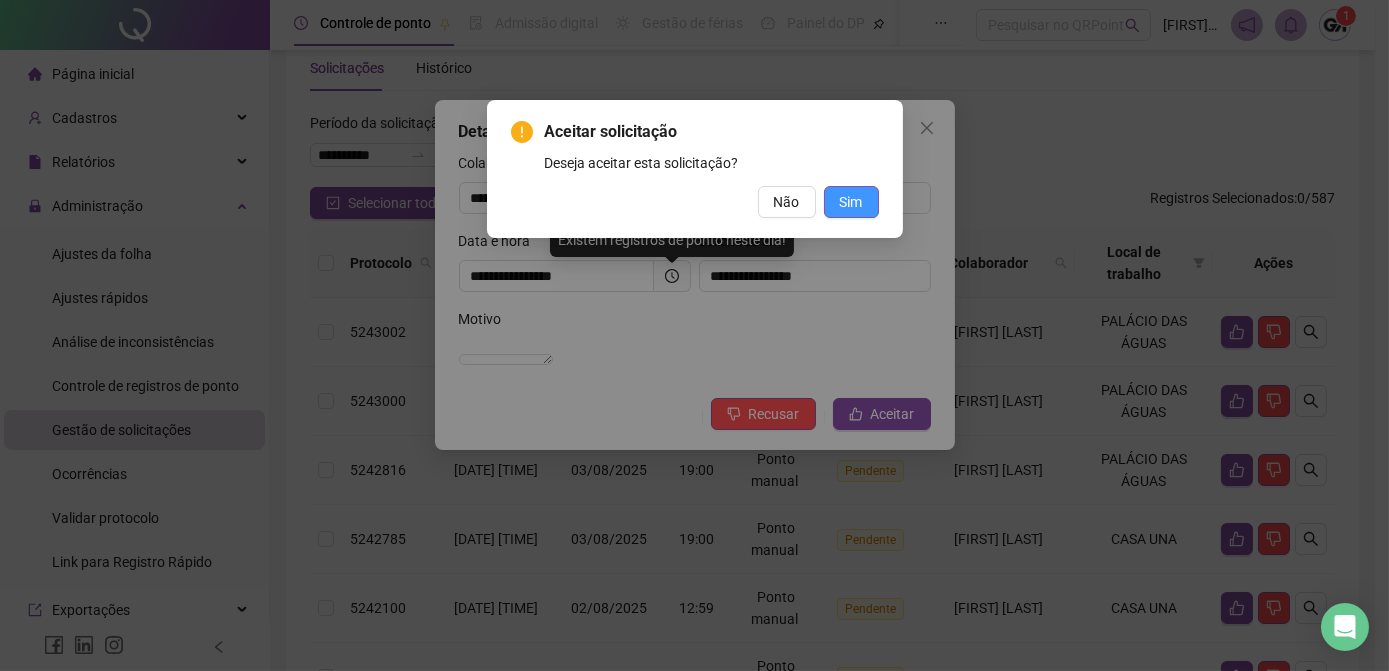 click on "Sim" at bounding box center (851, 202) 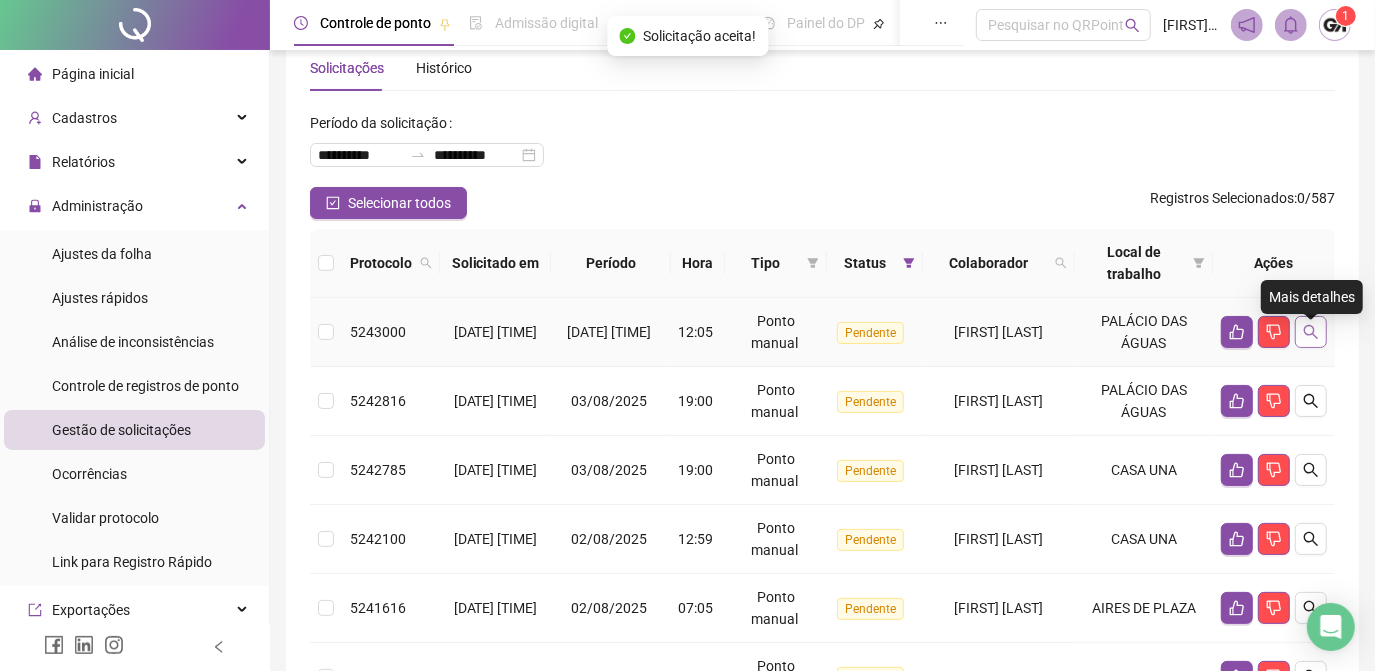 click 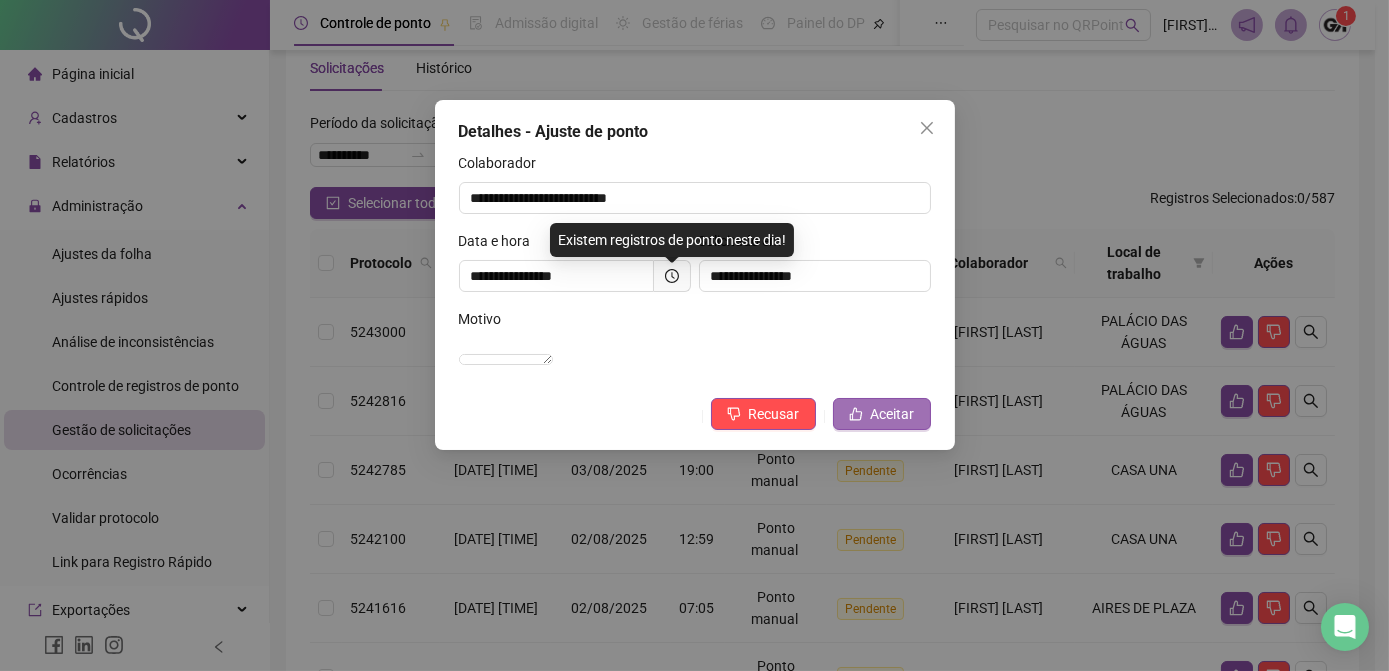 click on "Aceitar" at bounding box center [893, 414] 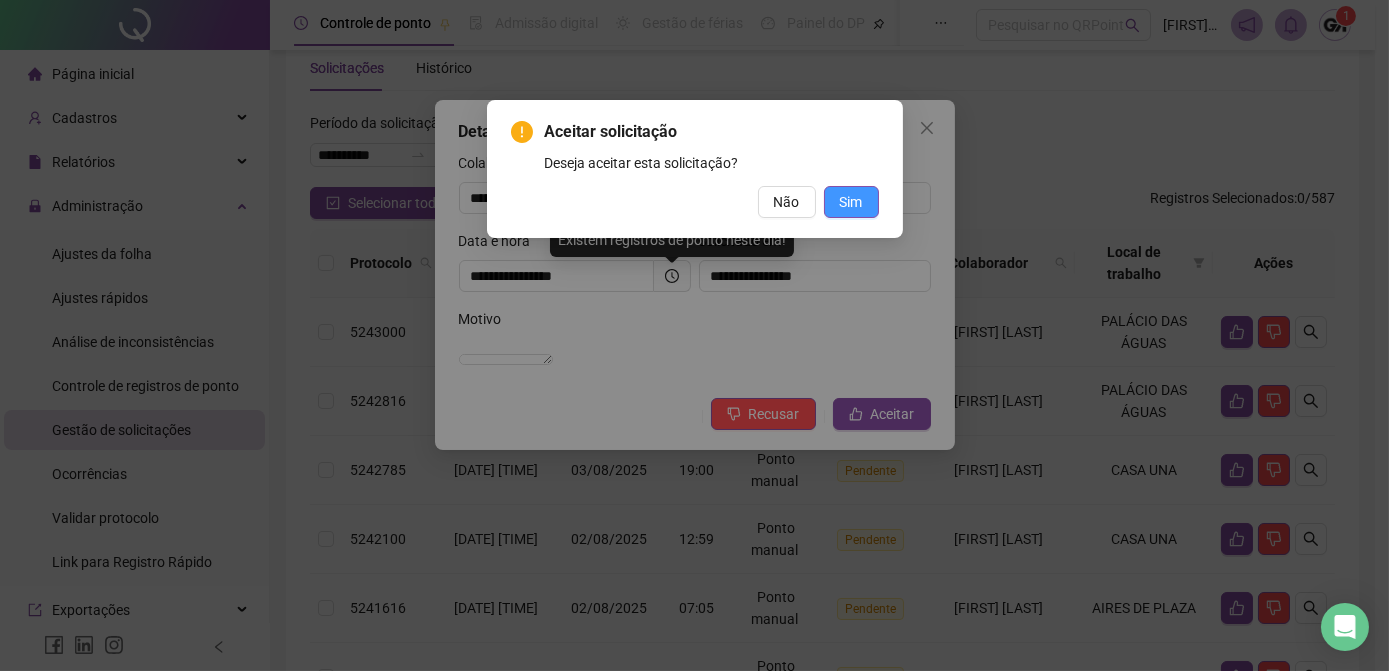 click on "Sim" at bounding box center [851, 202] 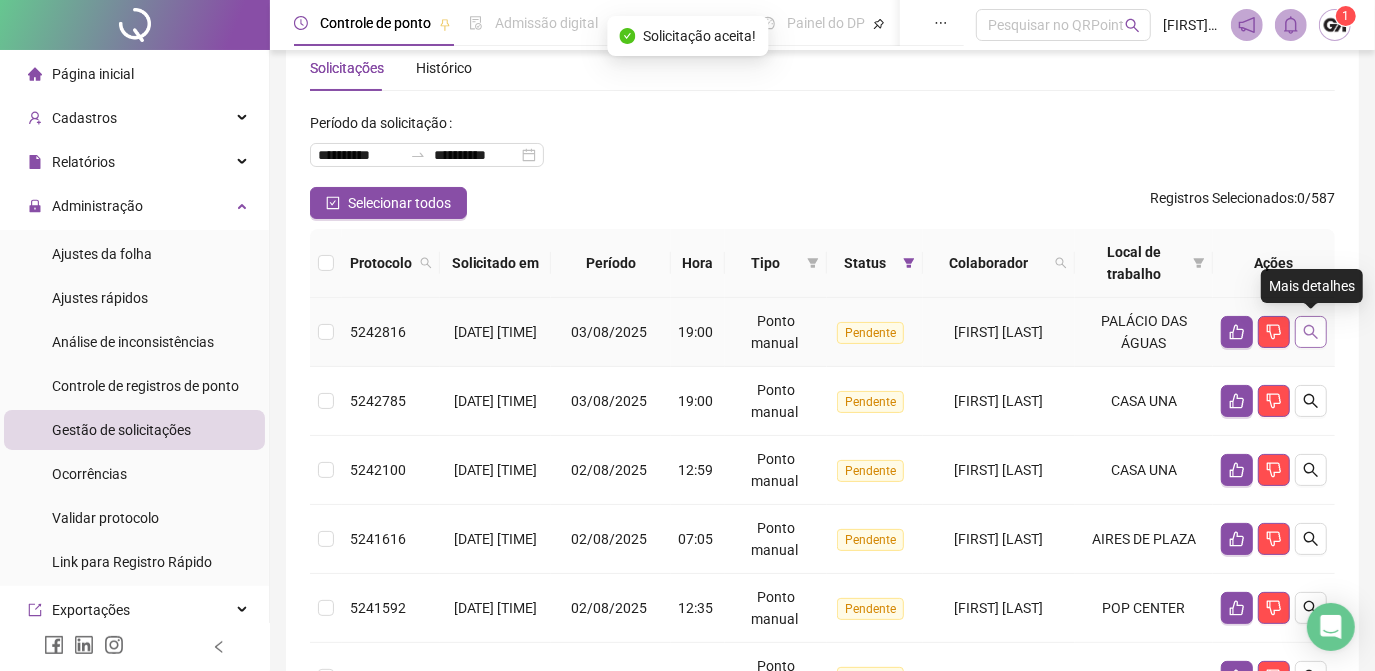 click at bounding box center [1311, 332] 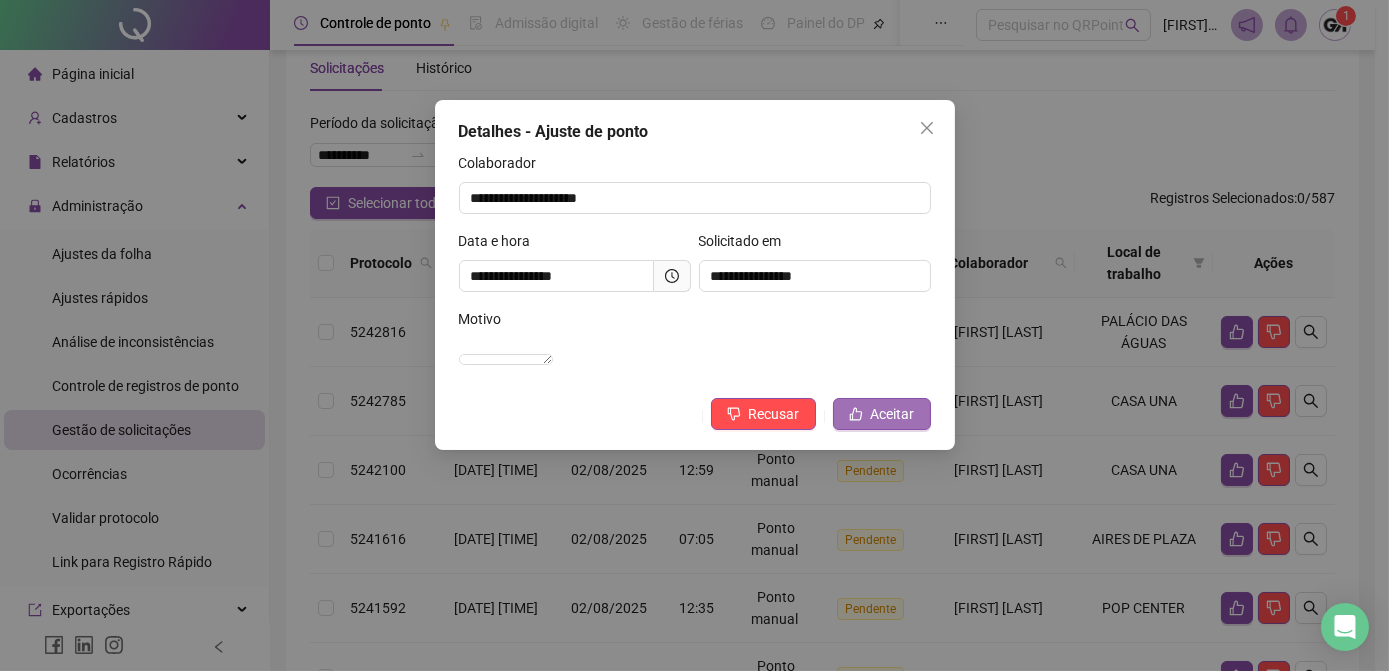 click on "Aceitar" at bounding box center (893, 414) 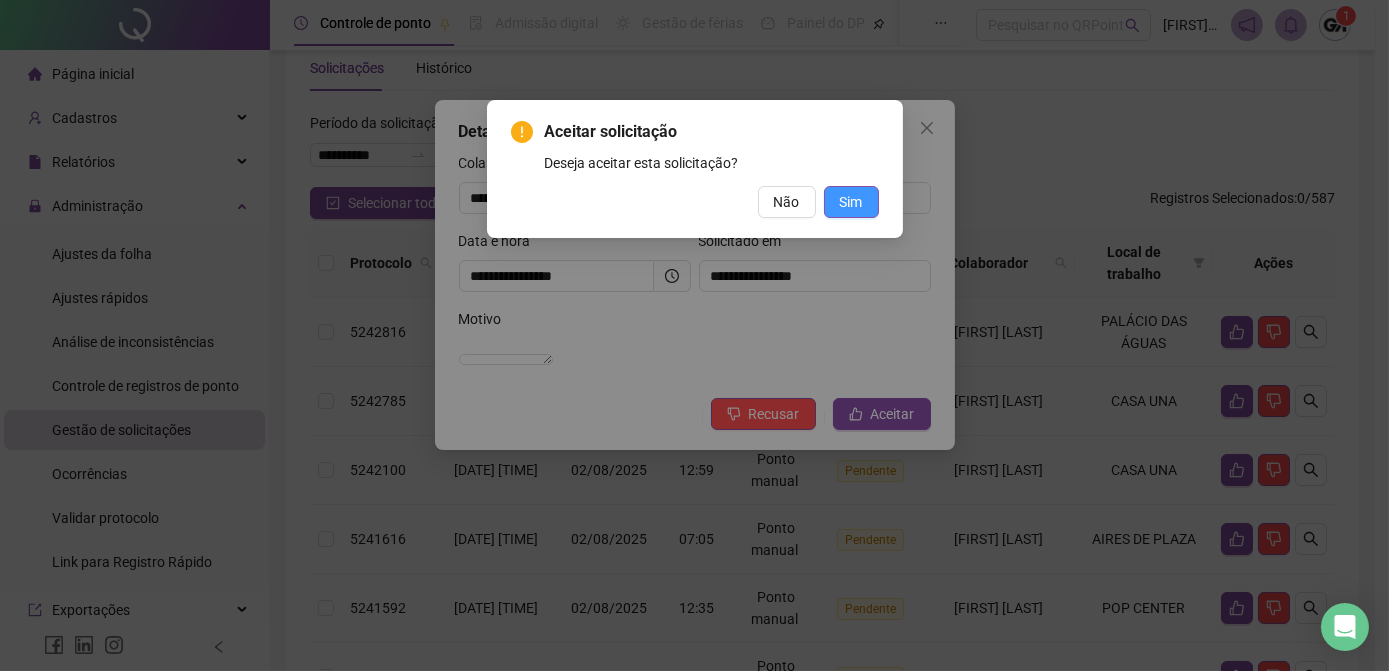 click on "Sim" at bounding box center (851, 202) 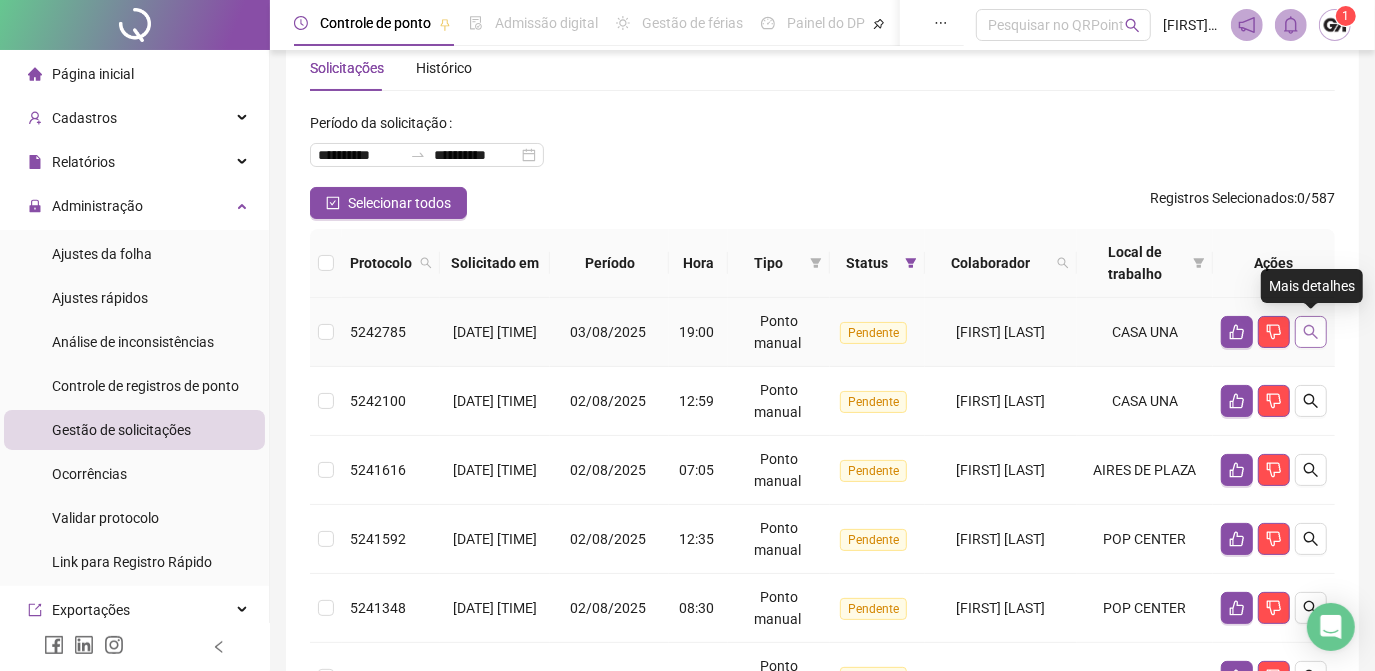 click 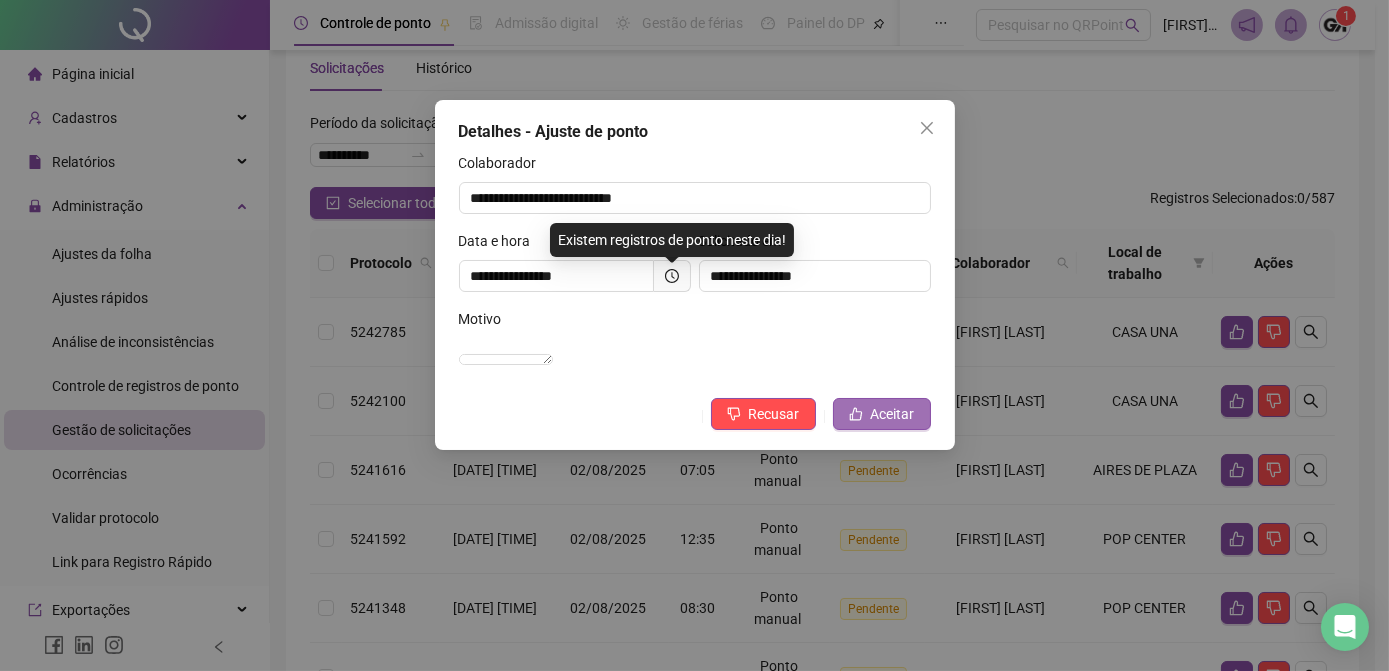 click on "Aceitar" at bounding box center [893, 414] 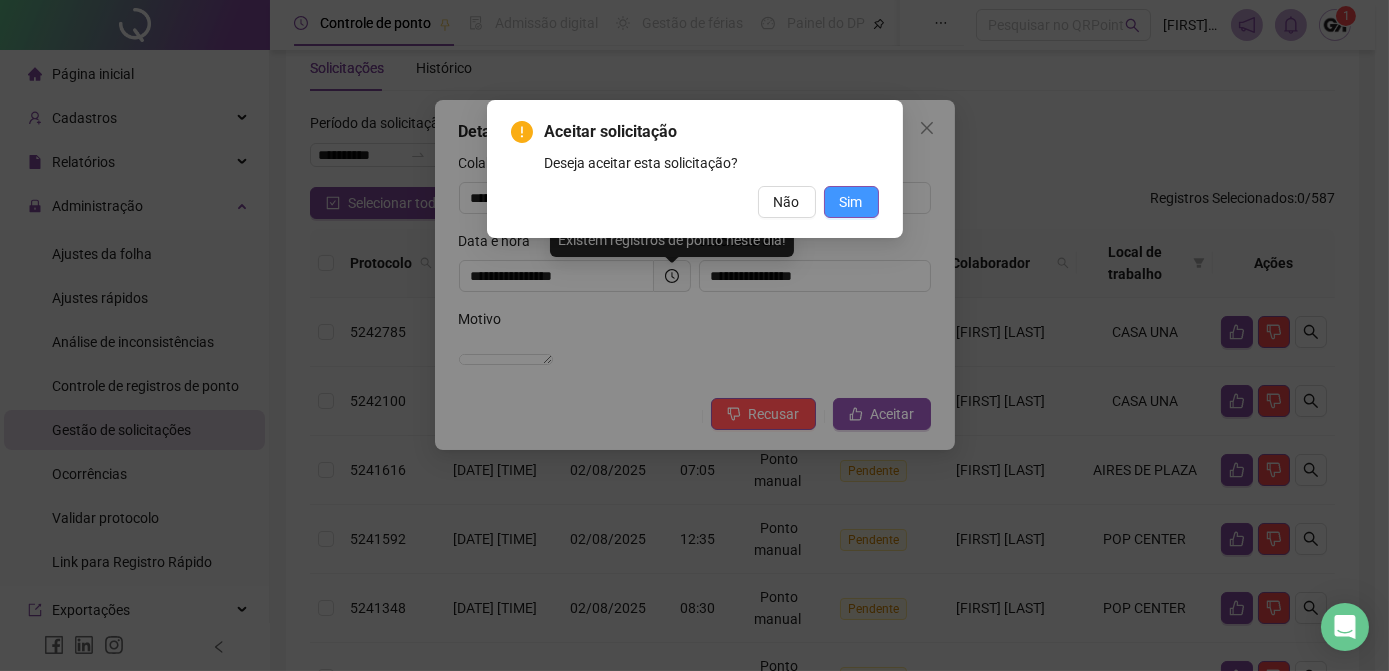 click on "Sim" at bounding box center [851, 202] 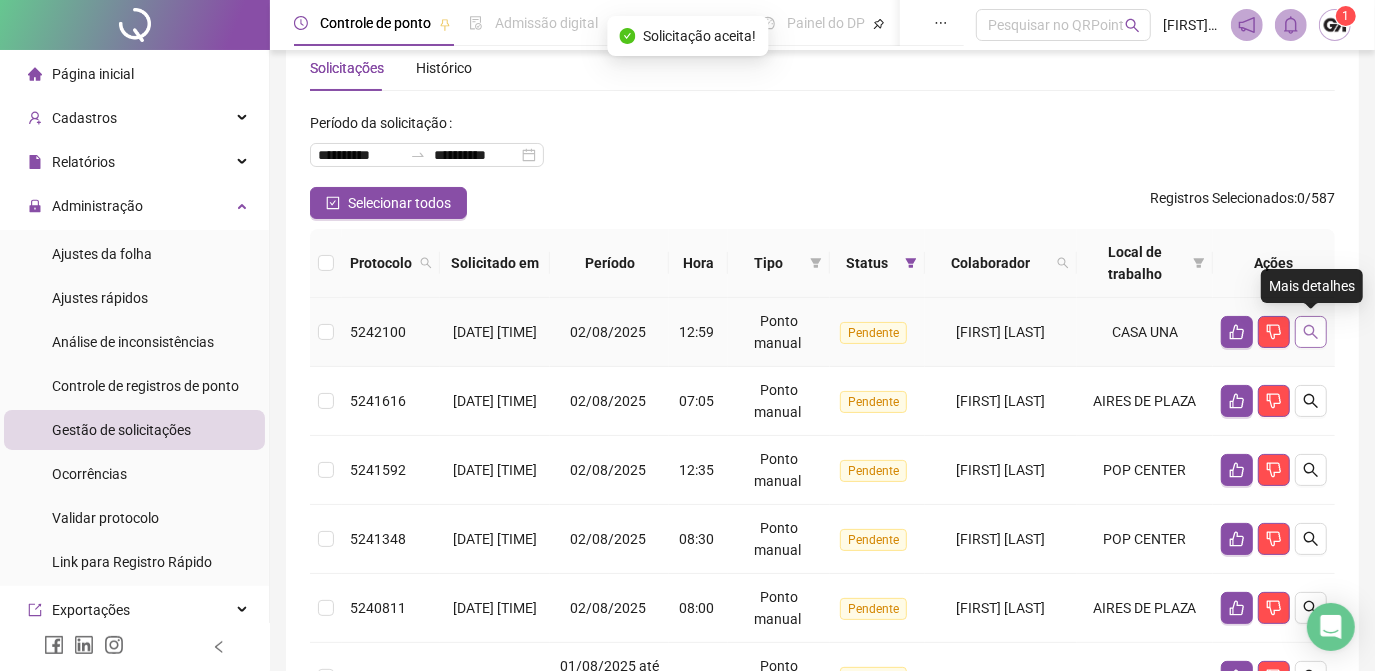 click 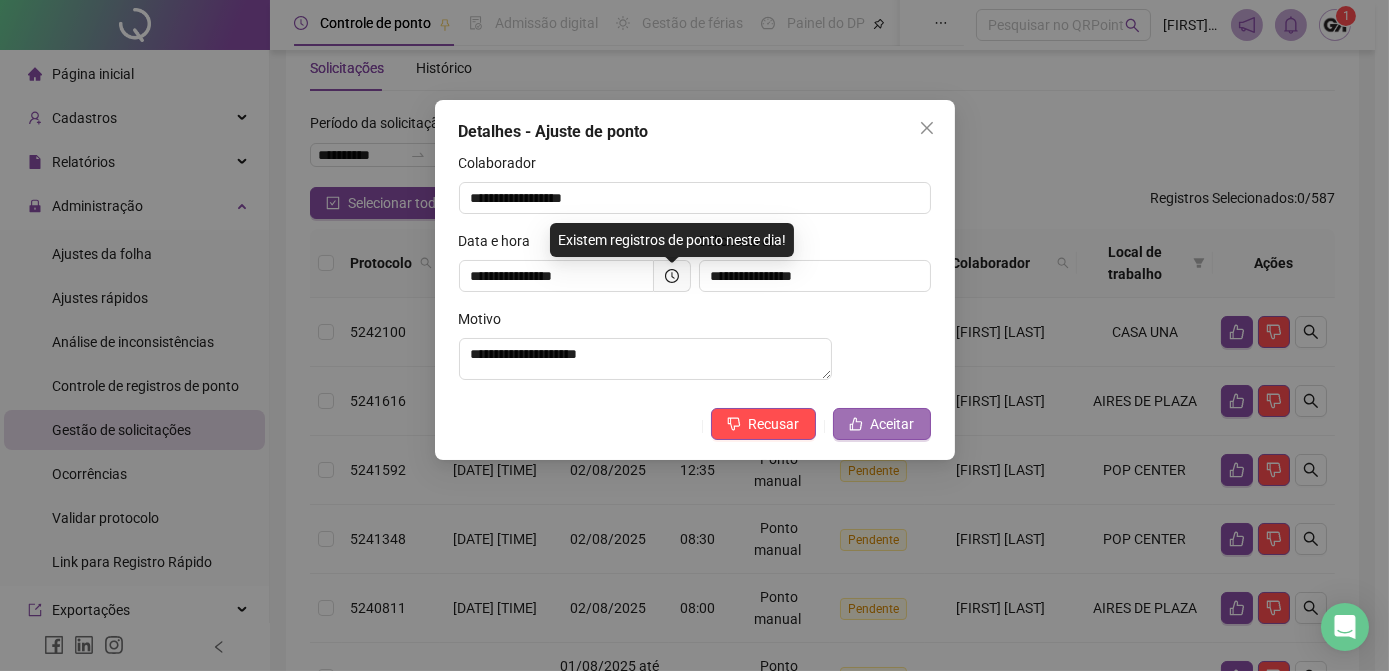 click 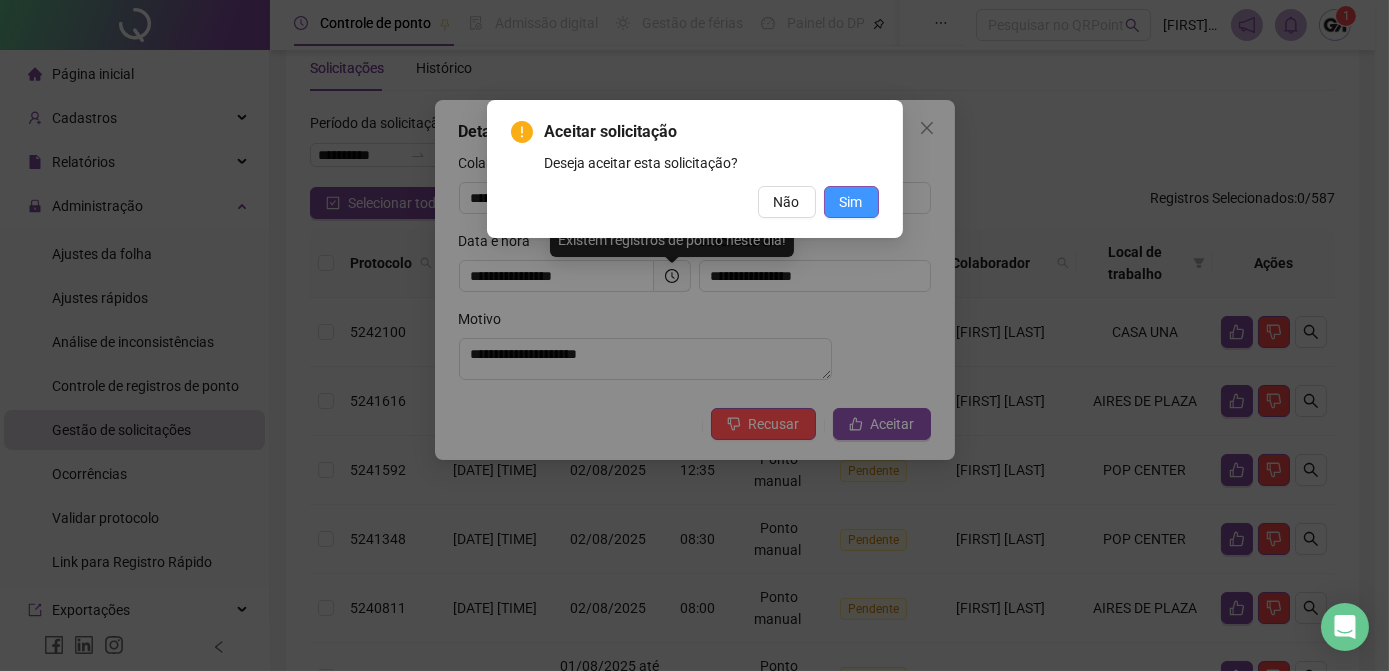 click on "Sim" at bounding box center [851, 202] 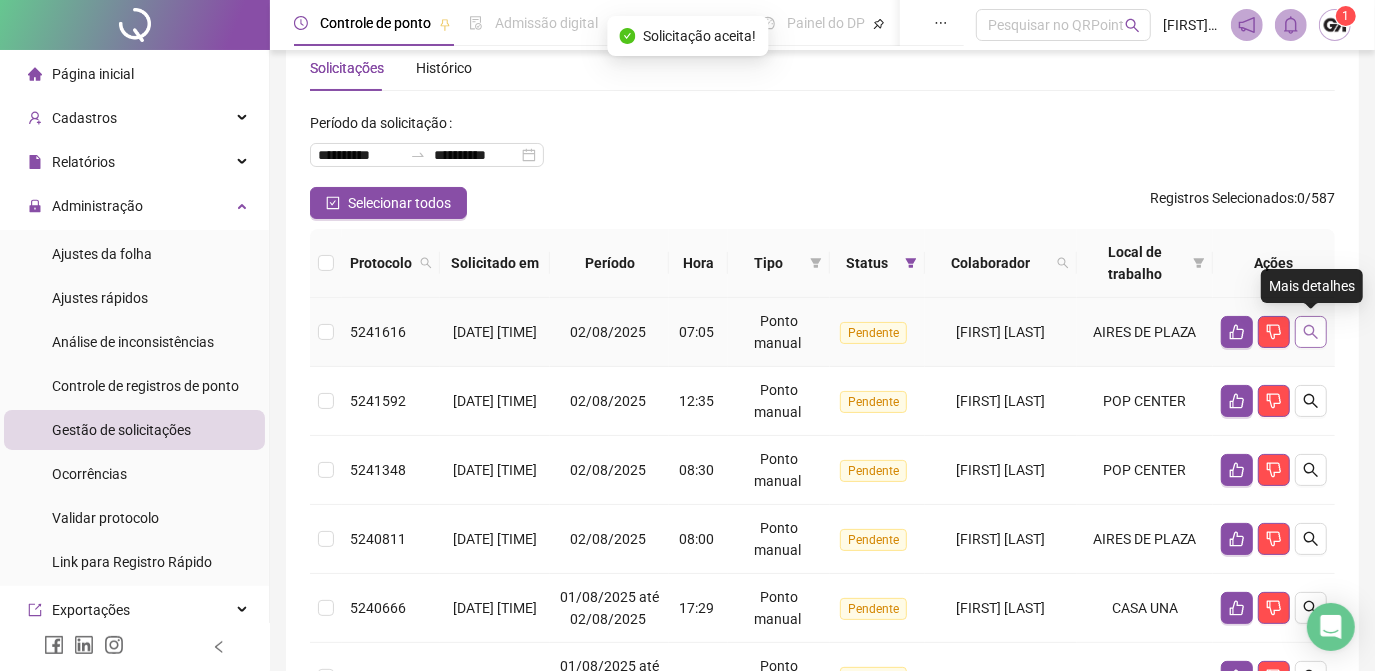 click 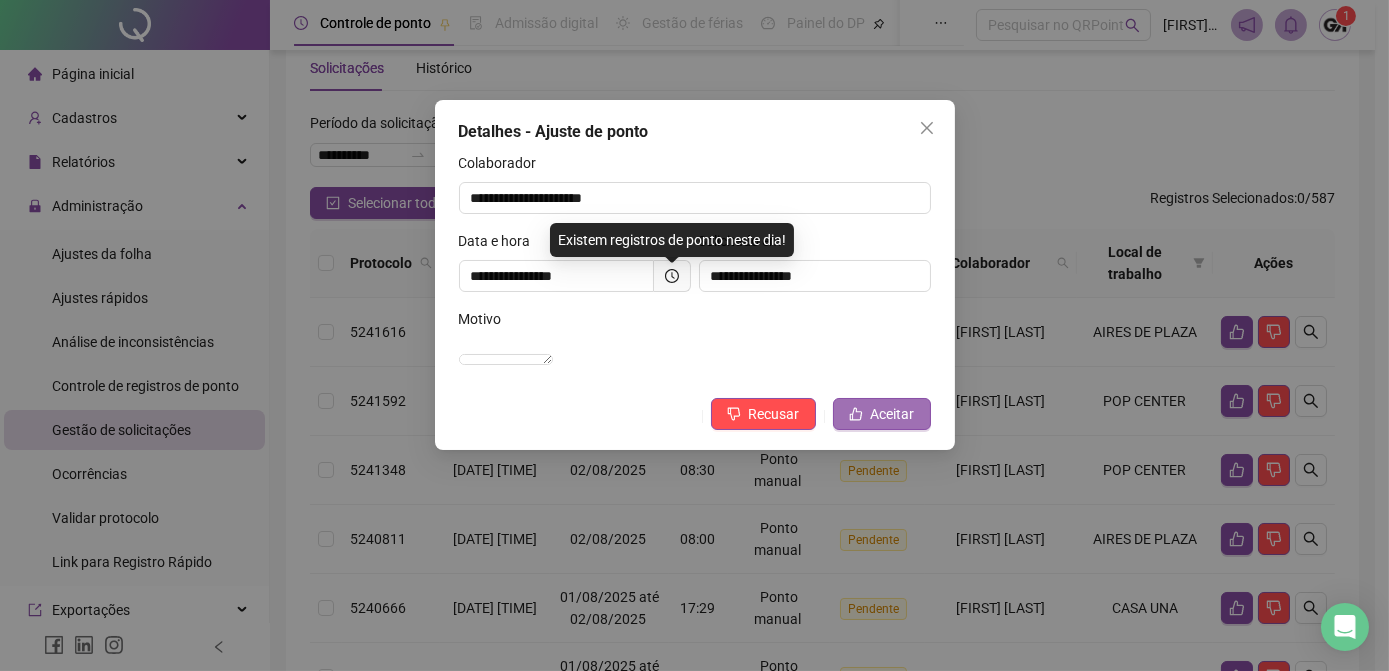 click on "Aceitar" at bounding box center [882, 414] 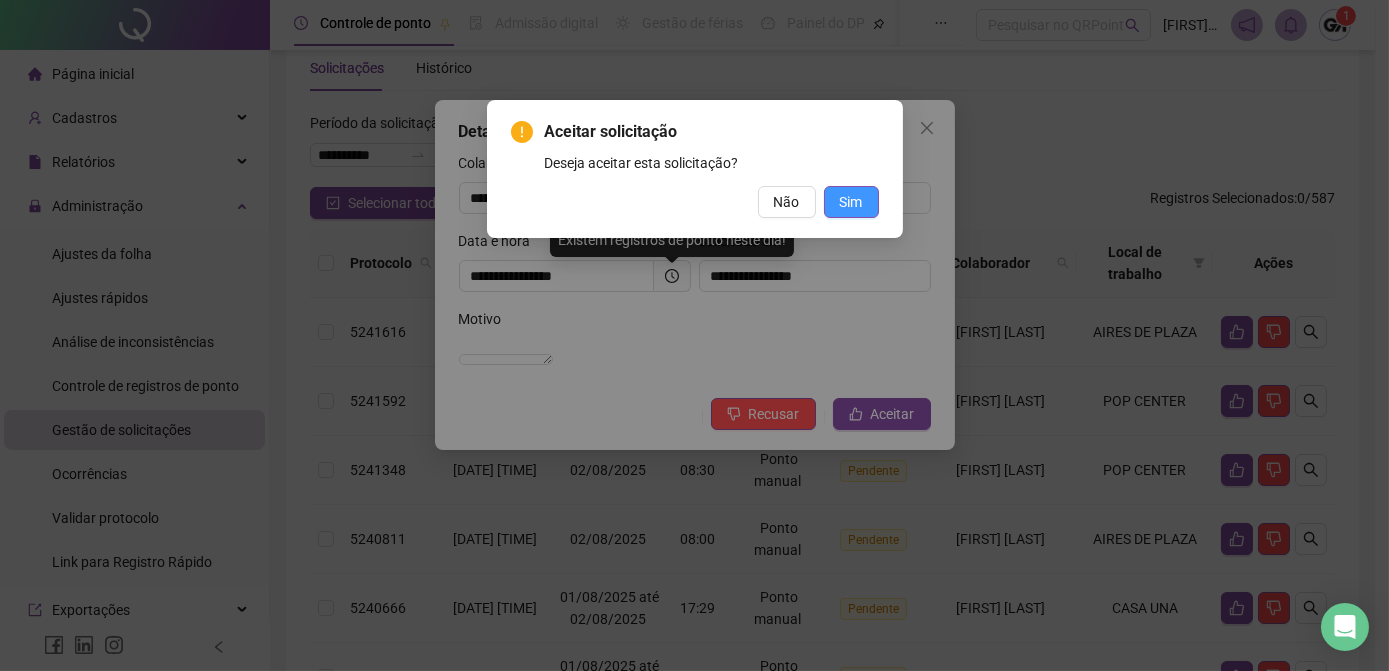 click on "Sim" at bounding box center [851, 202] 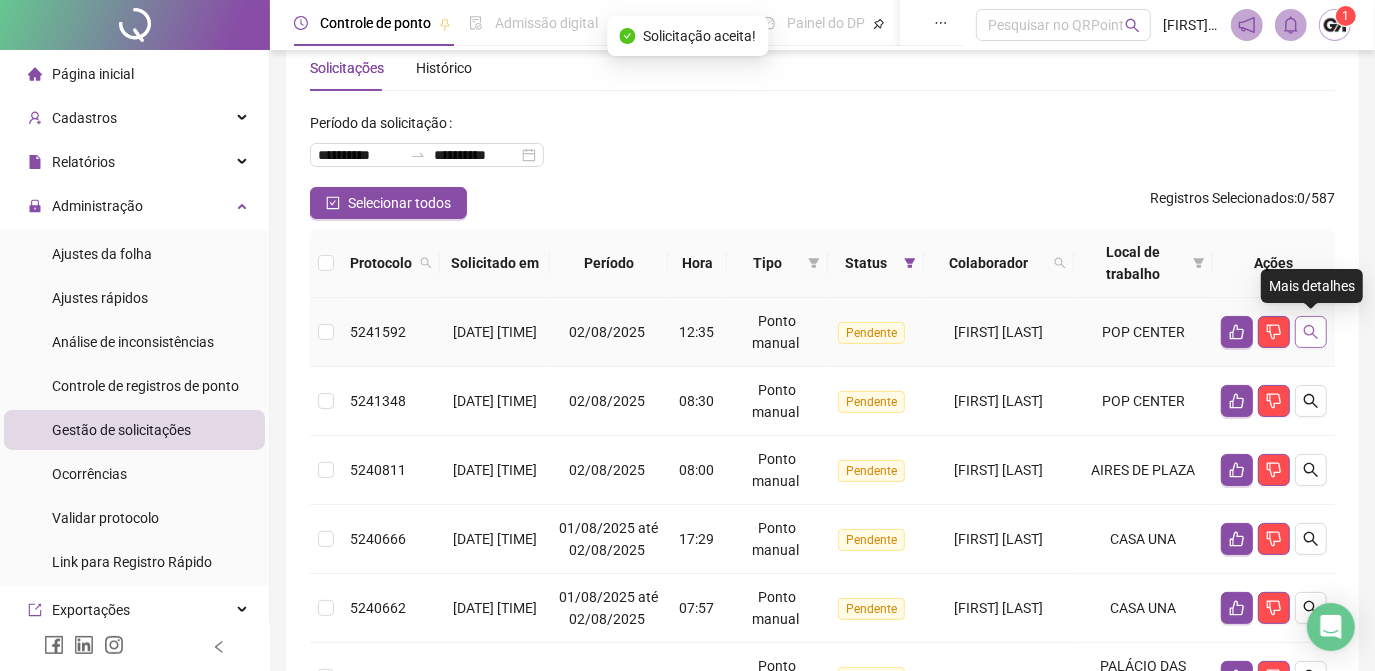 click at bounding box center (1311, 332) 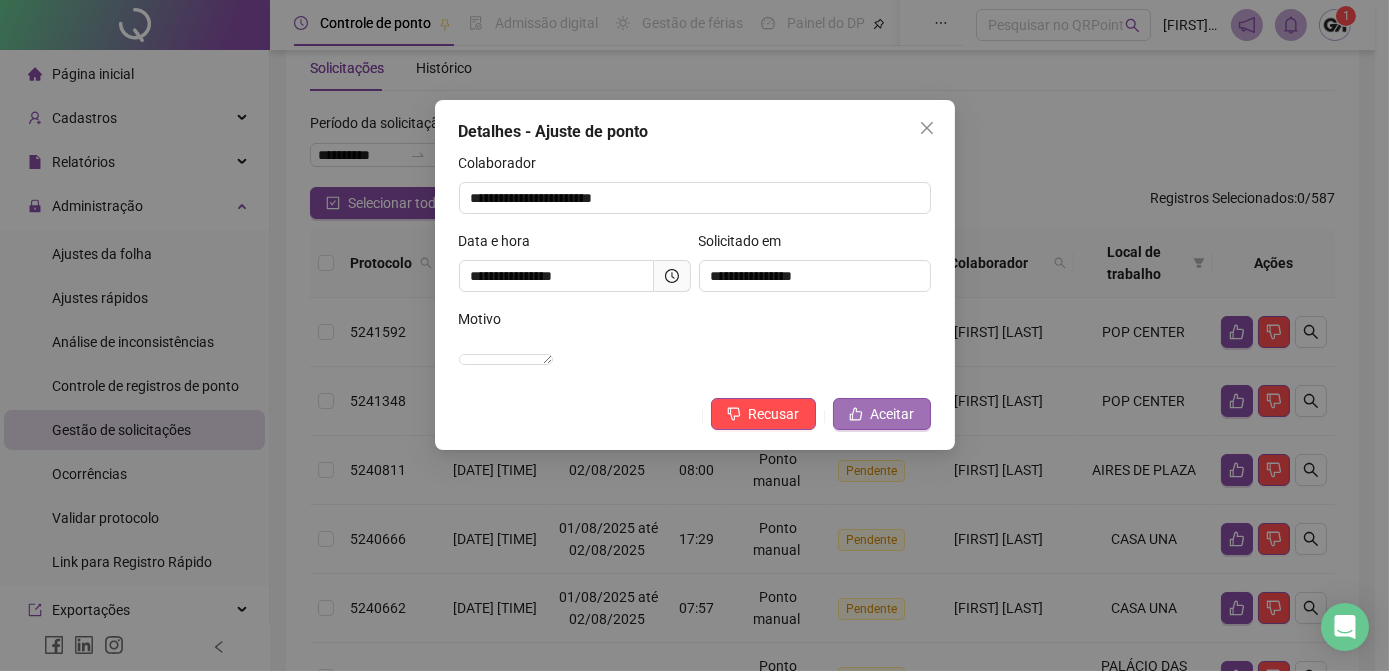 click on "Aceitar" at bounding box center [893, 414] 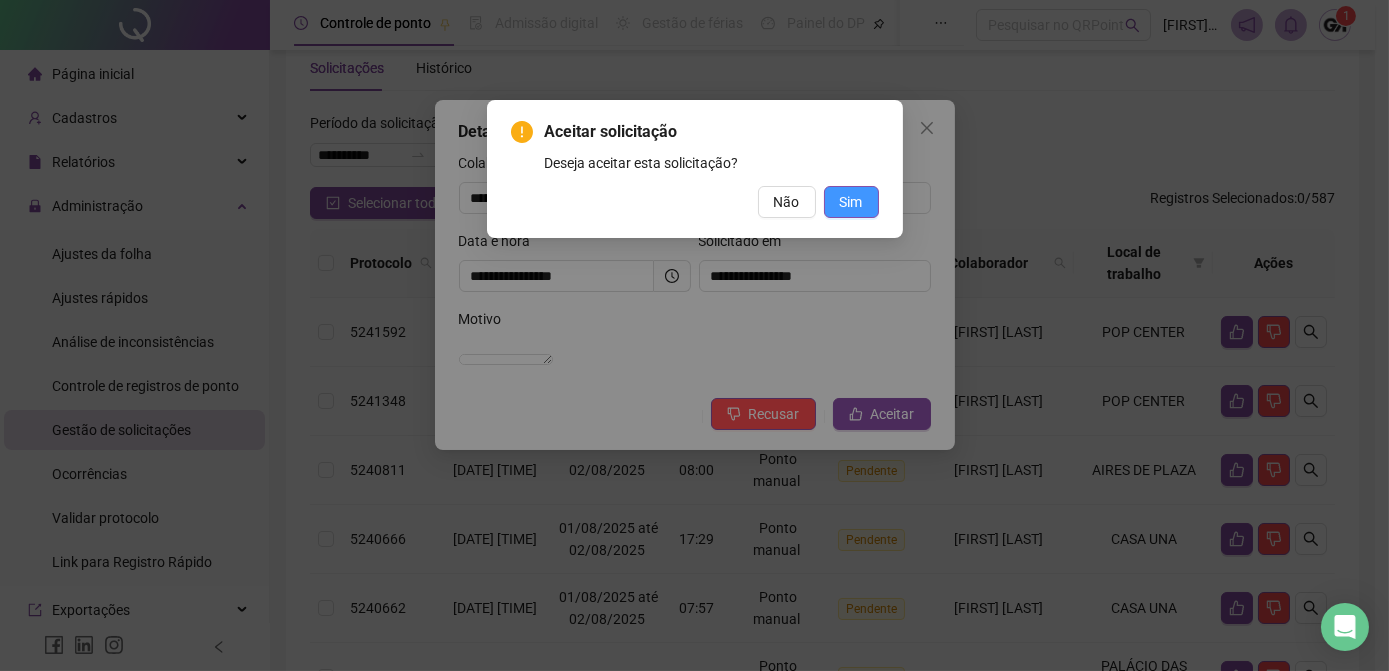 click on "Sim" at bounding box center (851, 202) 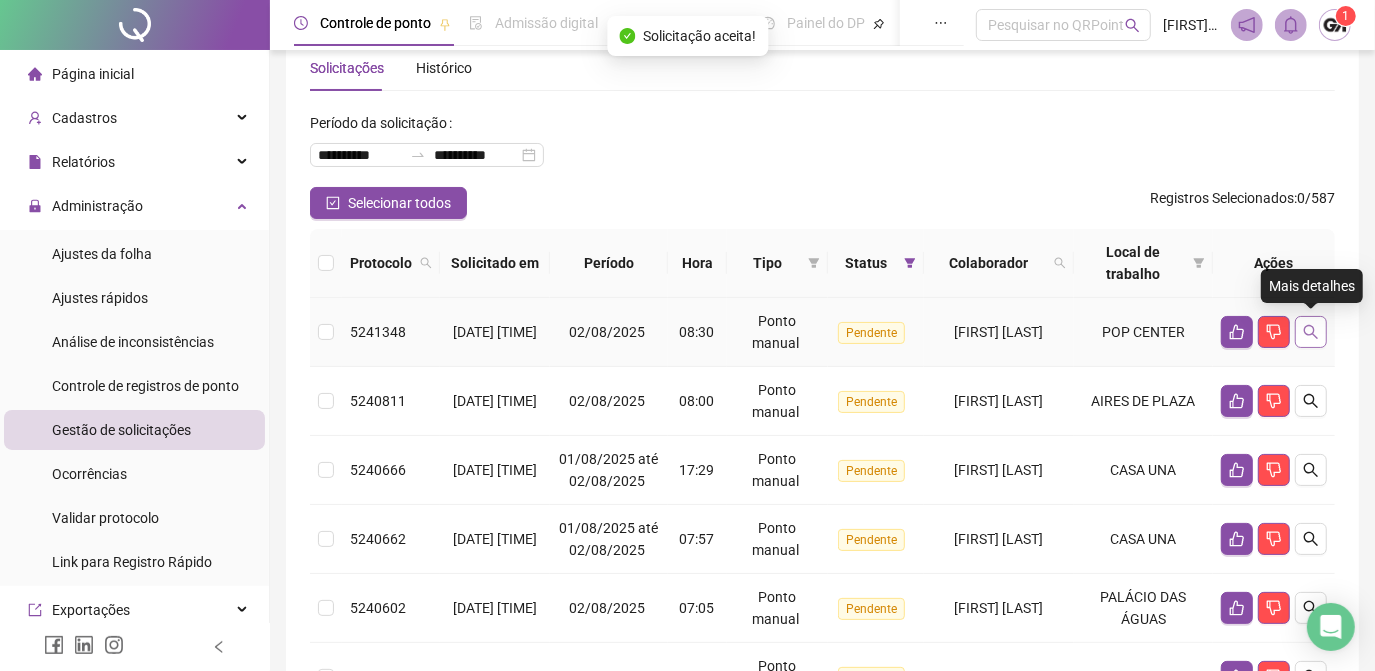 click 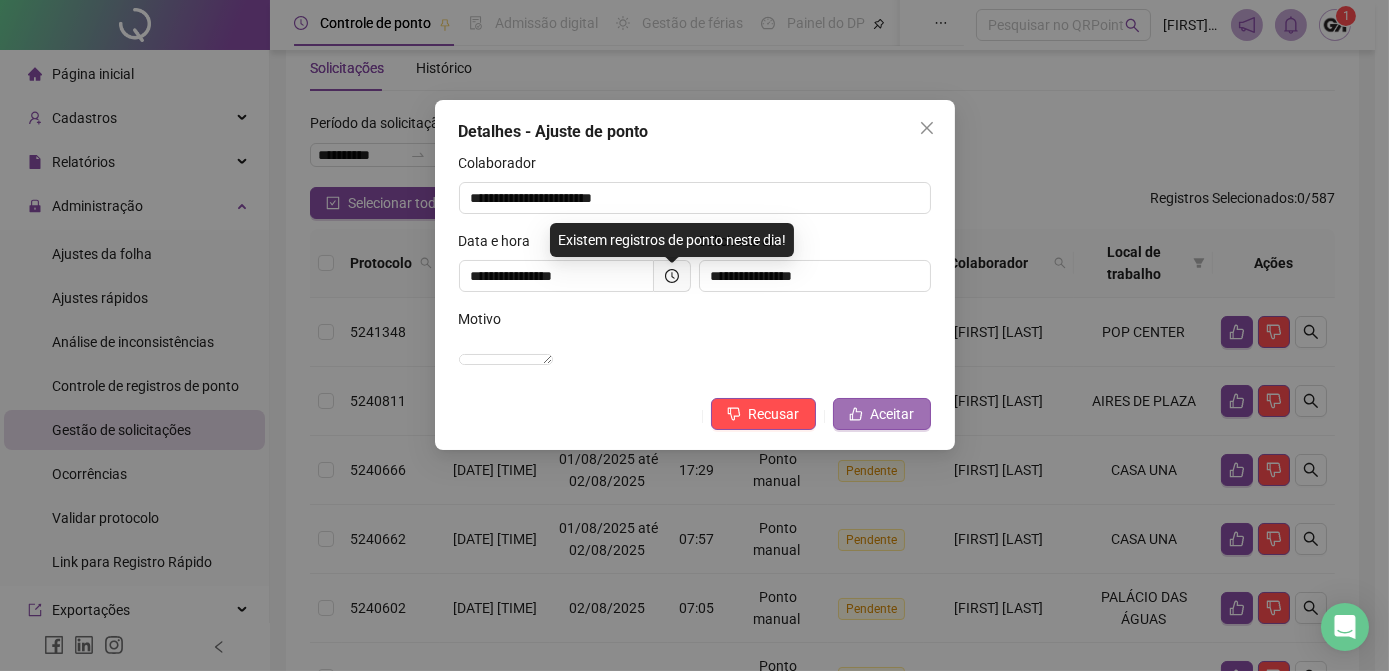 click 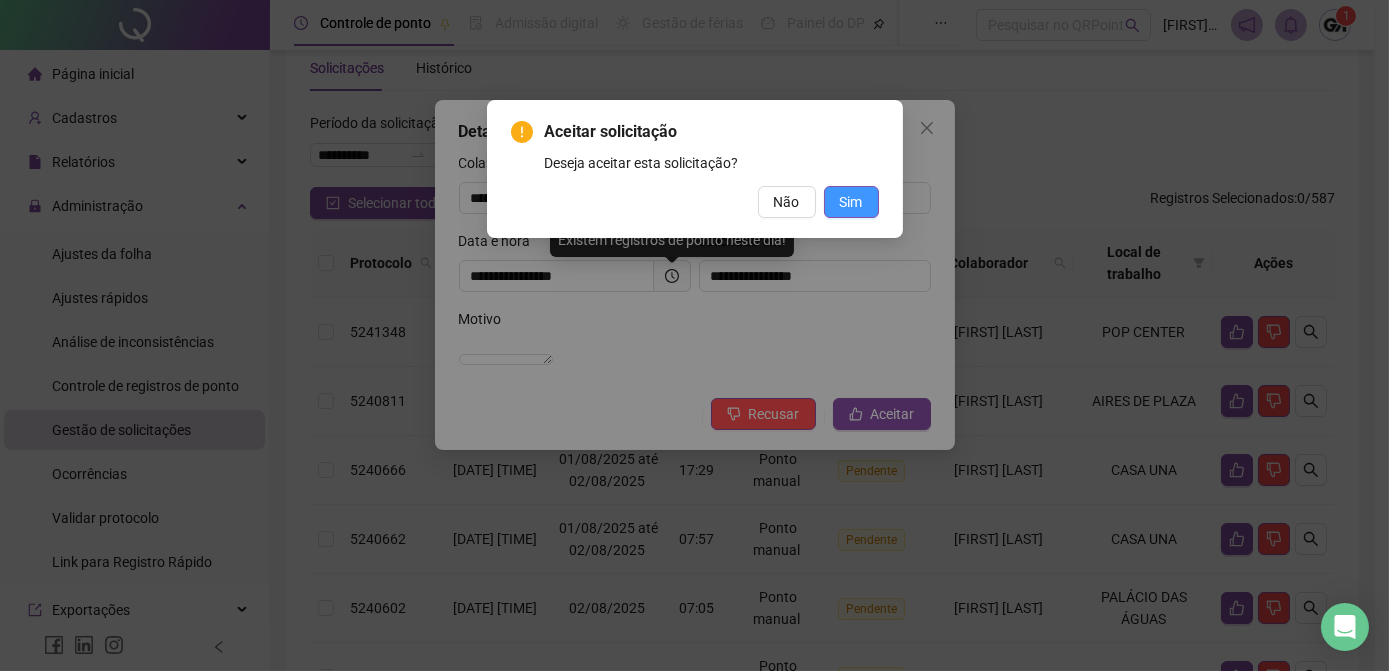 click on "Sim" at bounding box center (851, 202) 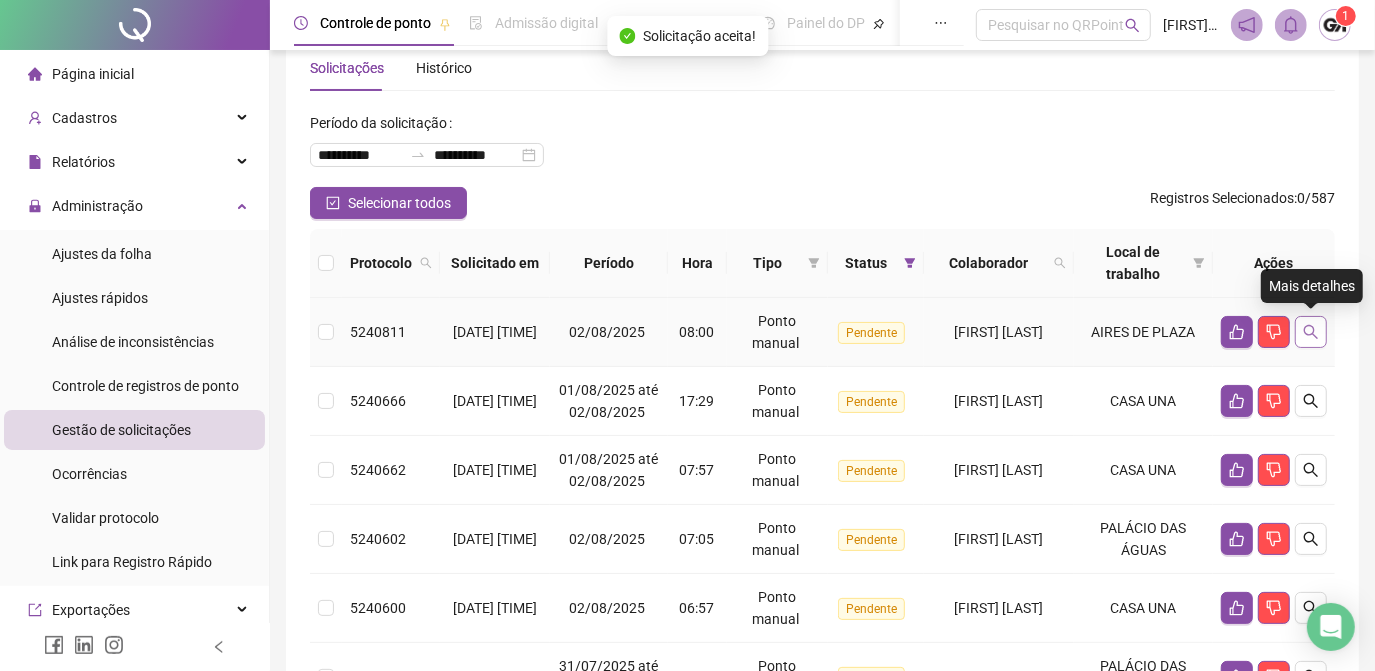 click 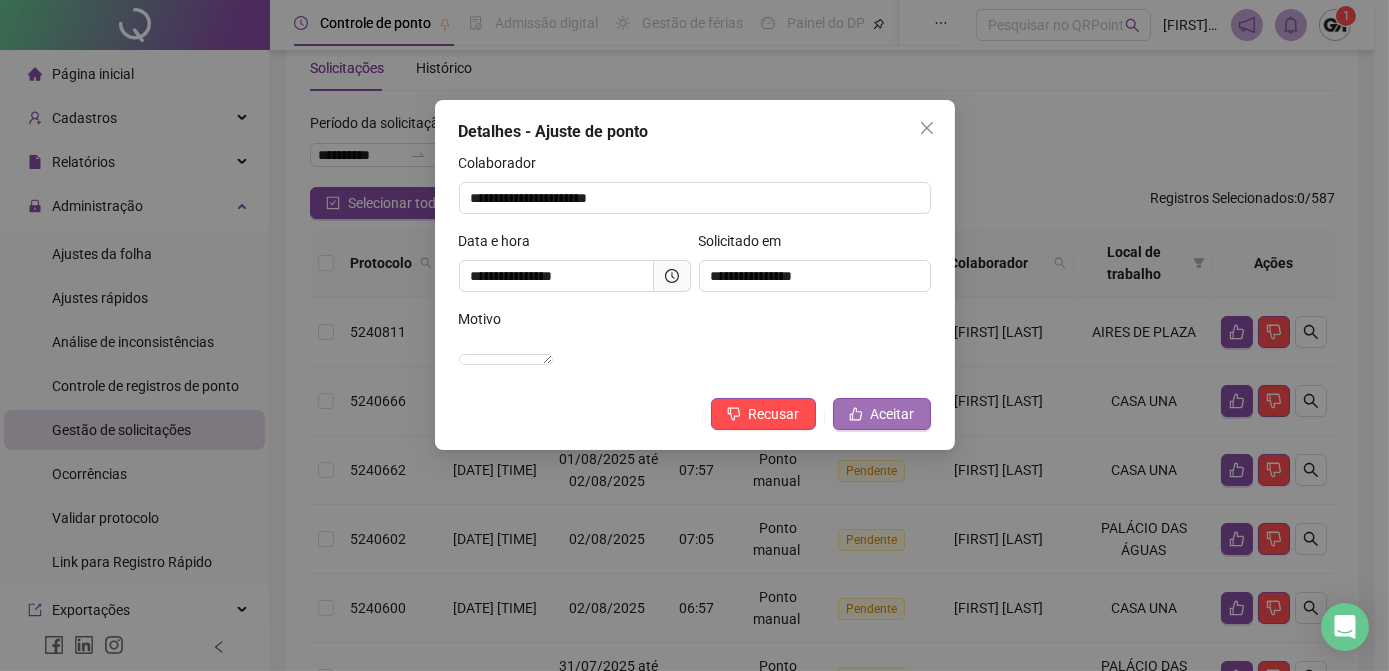 click on "Aceitar" at bounding box center (882, 414) 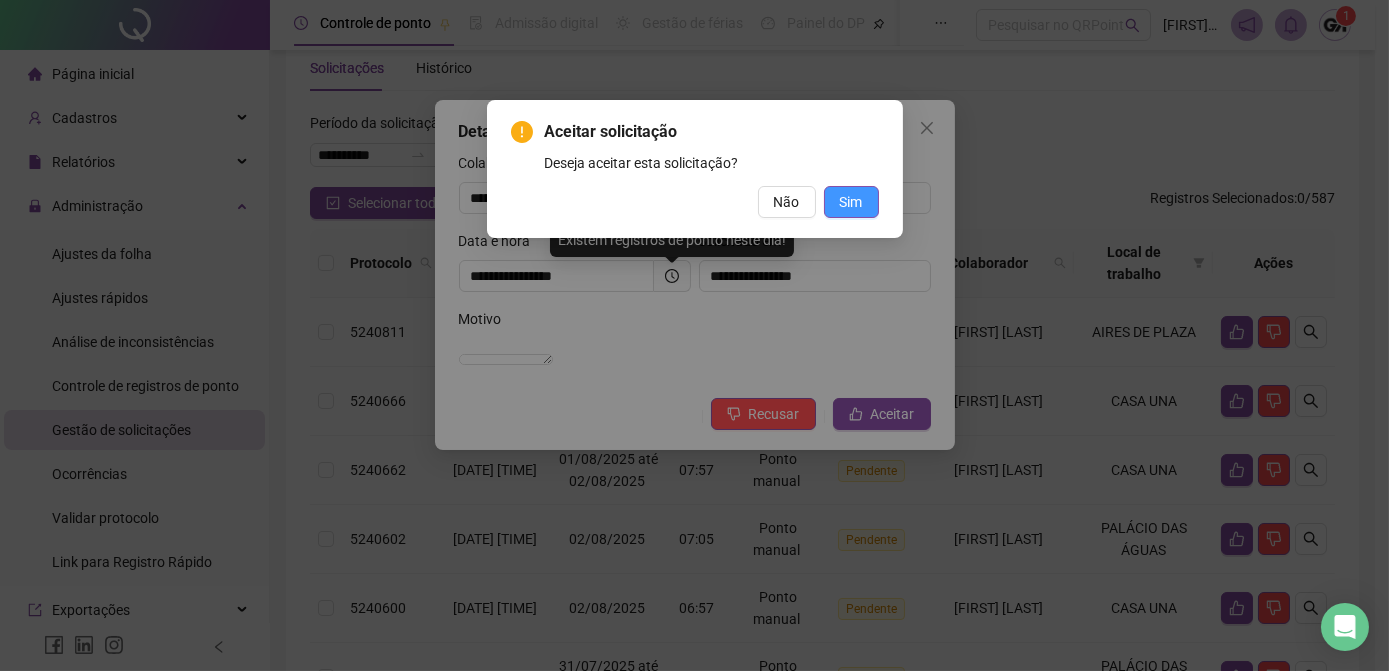 click on "Sim" at bounding box center [851, 202] 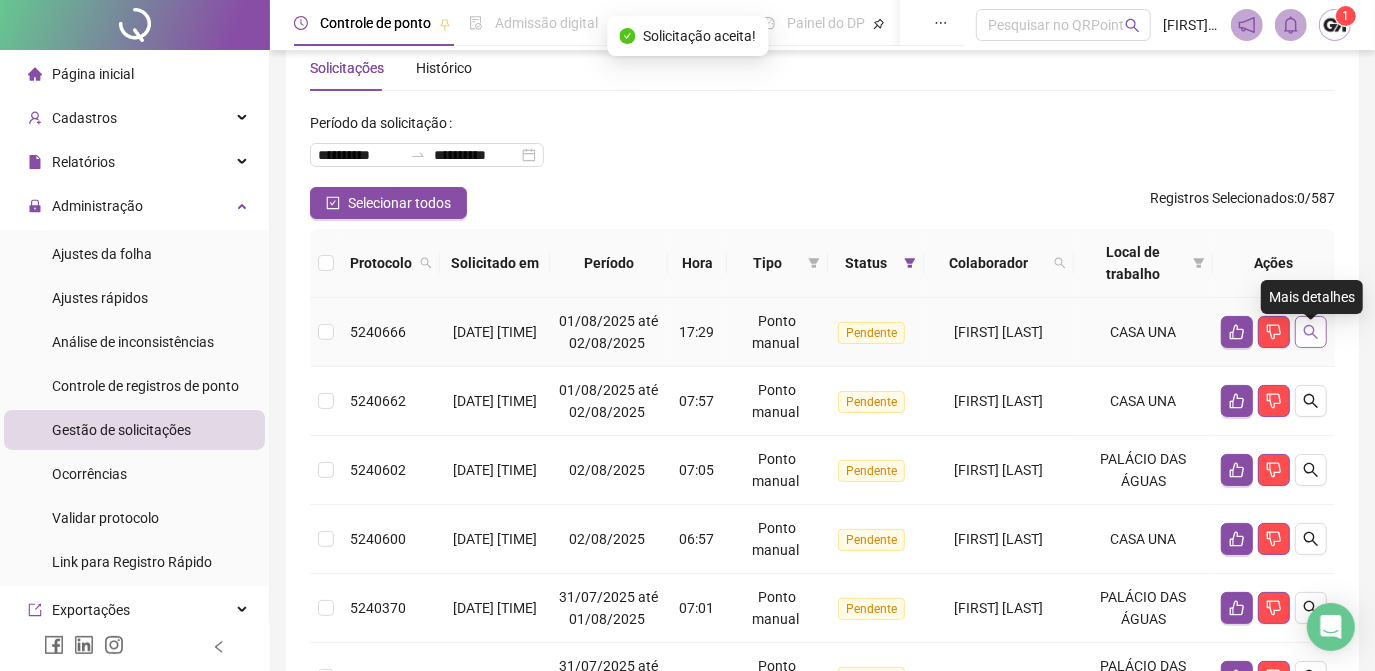click 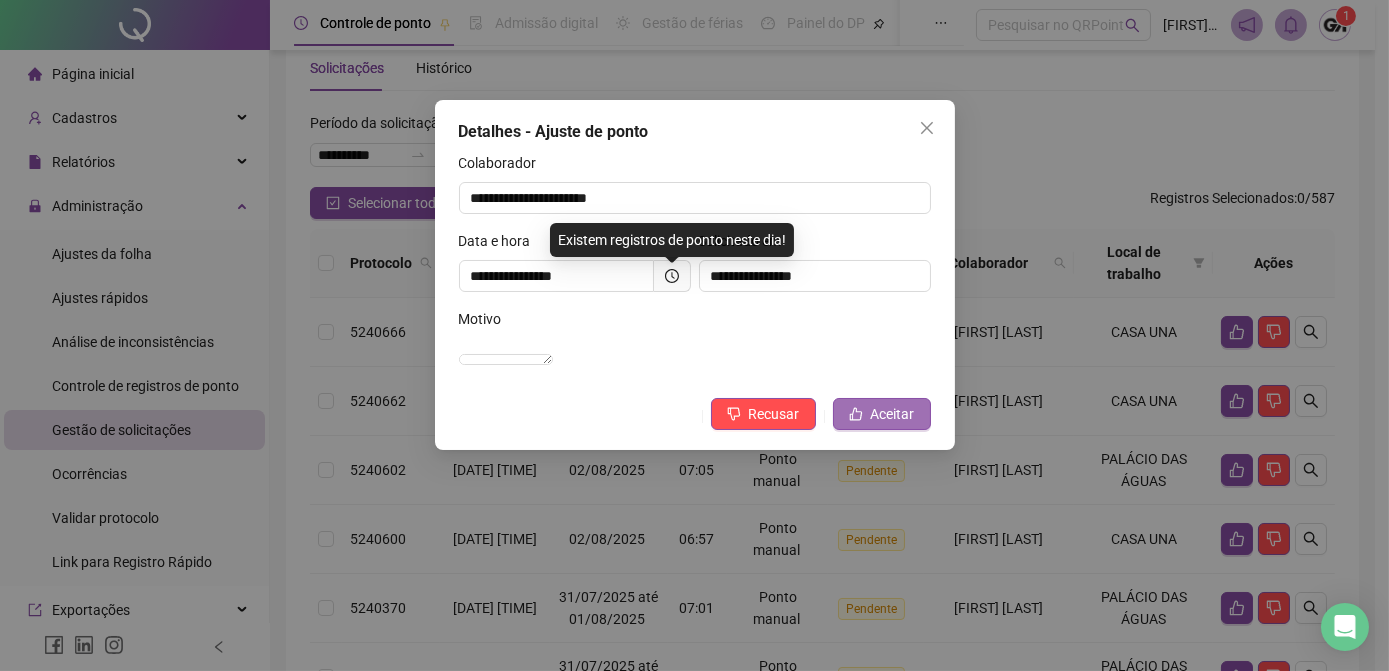 click on "Aceitar" at bounding box center [893, 414] 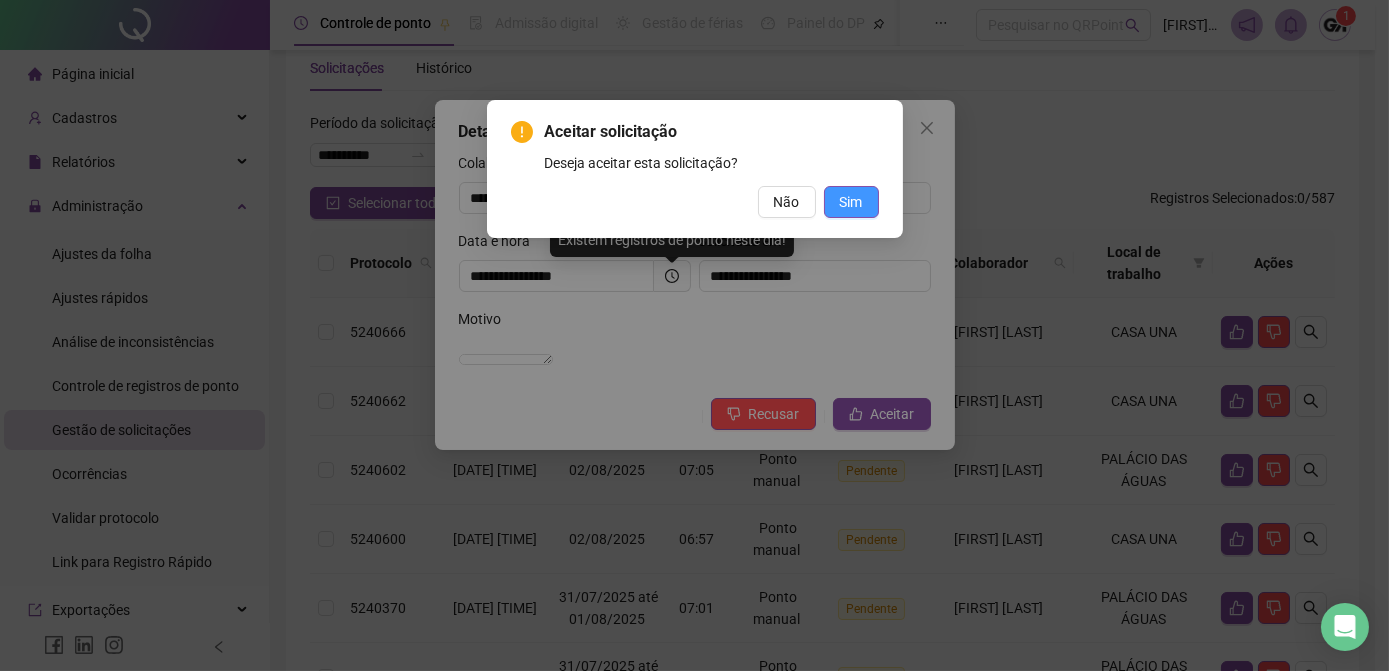 click on "Sim" at bounding box center [851, 202] 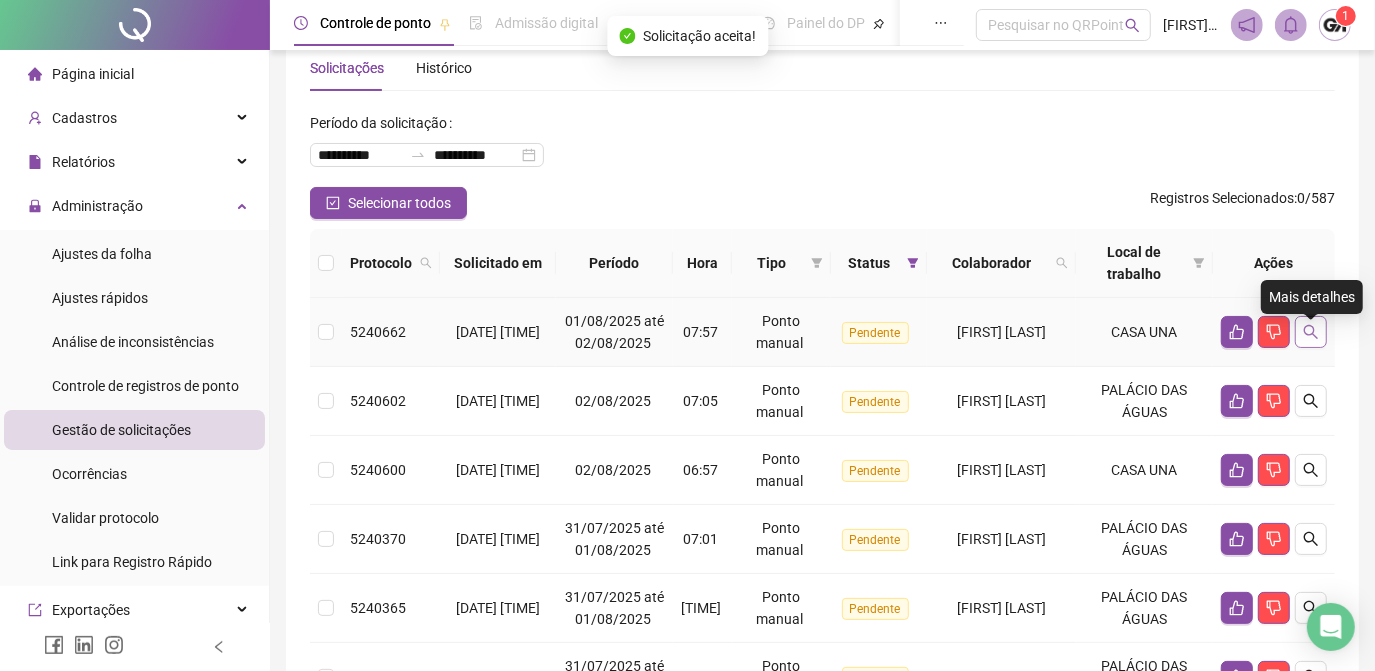 click 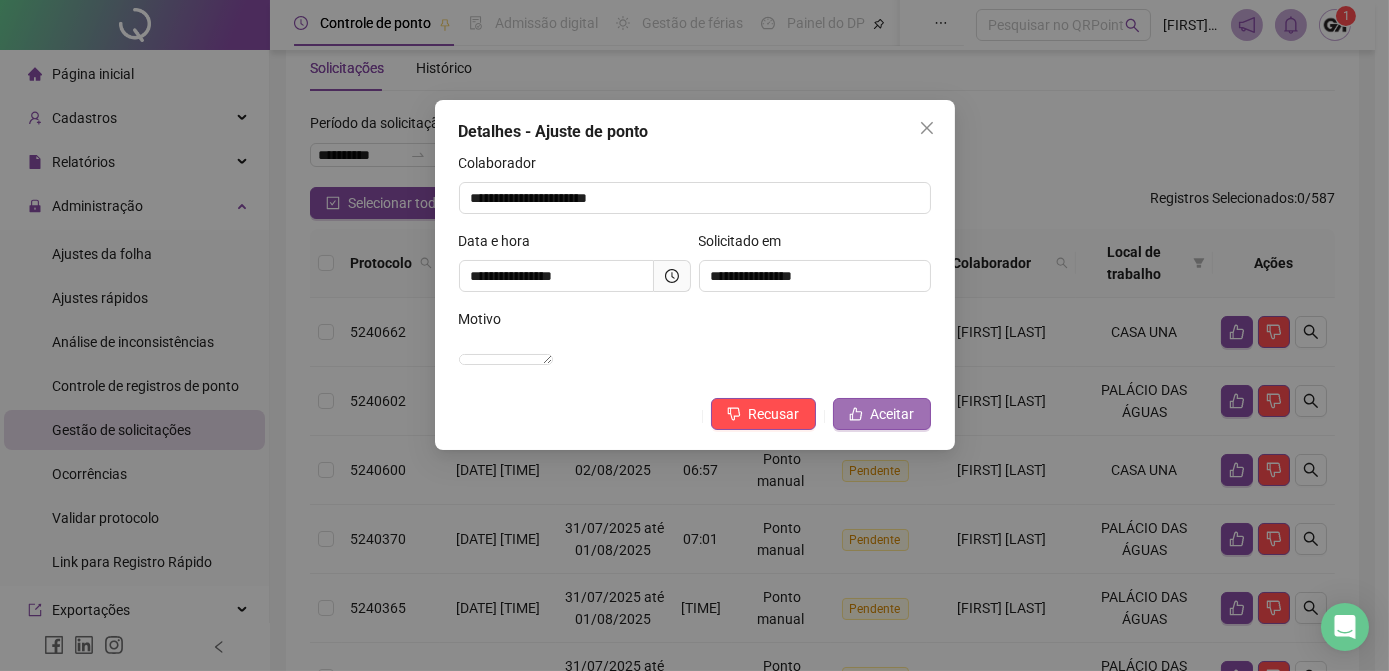 click on "Aceitar" at bounding box center [893, 414] 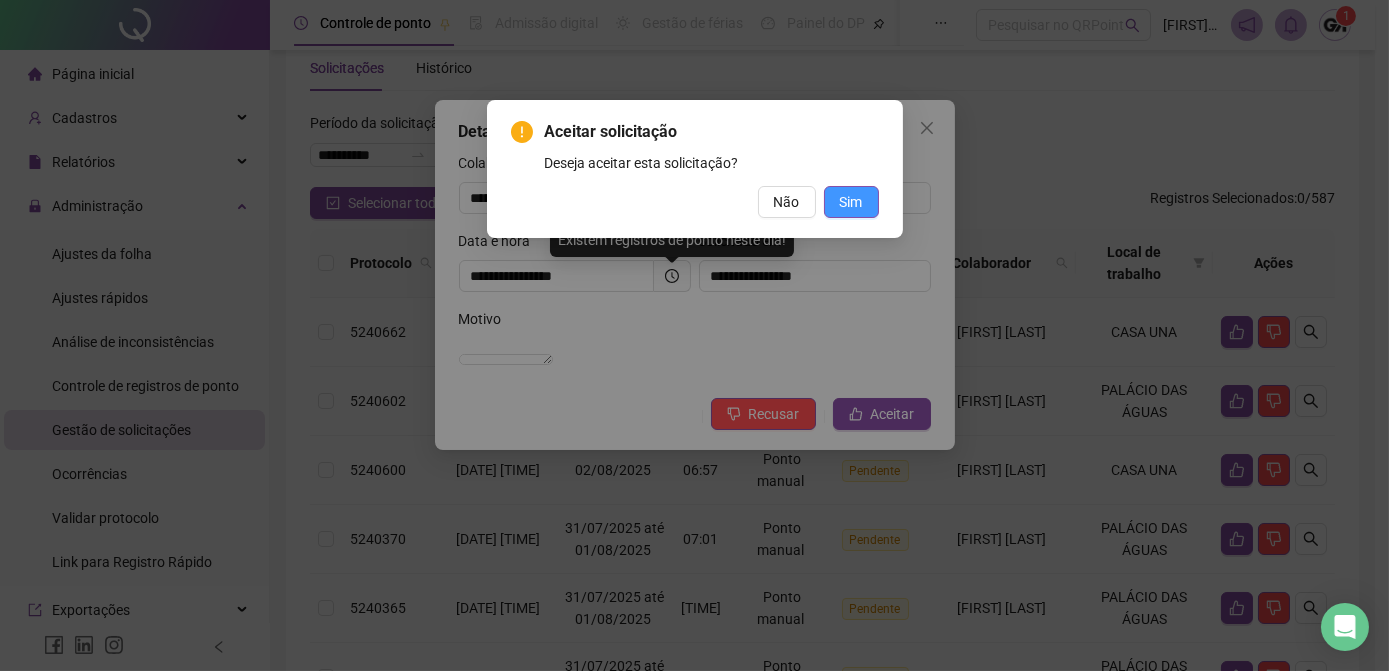 click on "Sim" at bounding box center [851, 202] 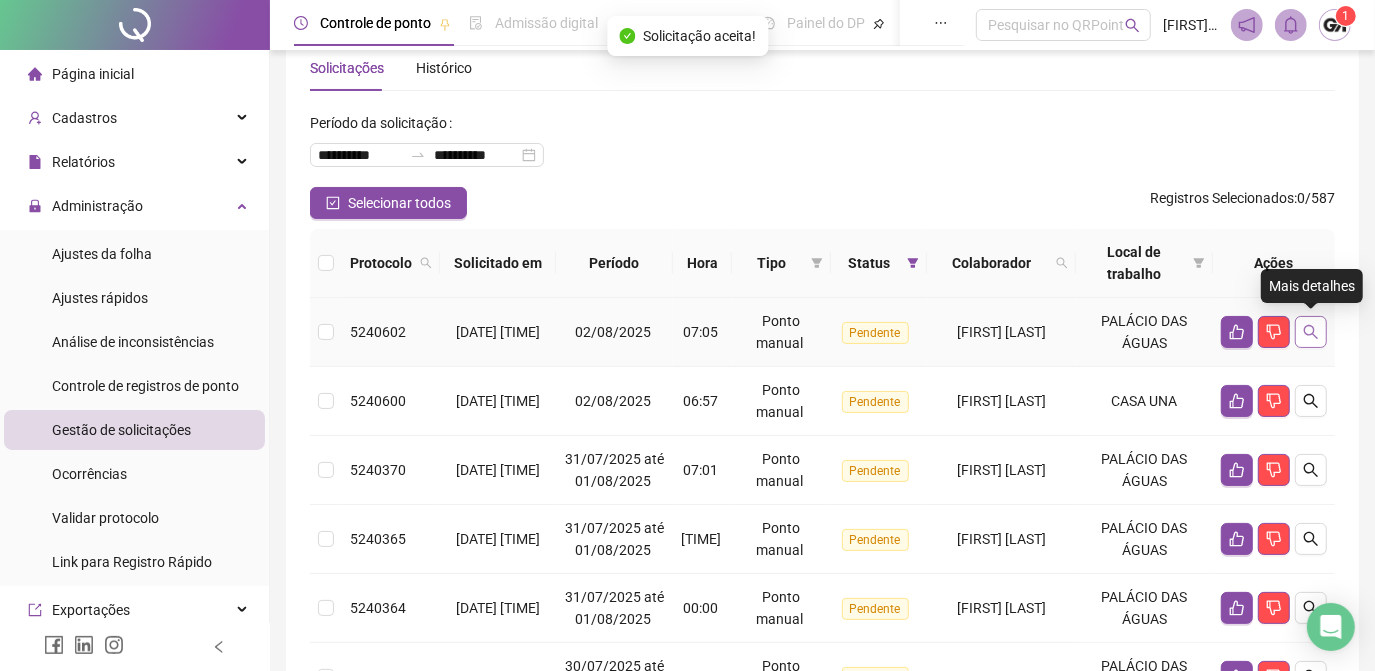 click 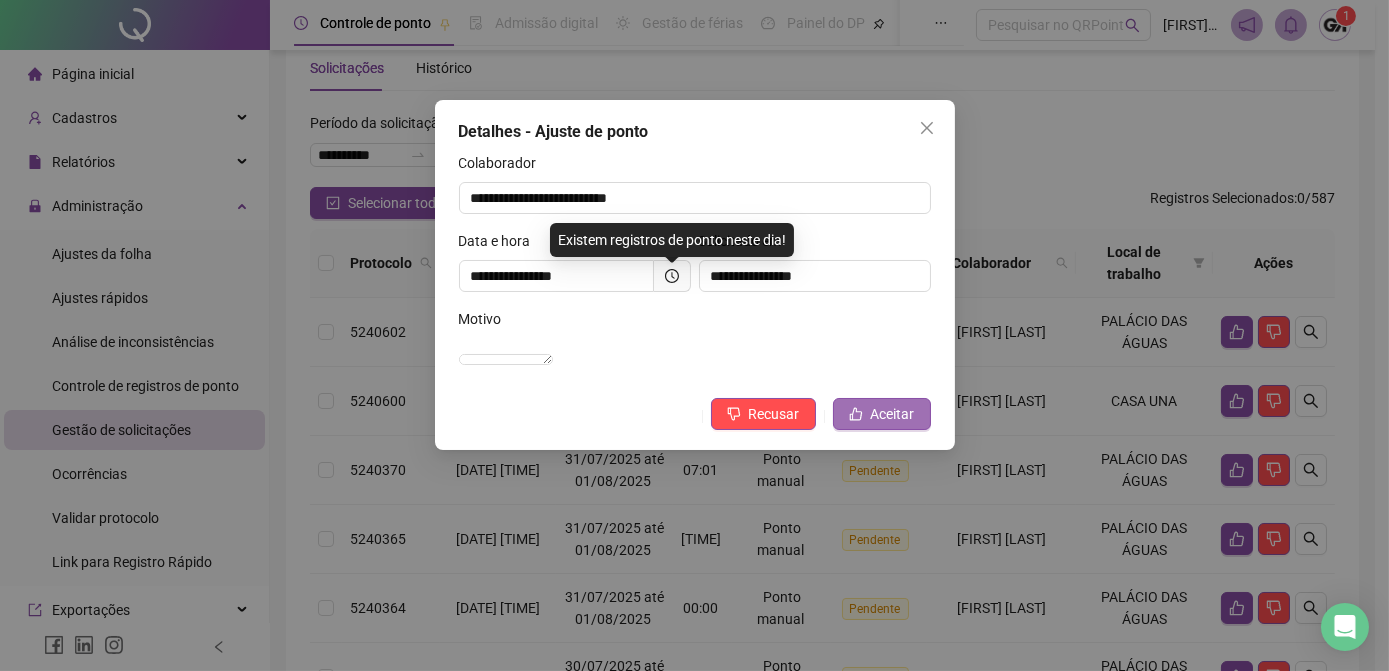 click on "Aceitar" at bounding box center [893, 414] 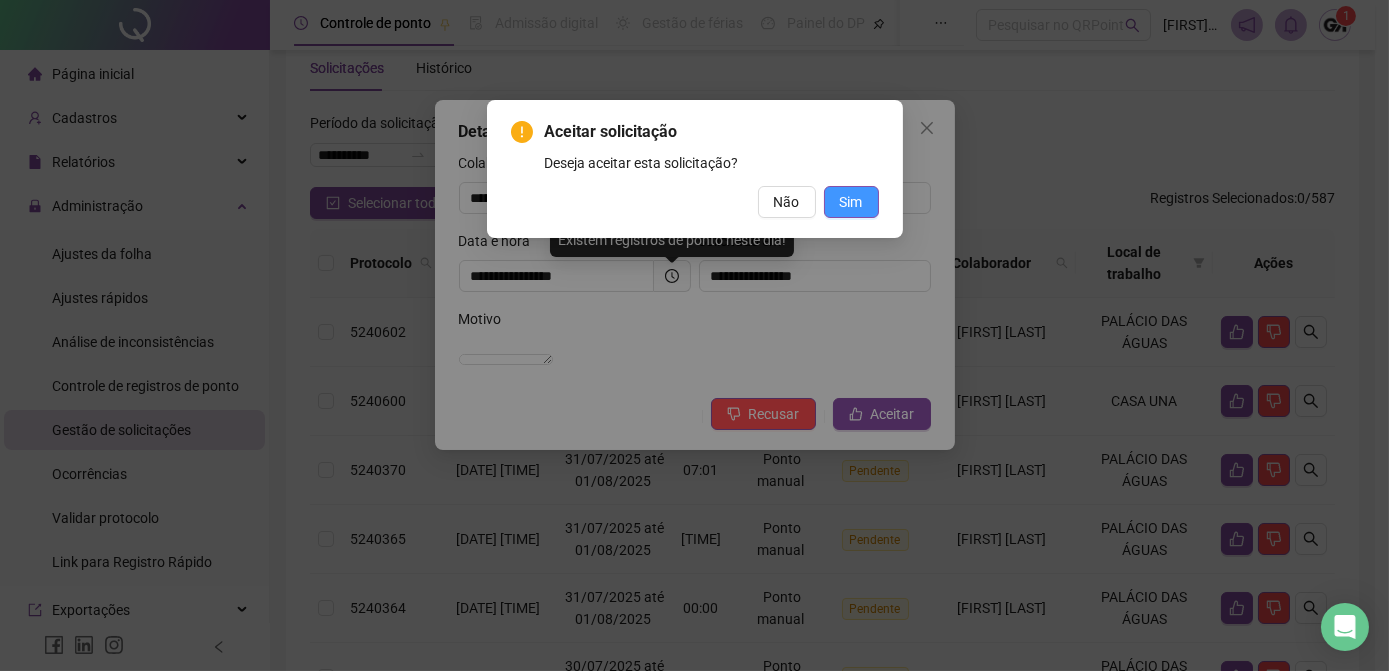 click on "Sim" at bounding box center [851, 202] 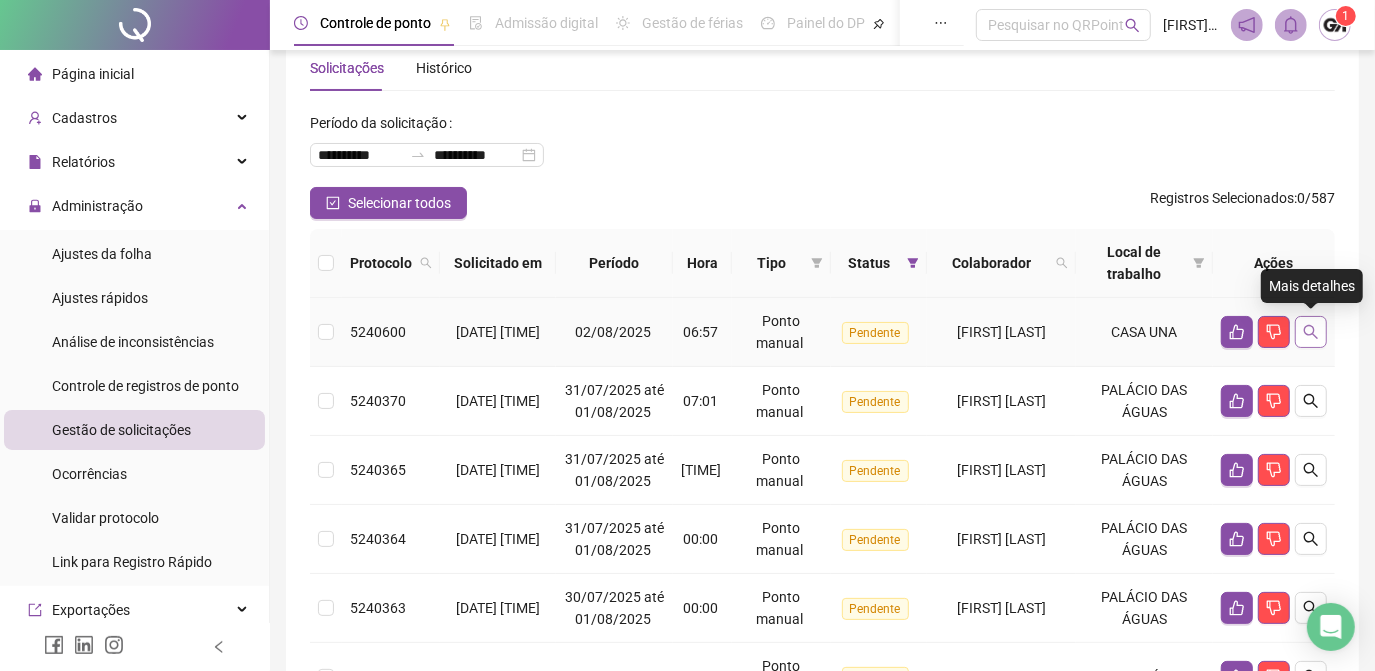 click 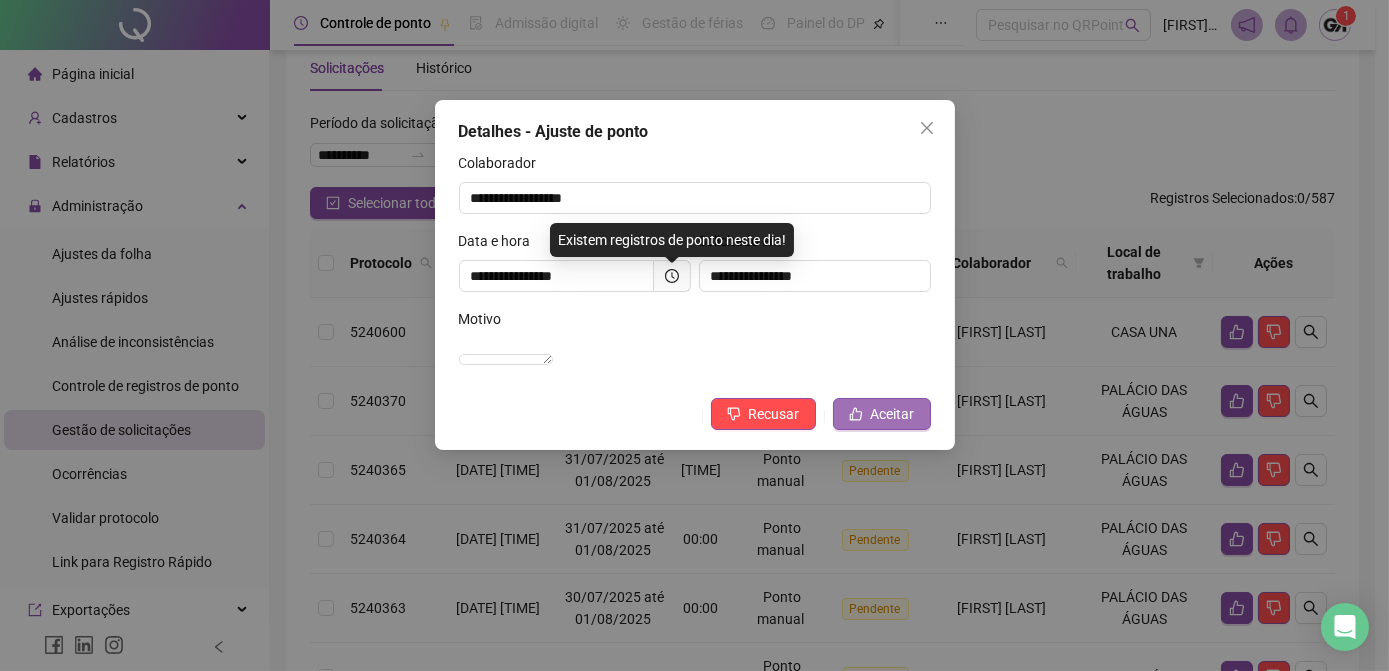 click on "Aceitar" at bounding box center (893, 414) 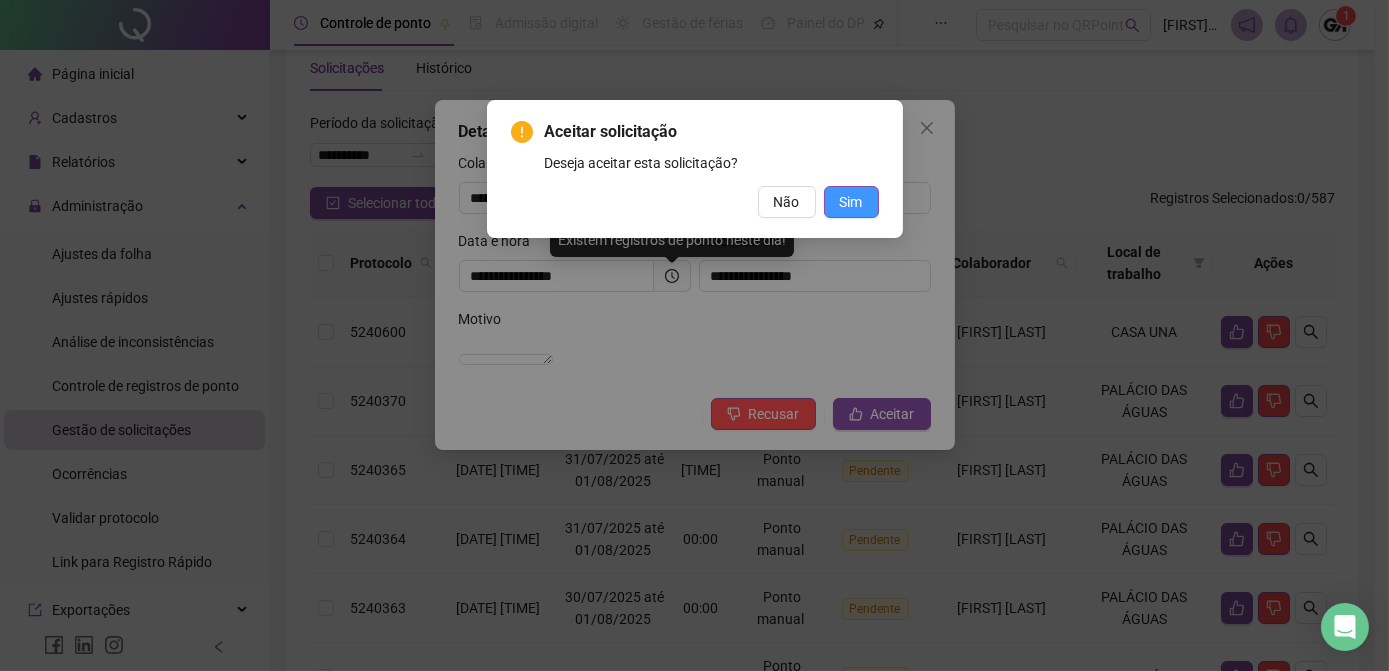 click on "Sim" at bounding box center (851, 202) 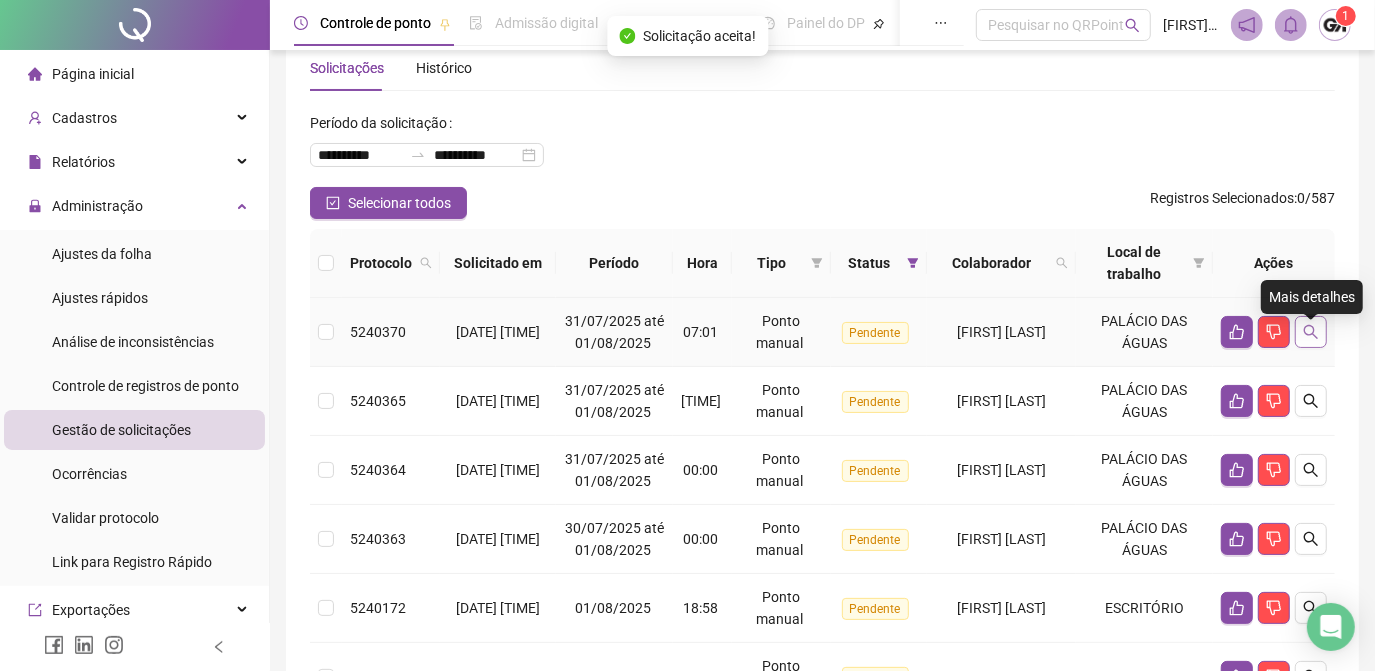 click 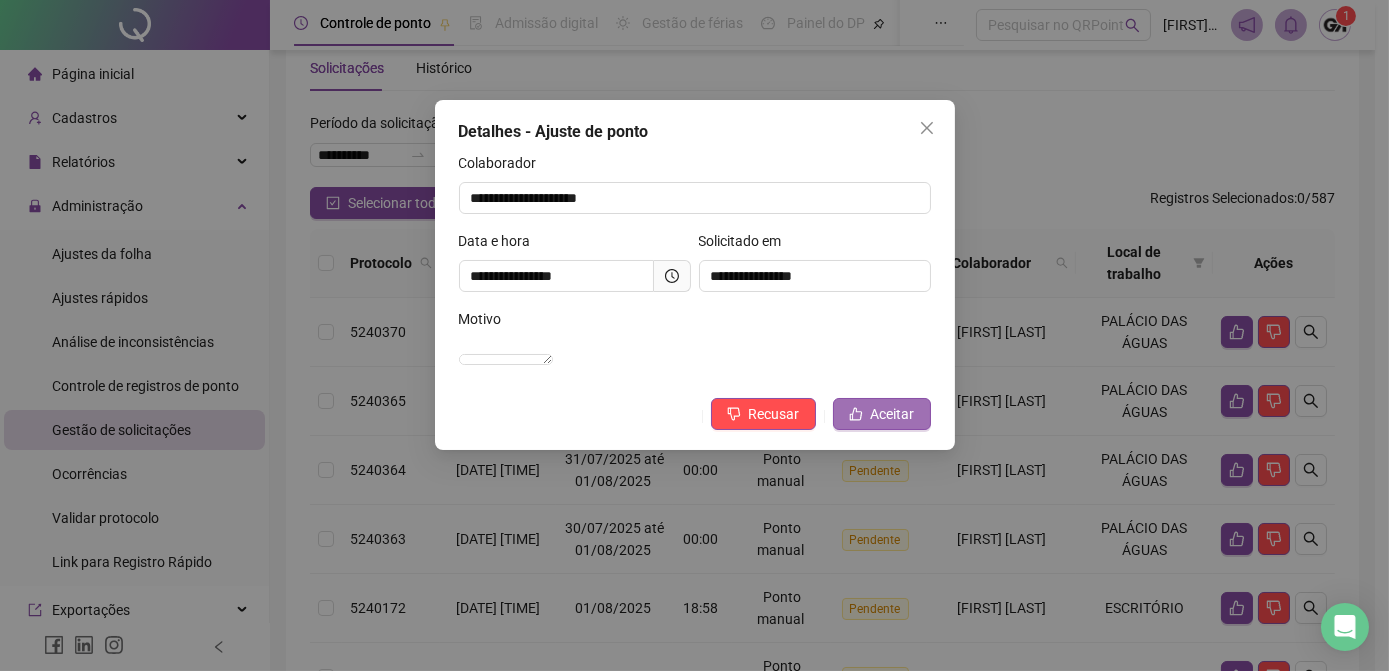 click on "Aceitar" at bounding box center [893, 414] 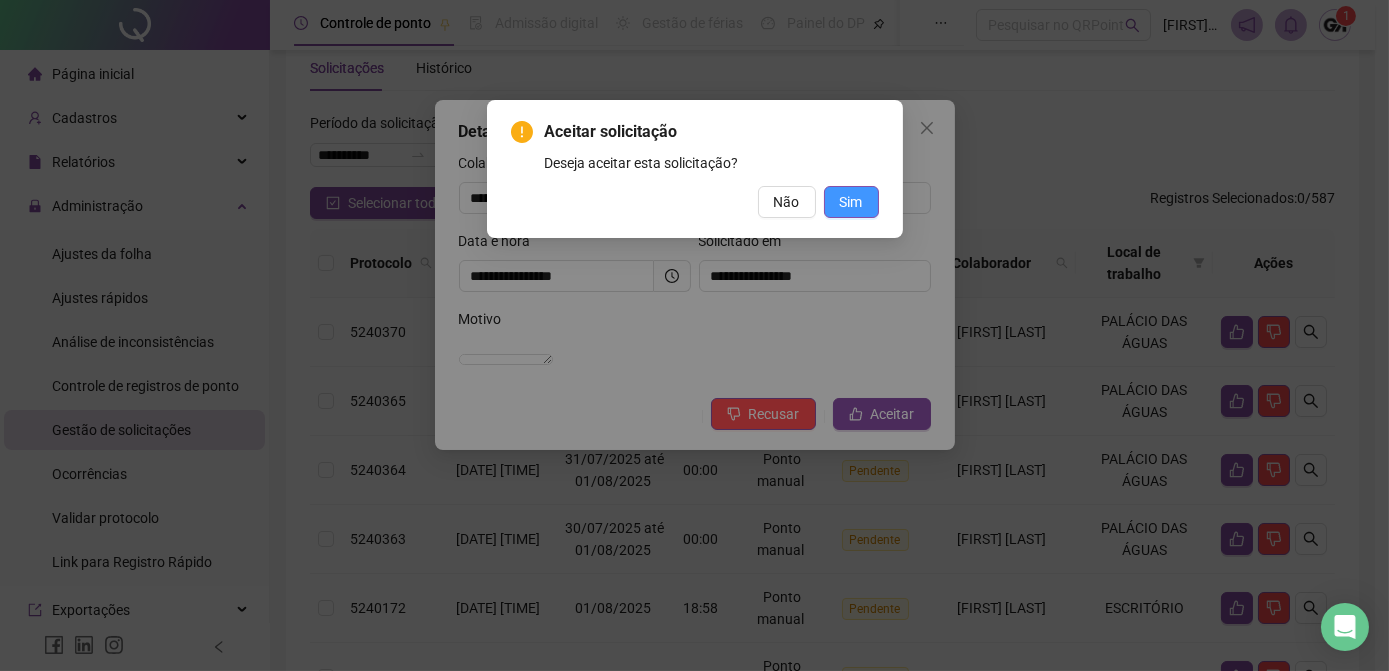 click on "Sim" at bounding box center [851, 202] 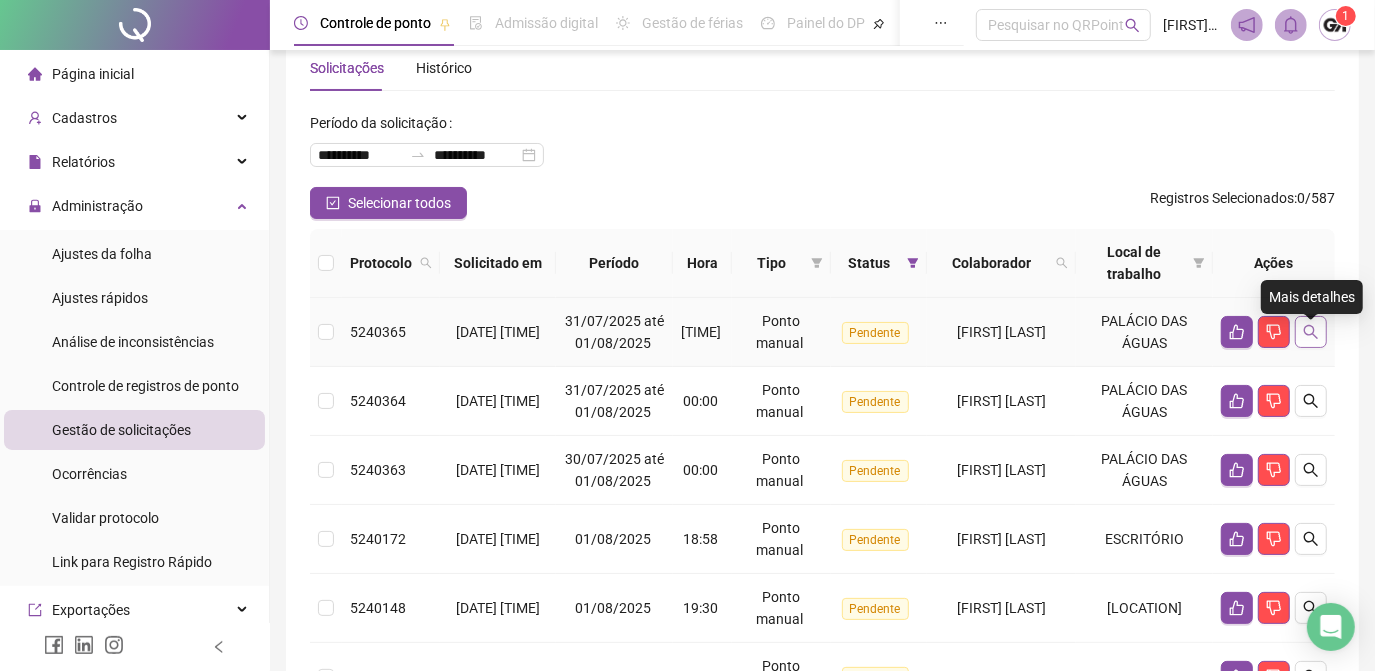 click at bounding box center (1311, 332) 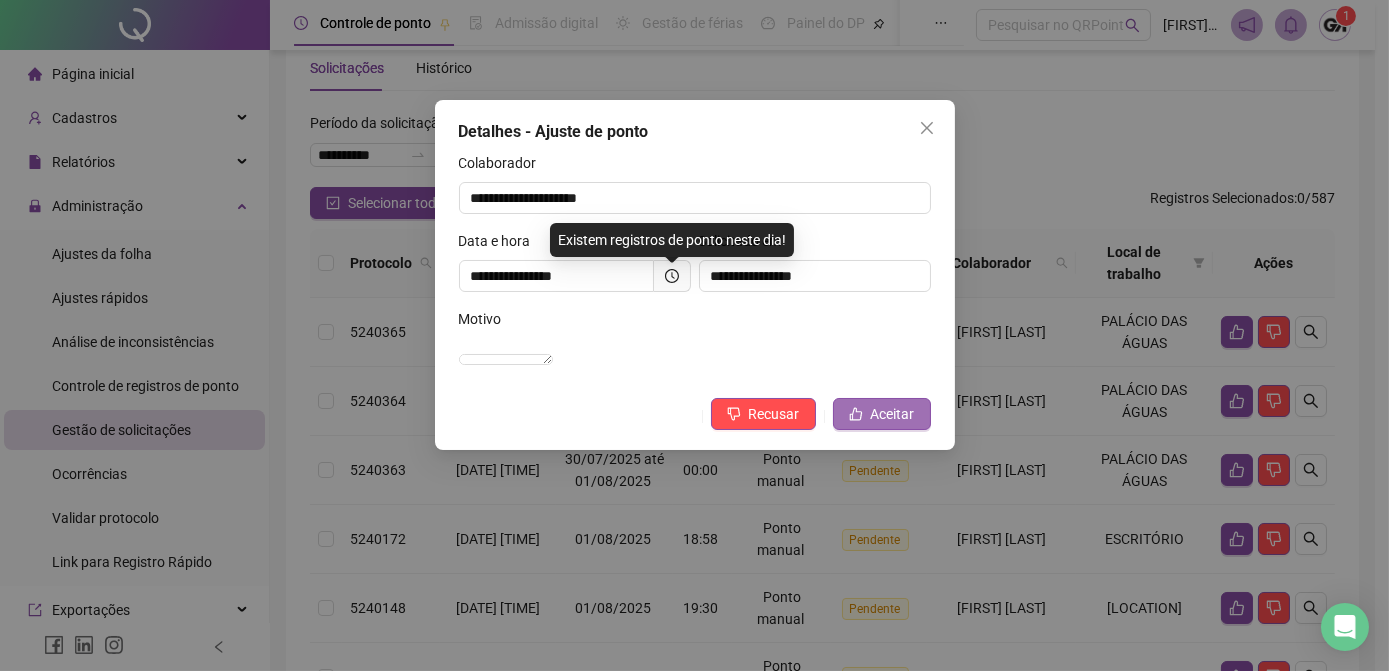 click on "Aceitar" at bounding box center [893, 414] 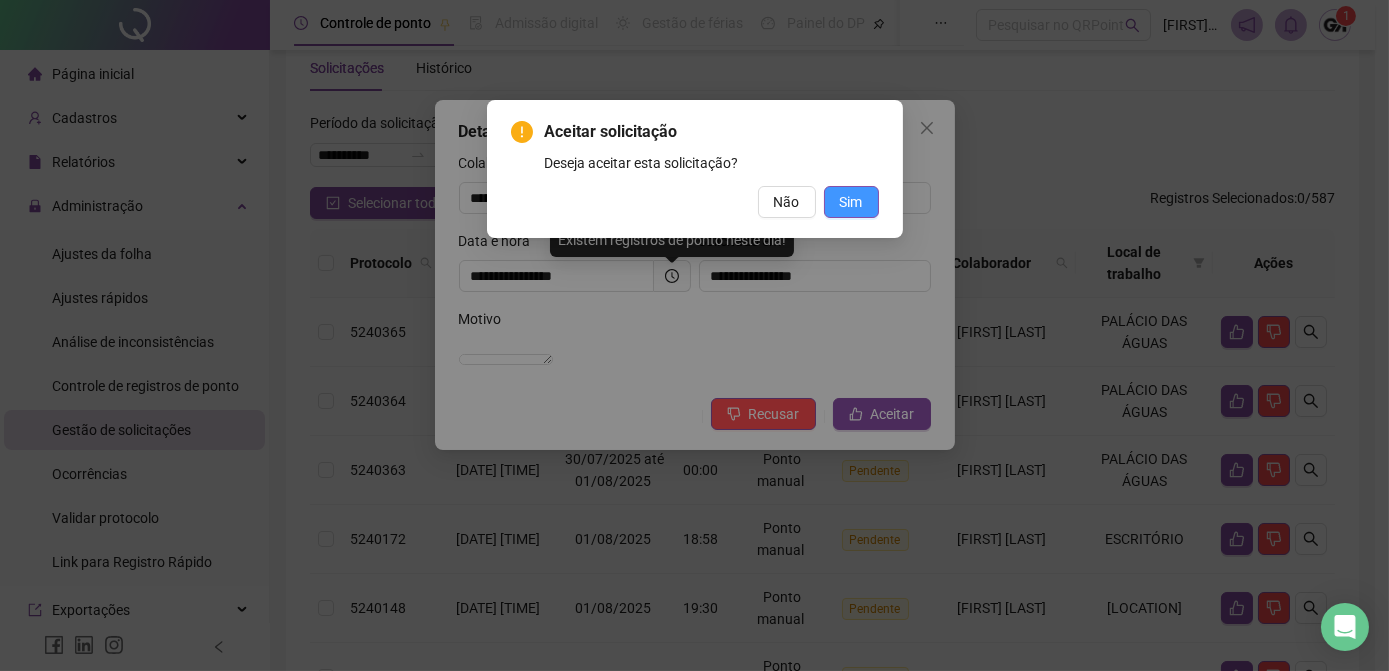 click on "Sim" at bounding box center (851, 202) 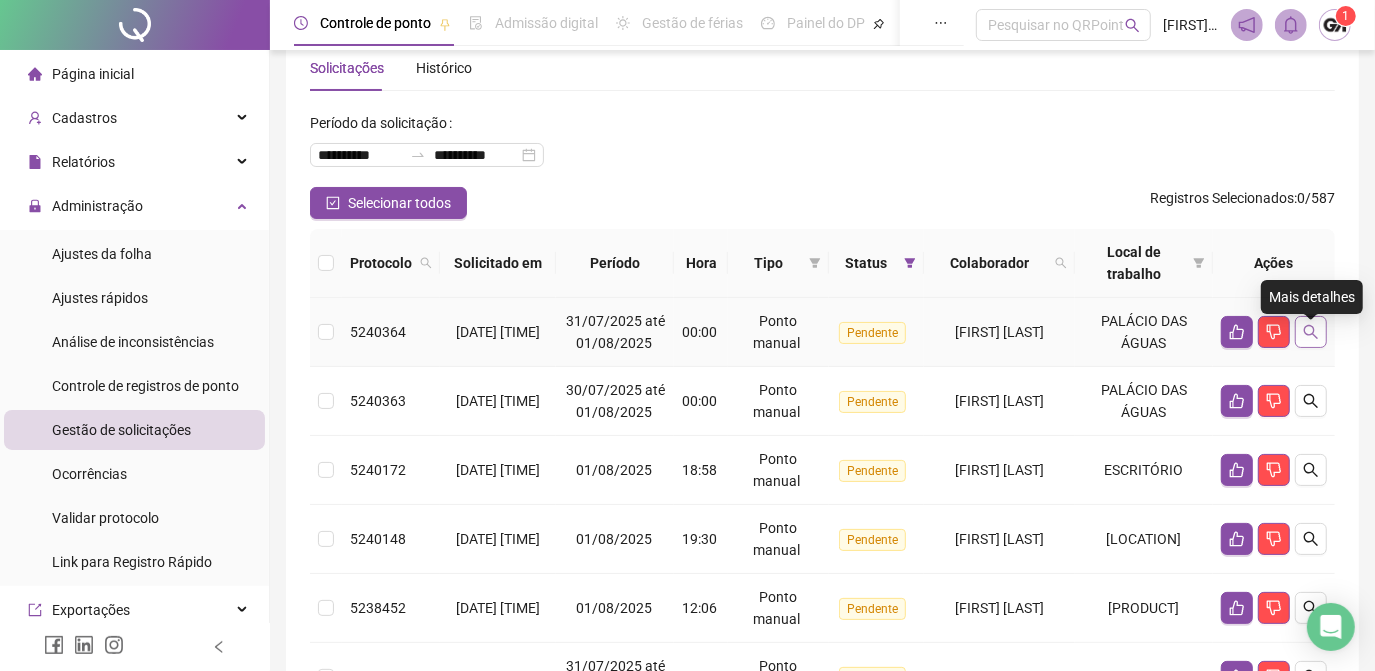 click 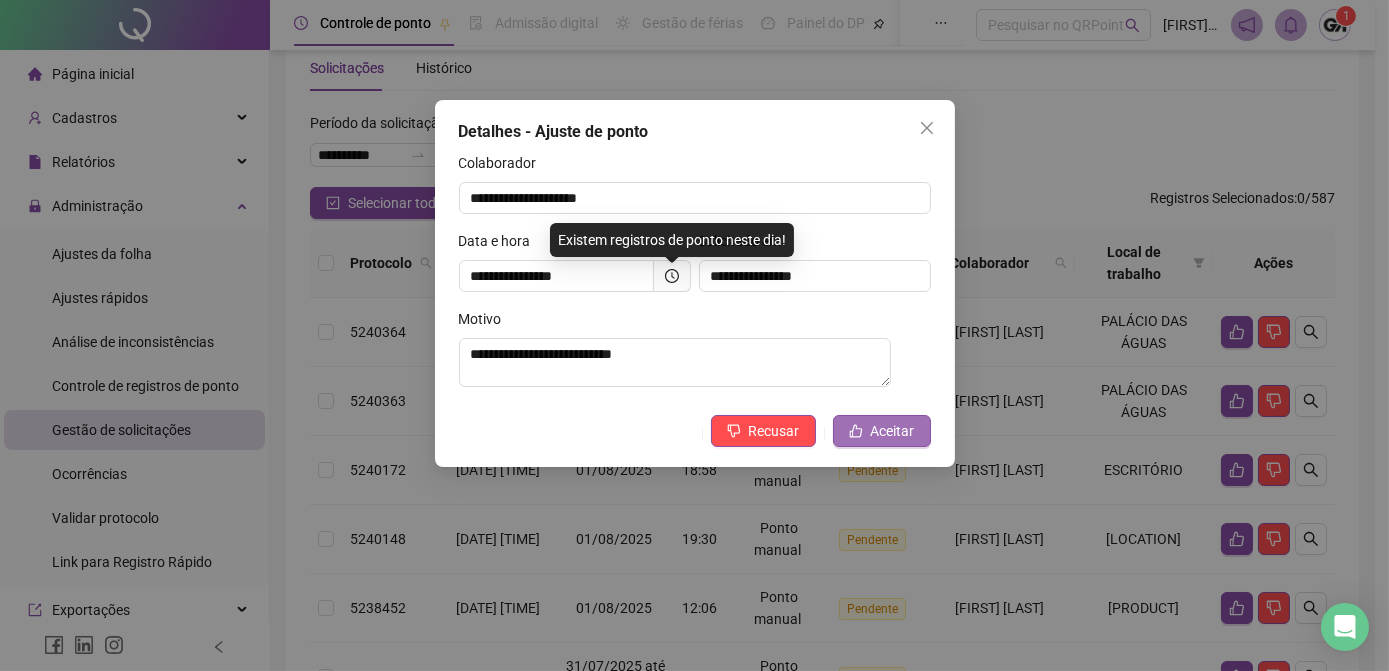 click on "Aceitar" at bounding box center [893, 431] 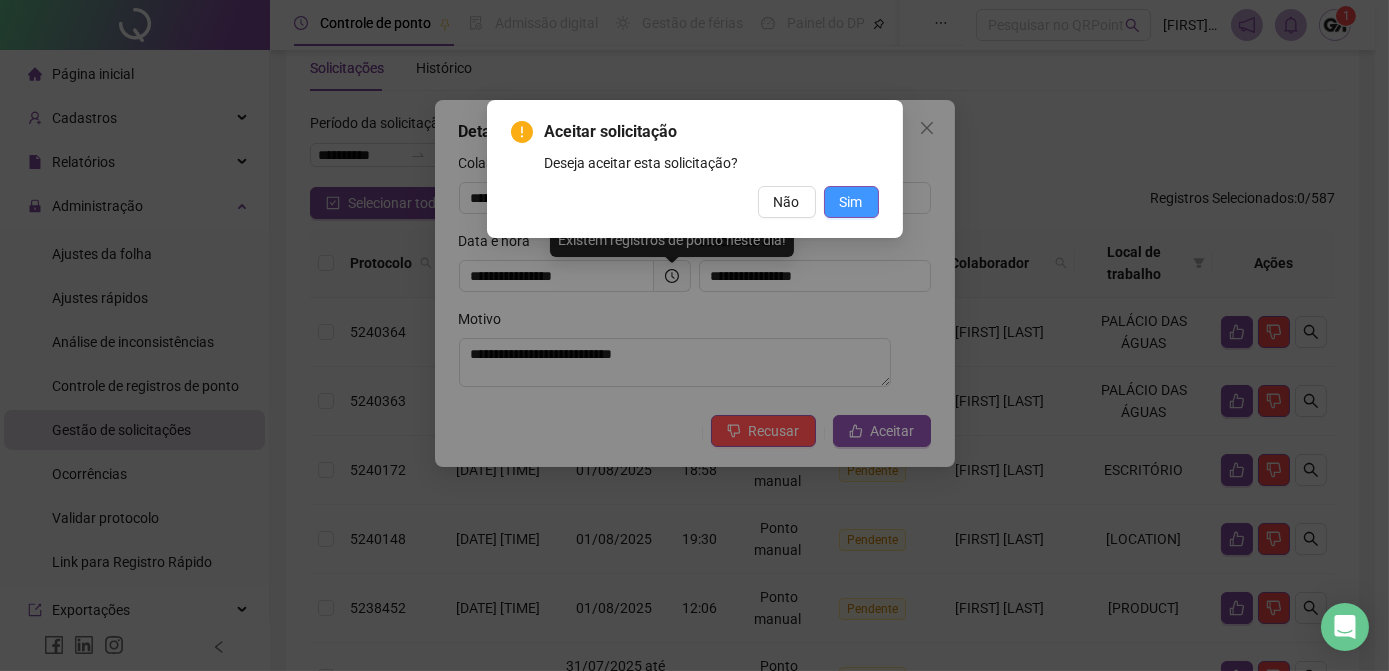 click on "Sim" at bounding box center (851, 202) 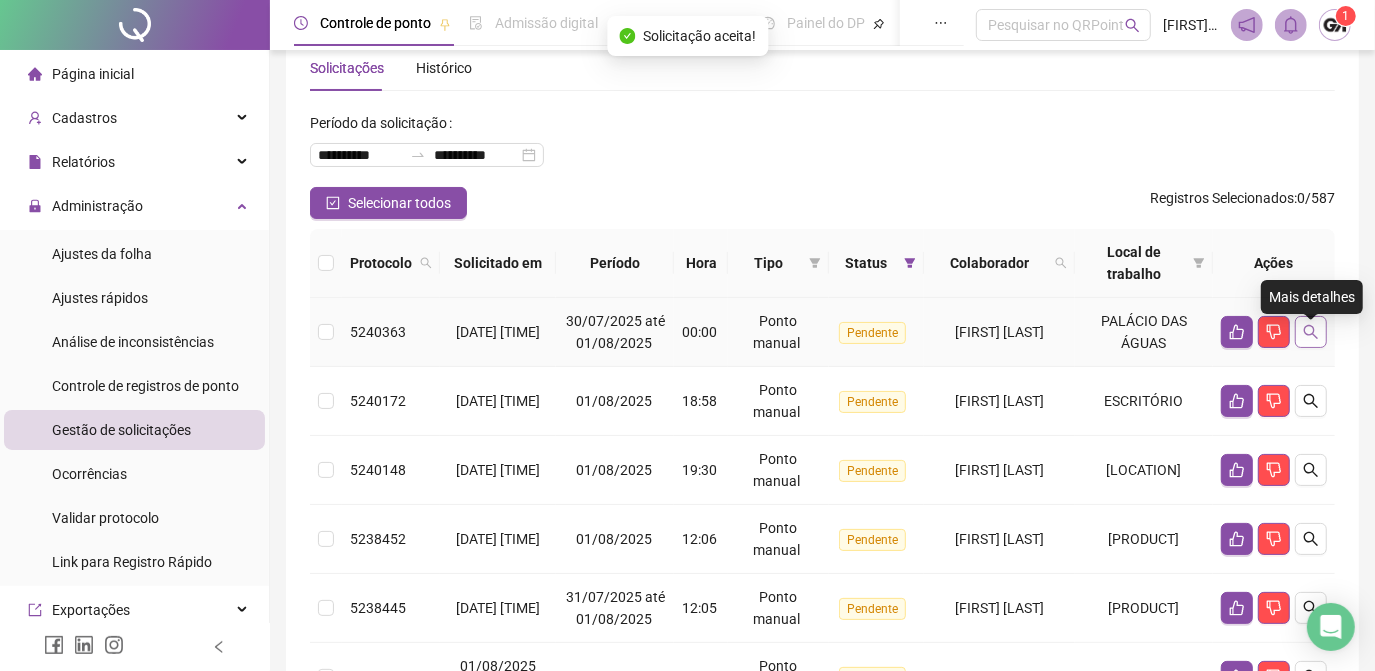 click 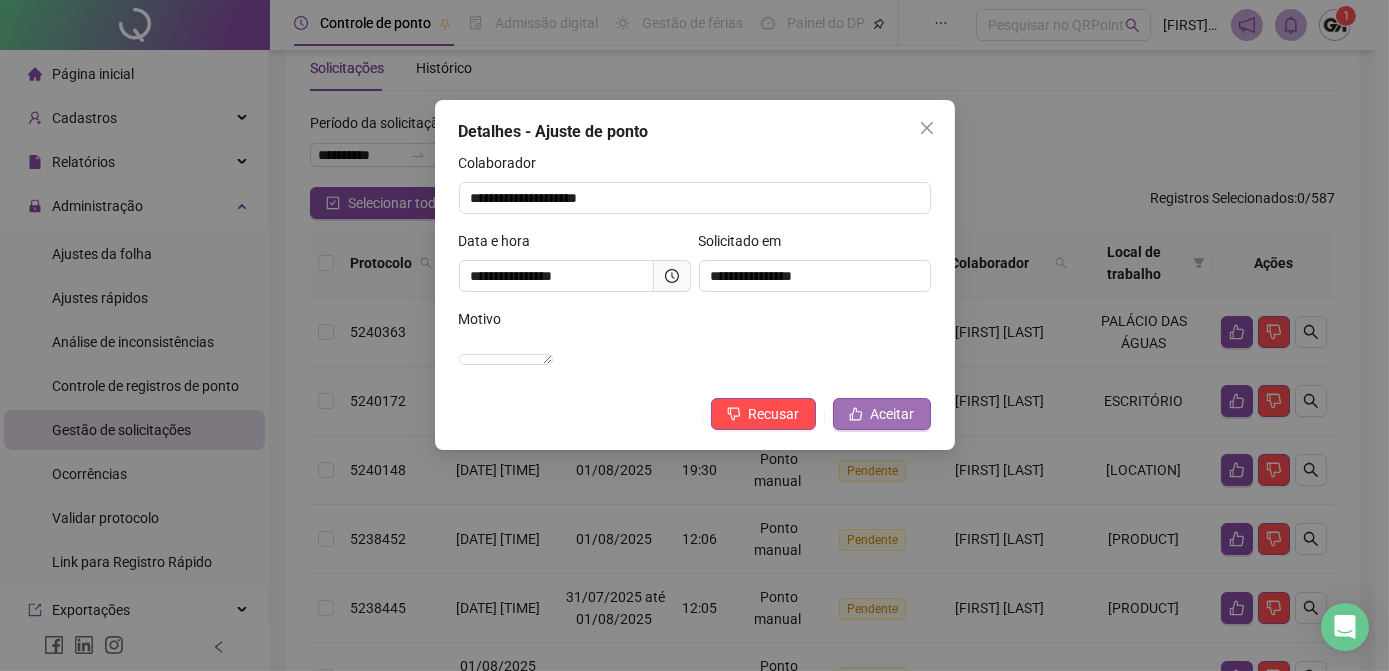 click on "Aceitar" at bounding box center [893, 414] 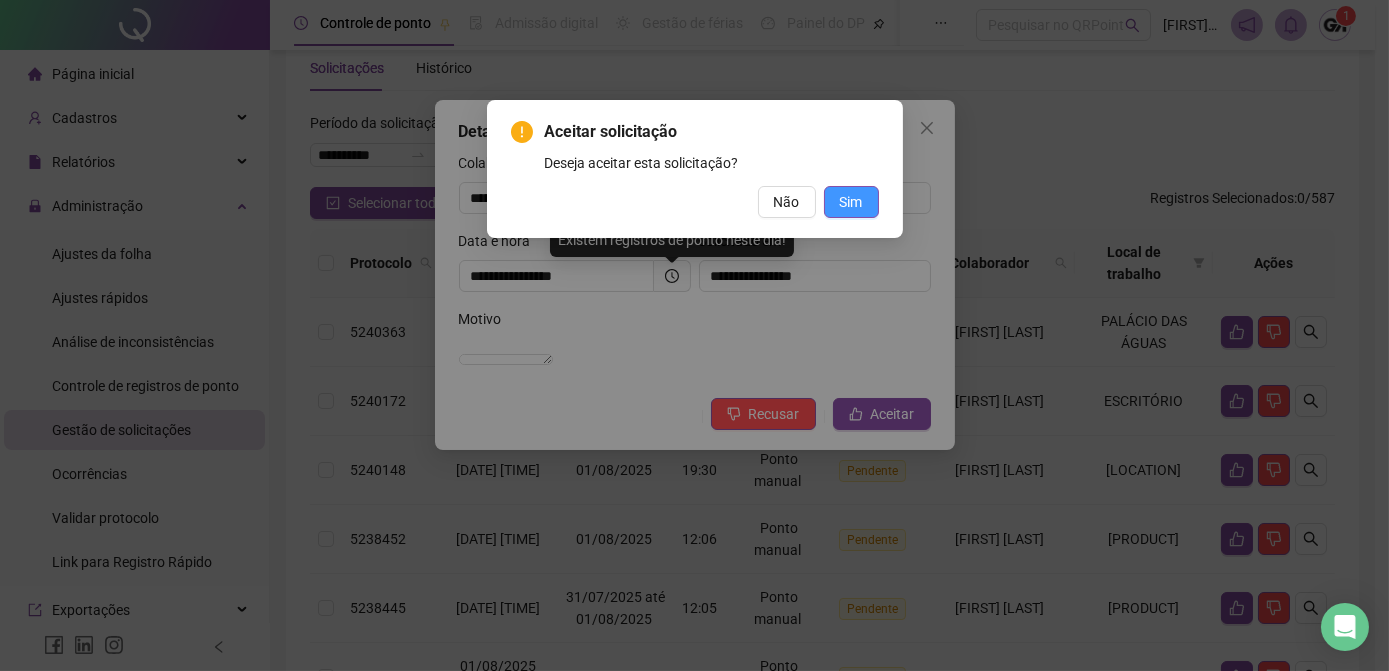click on "Sim" at bounding box center (851, 202) 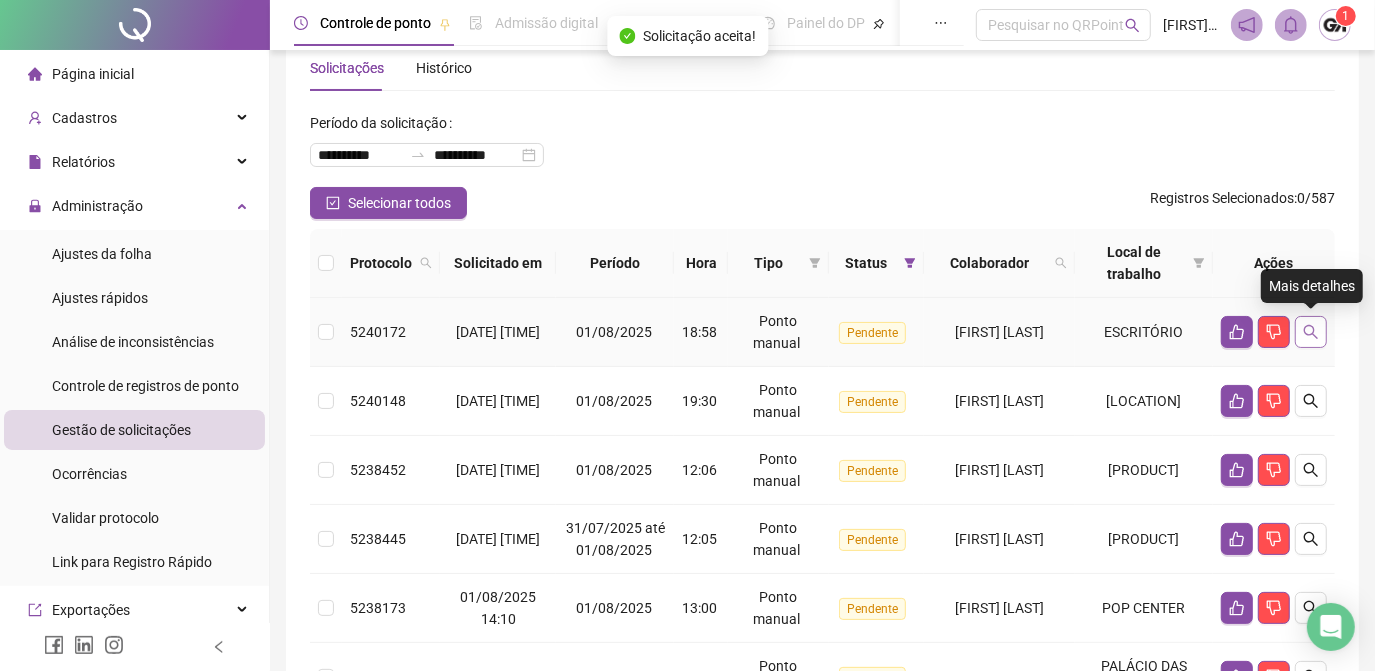 click 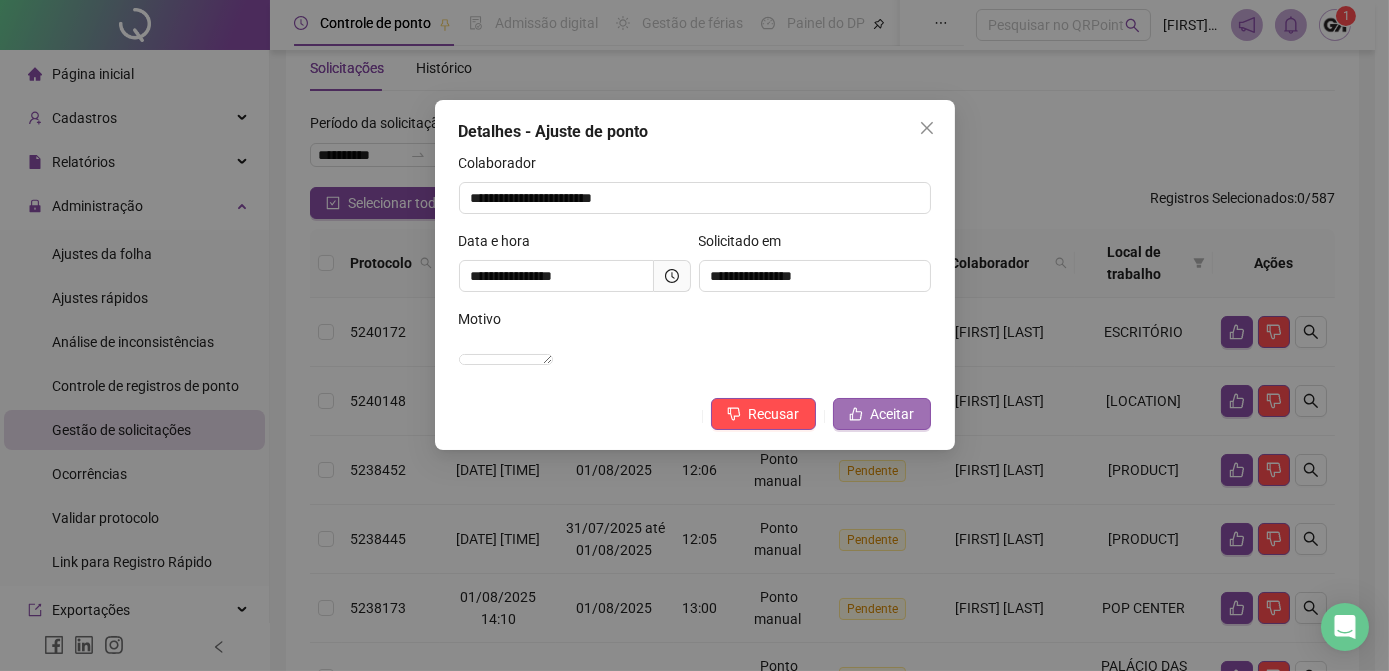 click on "Aceitar" at bounding box center (893, 414) 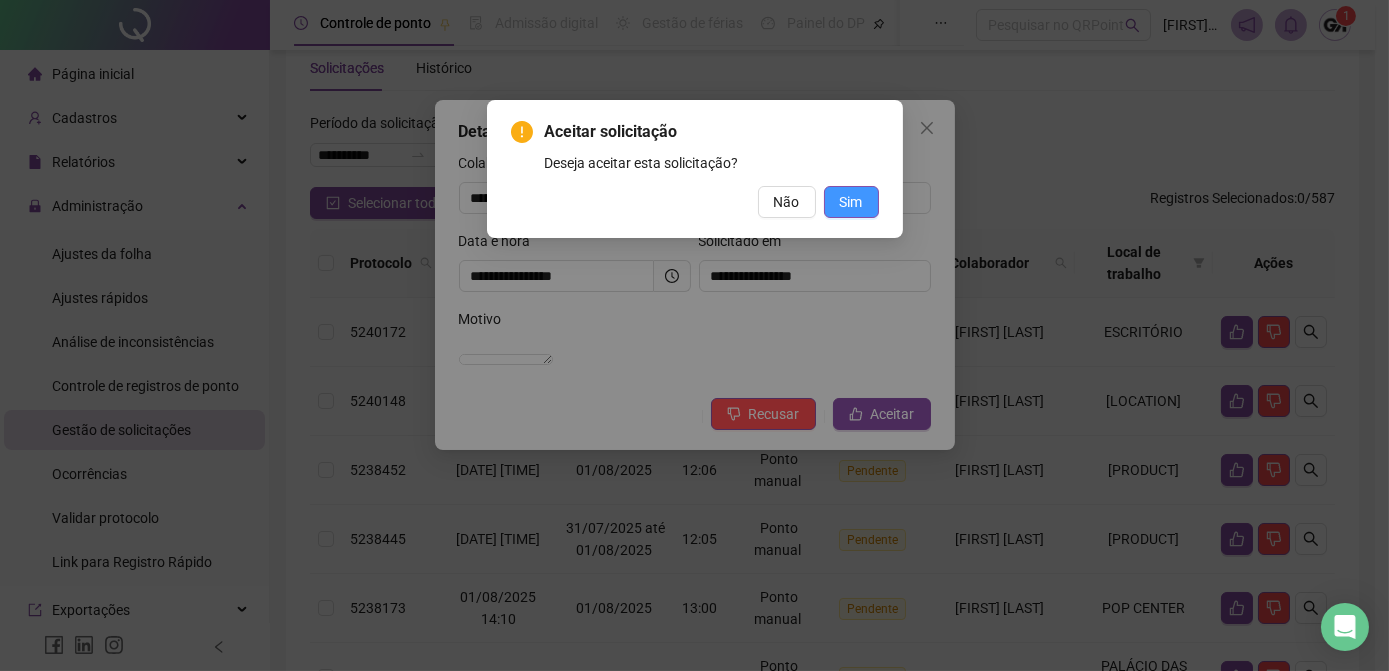 click on "Sim" at bounding box center (851, 202) 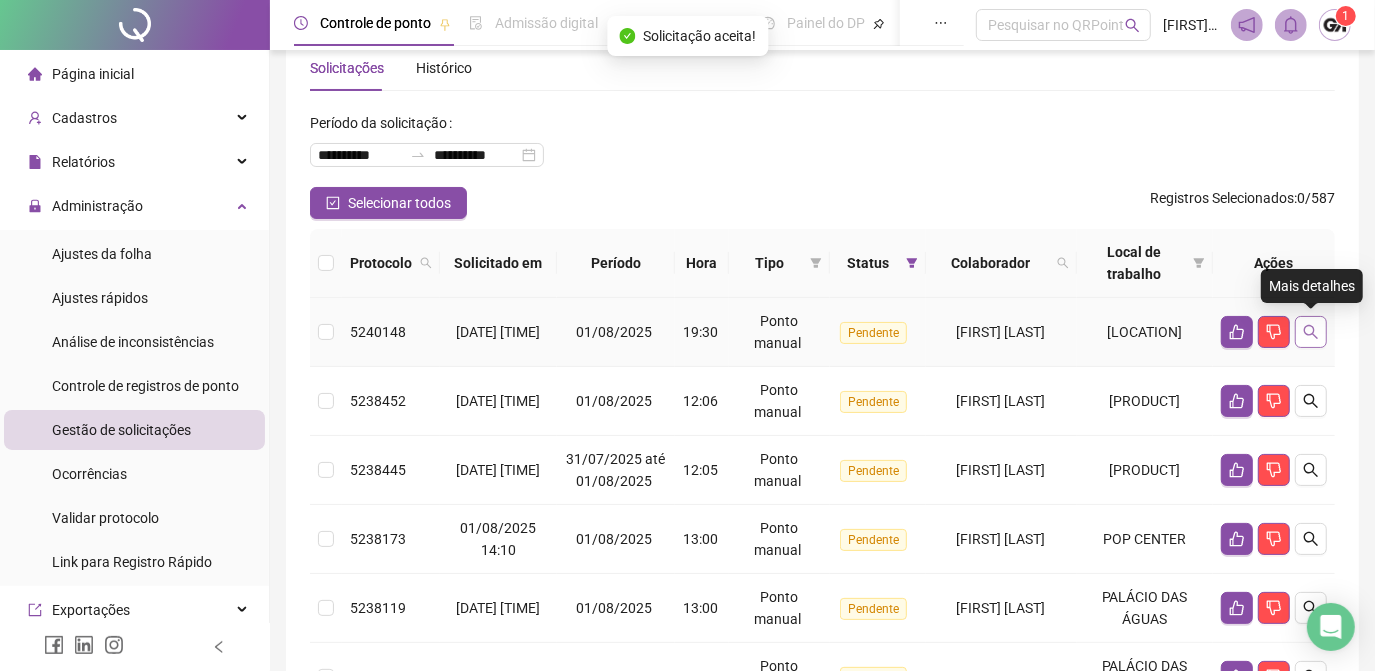 click 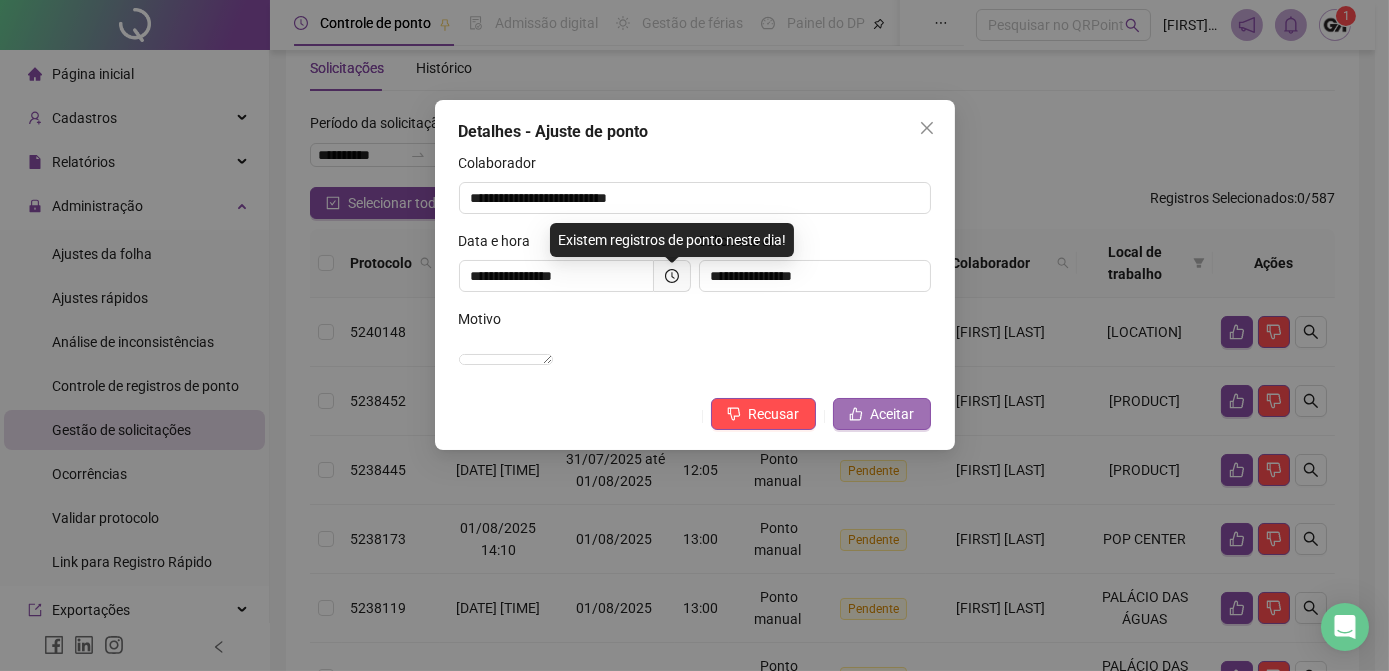 click on "Aceitar" at bounding box center (882, 414) 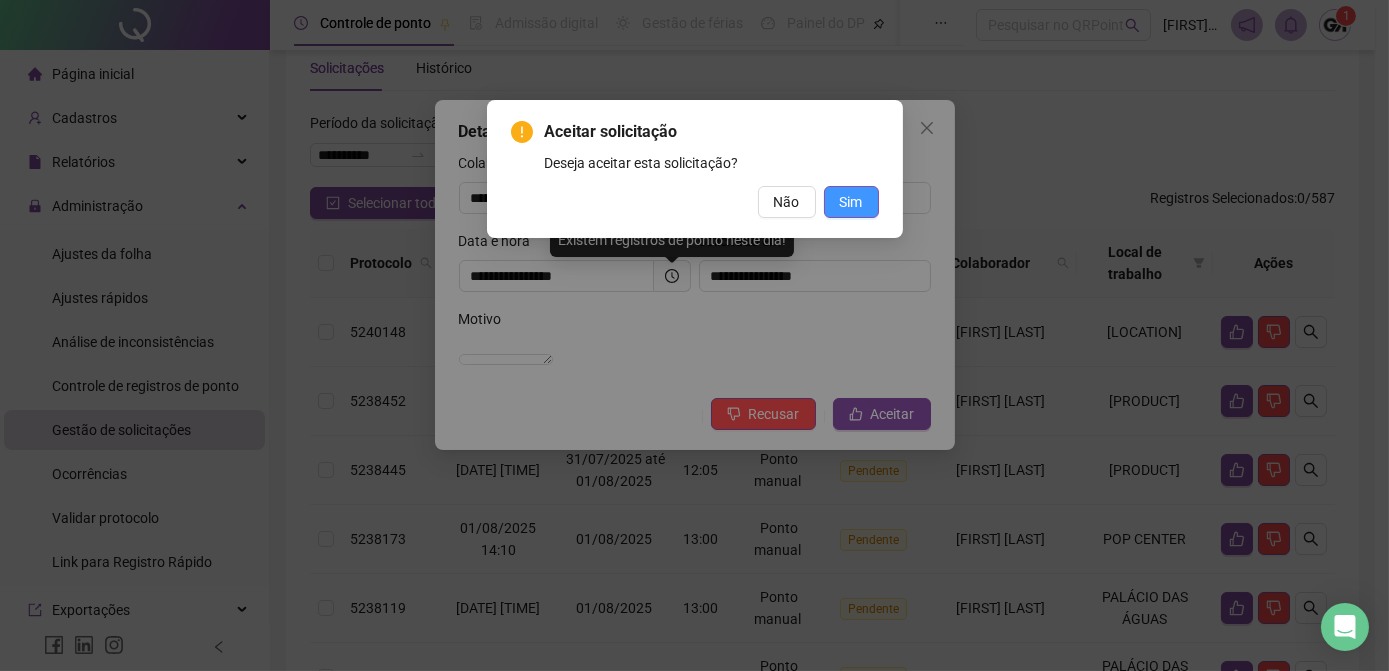 click on "Sim" at bounding box center (851, 202) 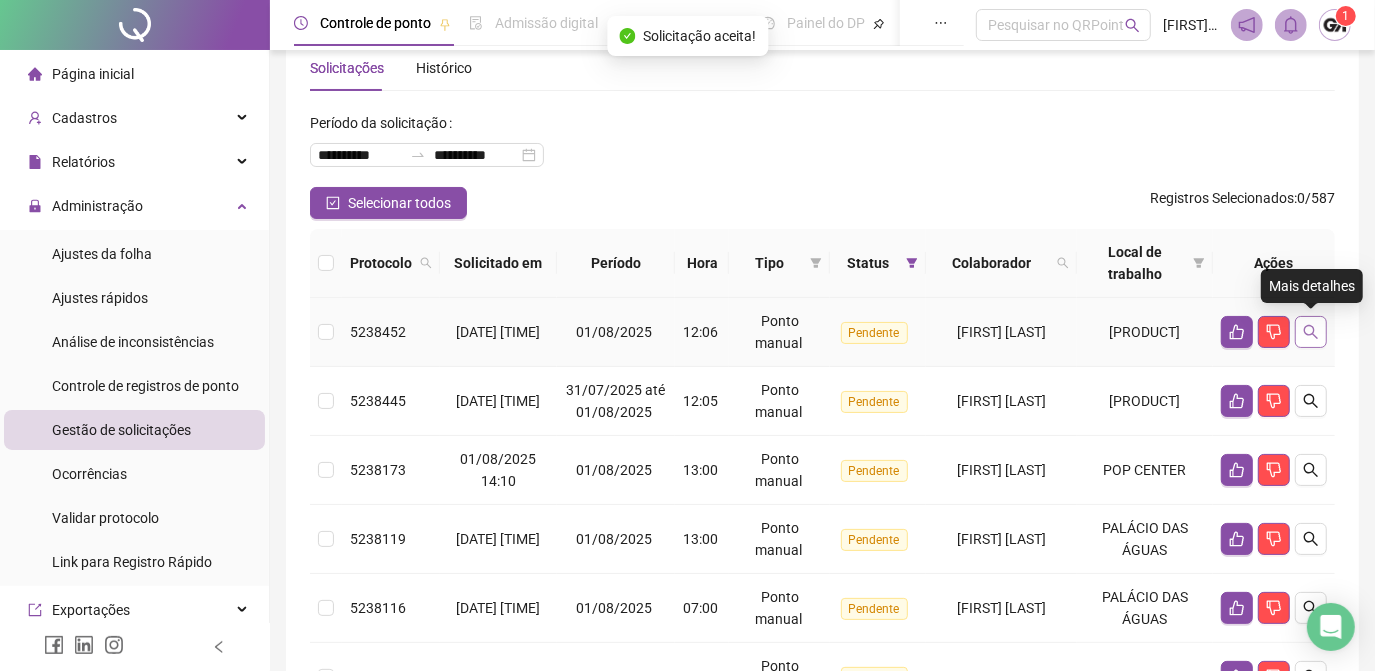 click 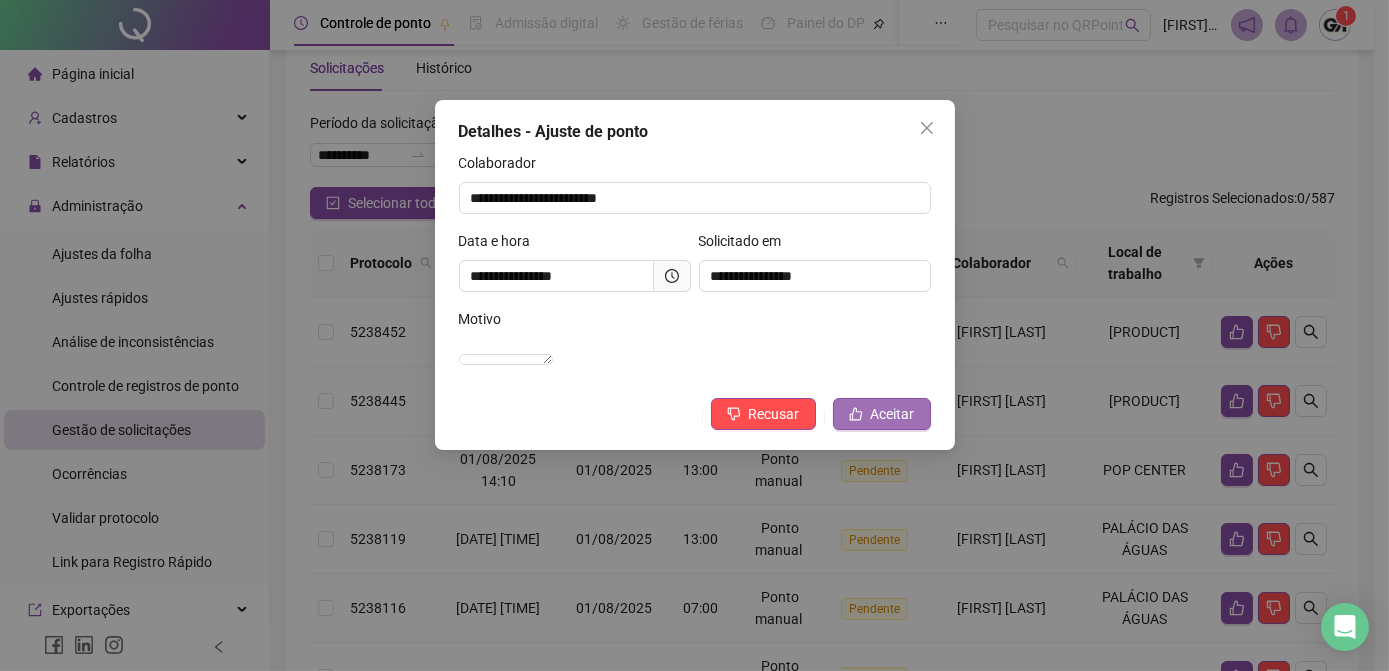 click on "Aceitar" at bounding box center [893, 414] 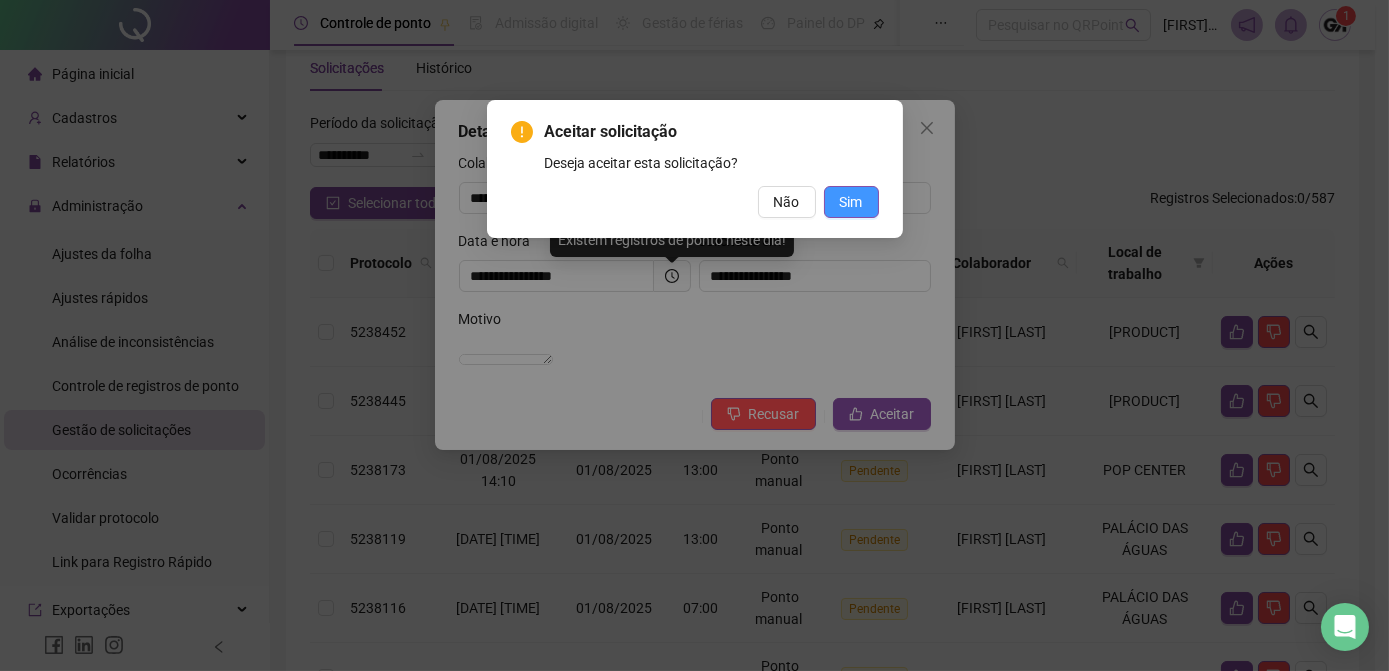 click on "Sim" at bounding box center [851, 202] 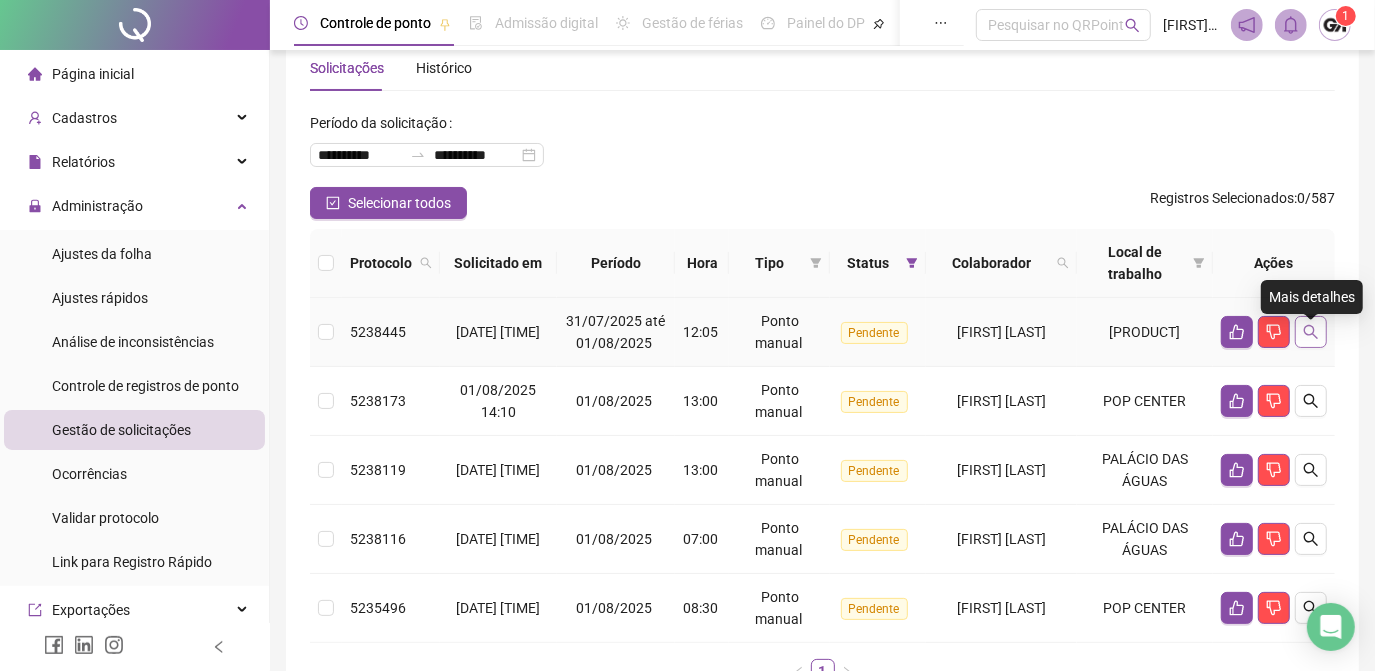 click 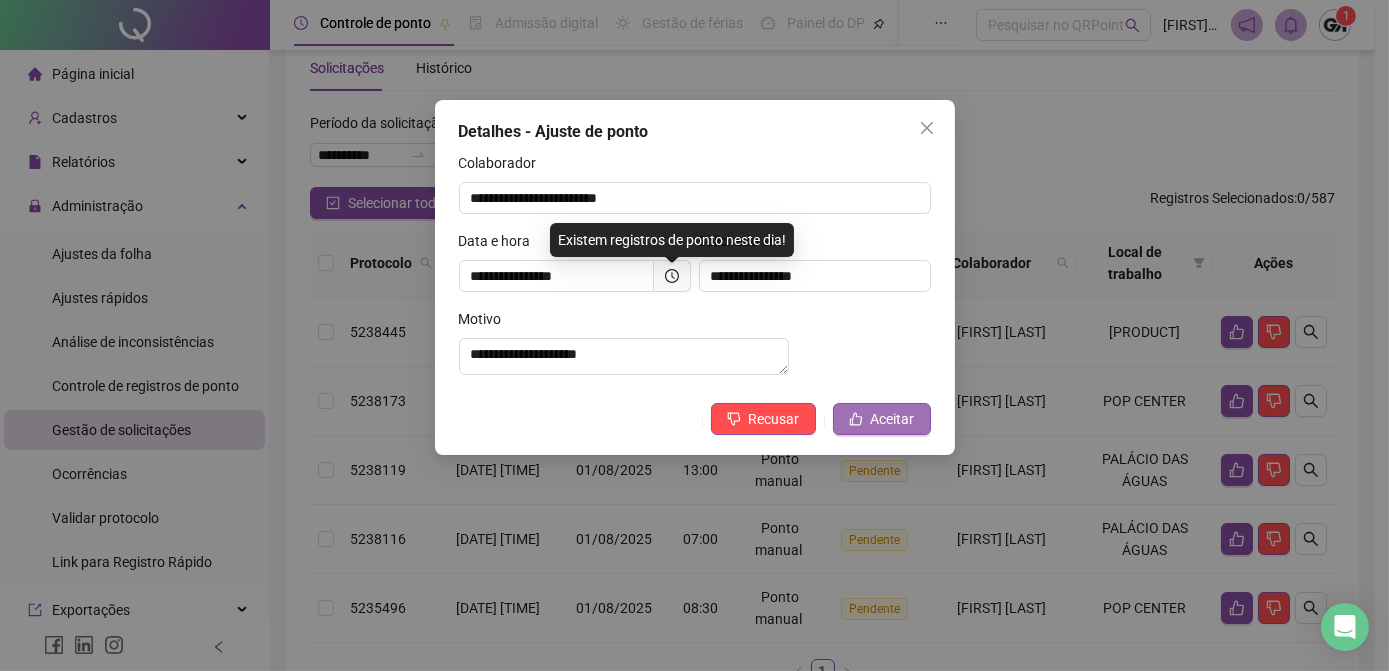 click on "Aceitar" at bounding box center [882, 419] 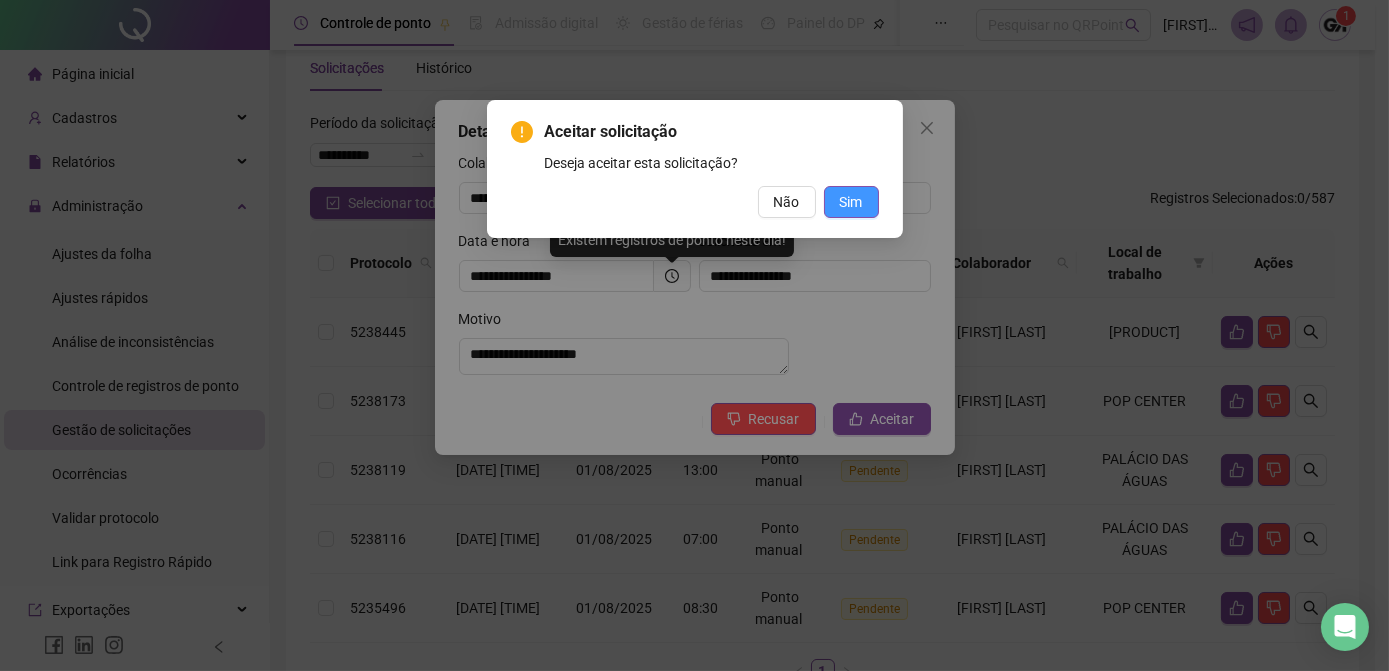click on "Sim" at bounding box center (851, 202) 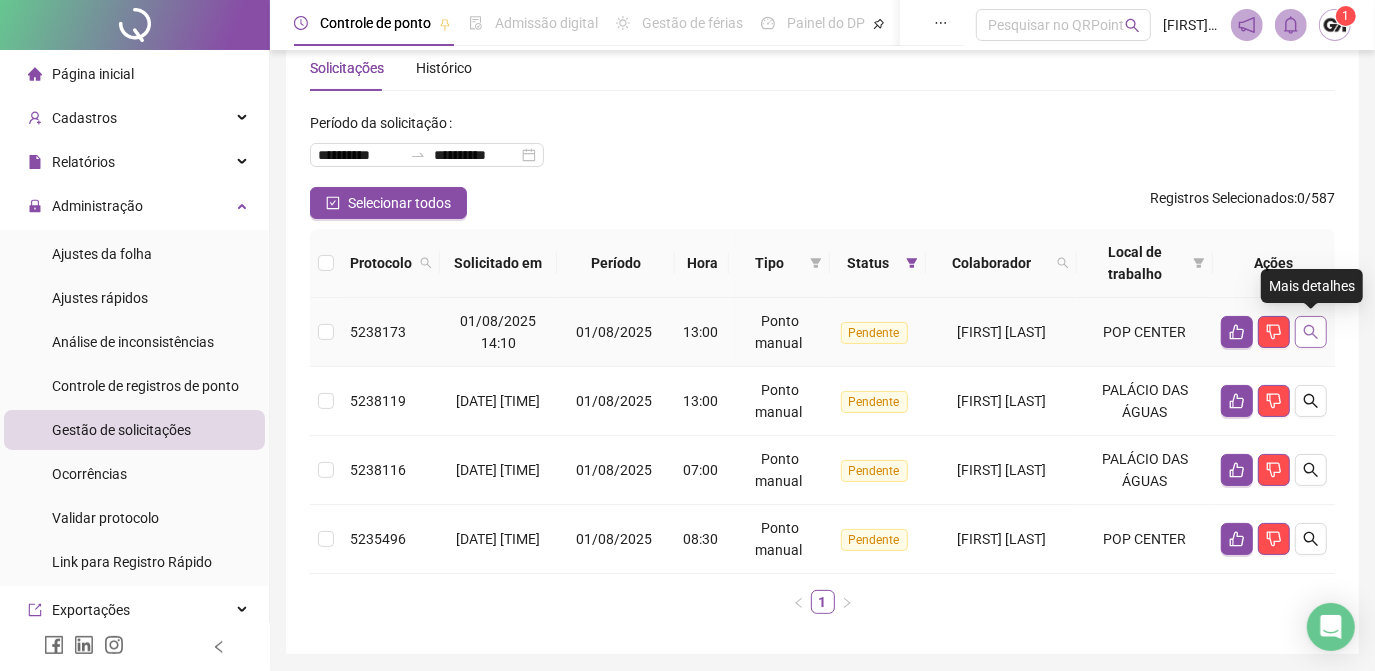 click 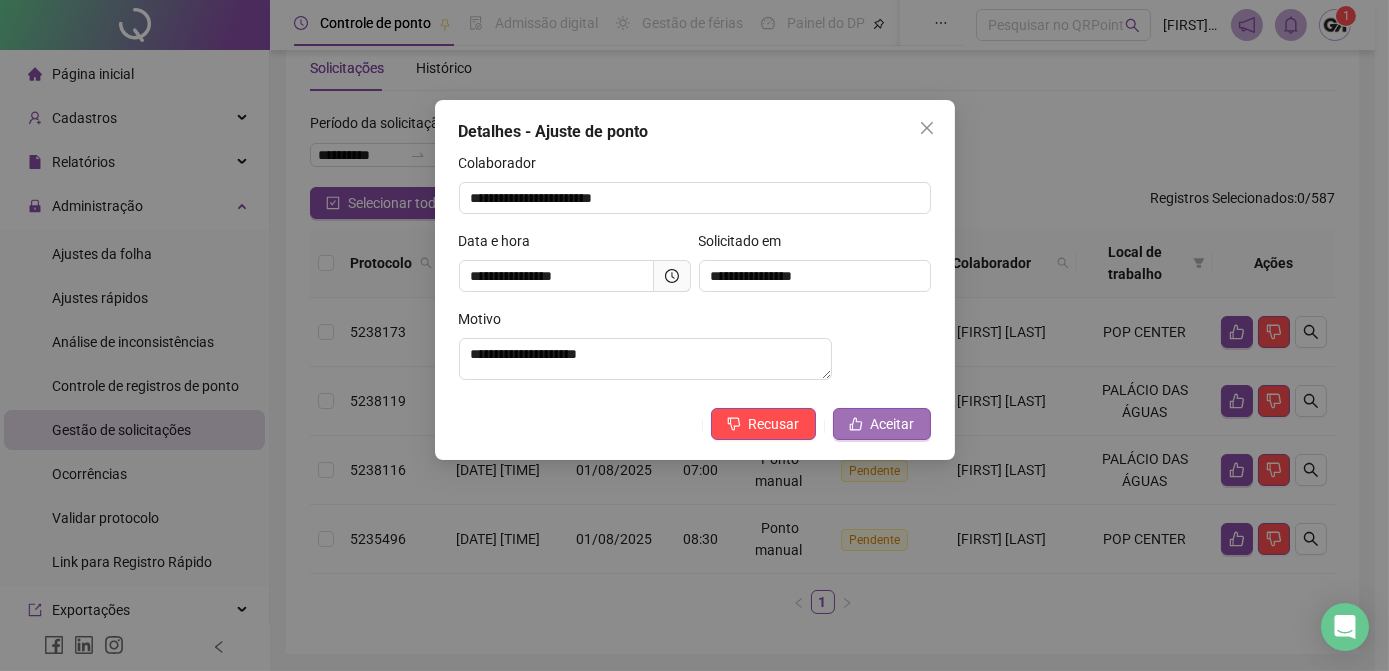 click on "Aceitar" at bounding box center [893, 424] 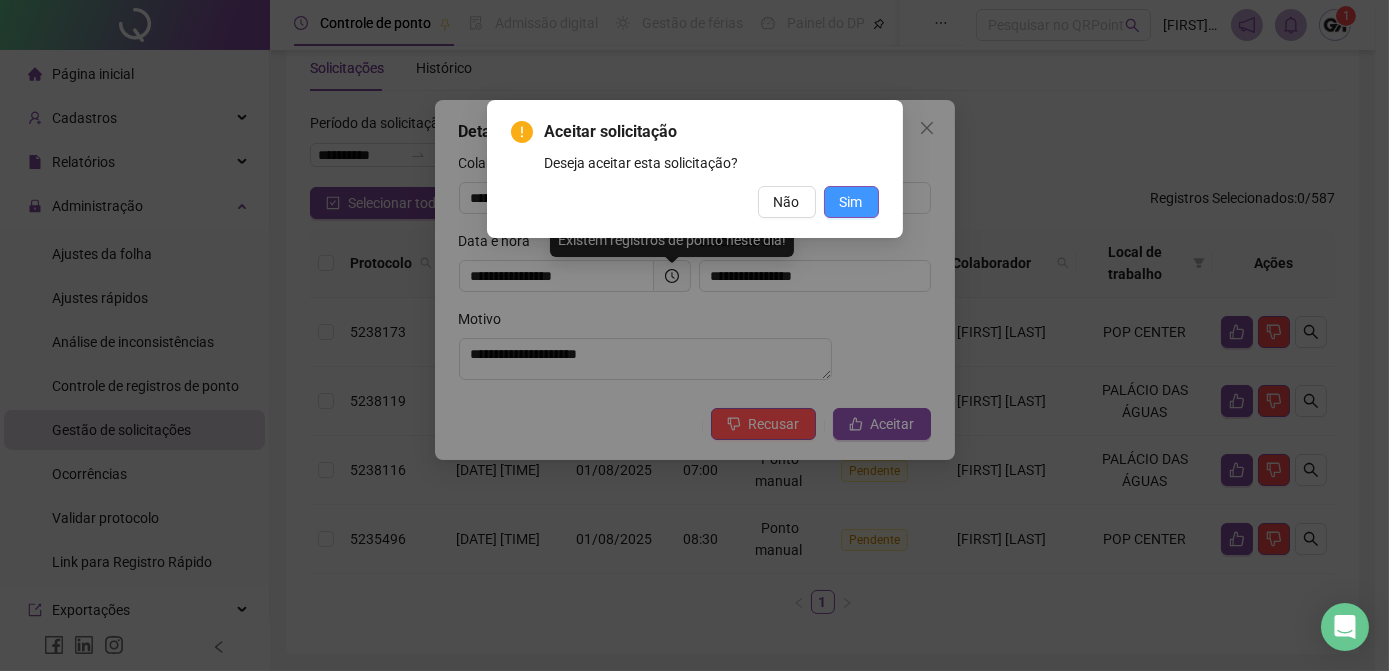 click on "Sim" at bounding box center [851, 202] 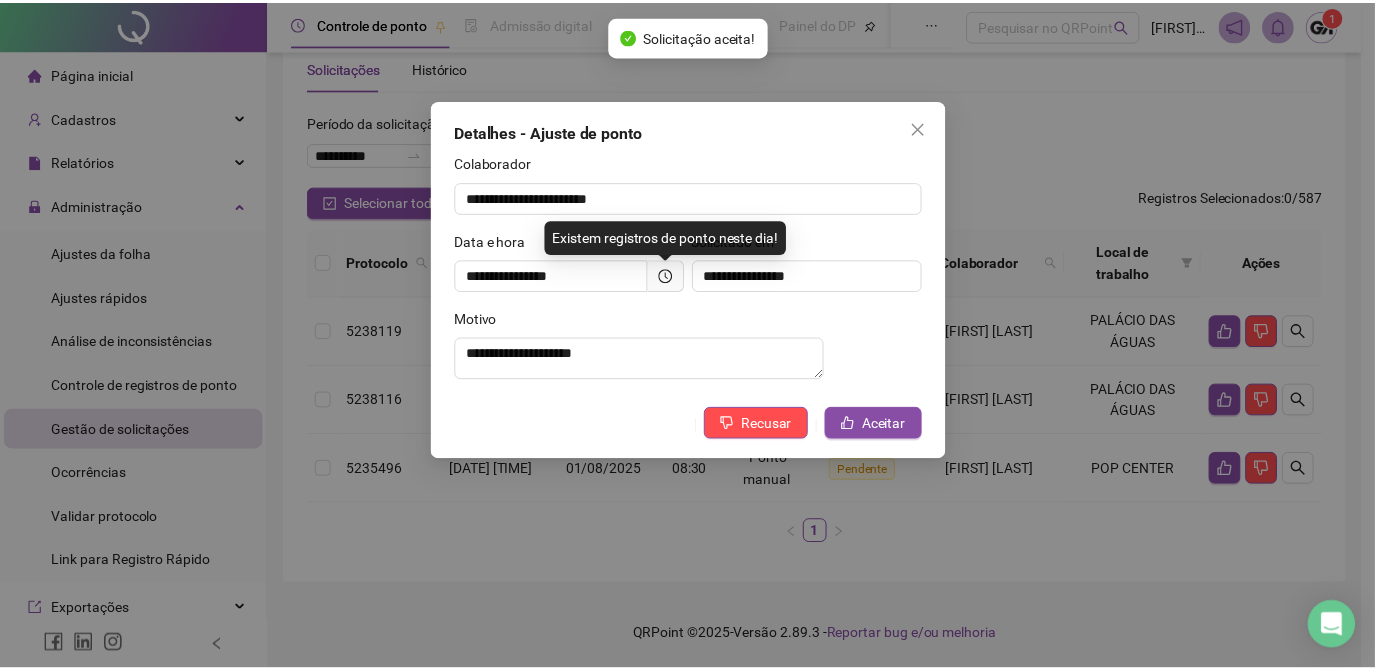 scroll, scrollTop: 43, scrollLeft: 0, axis: vertical 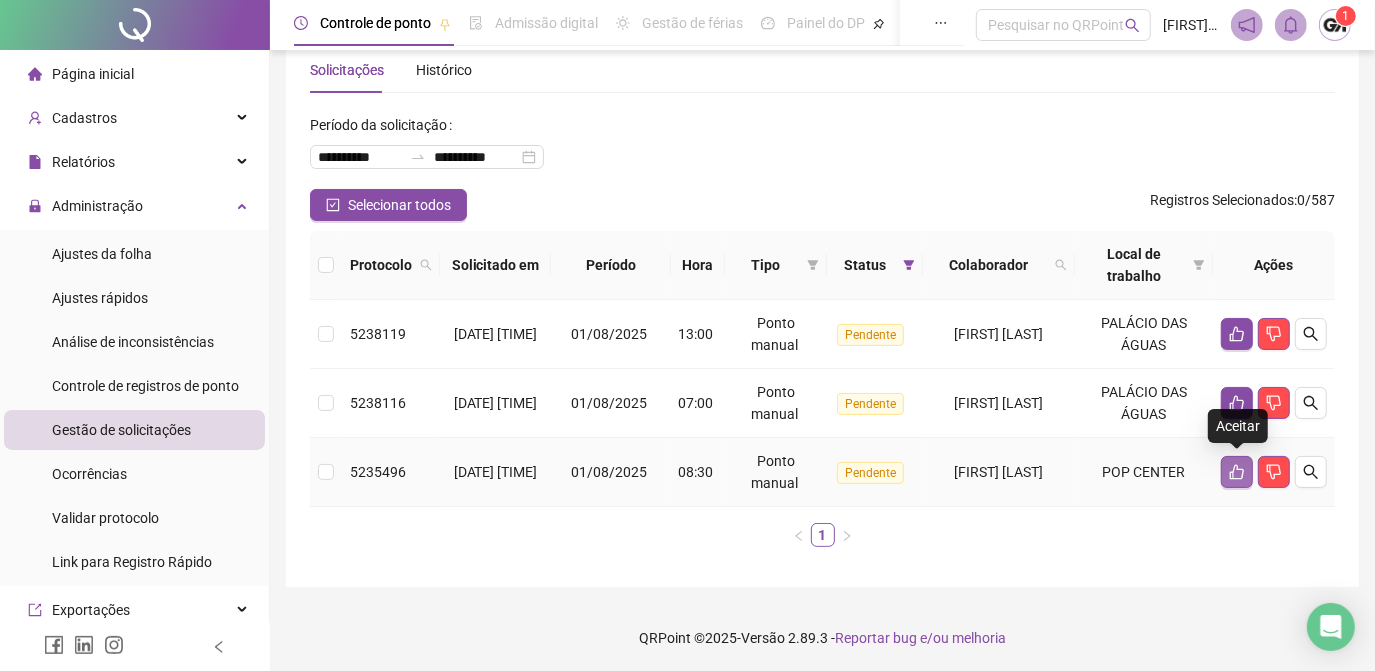 click 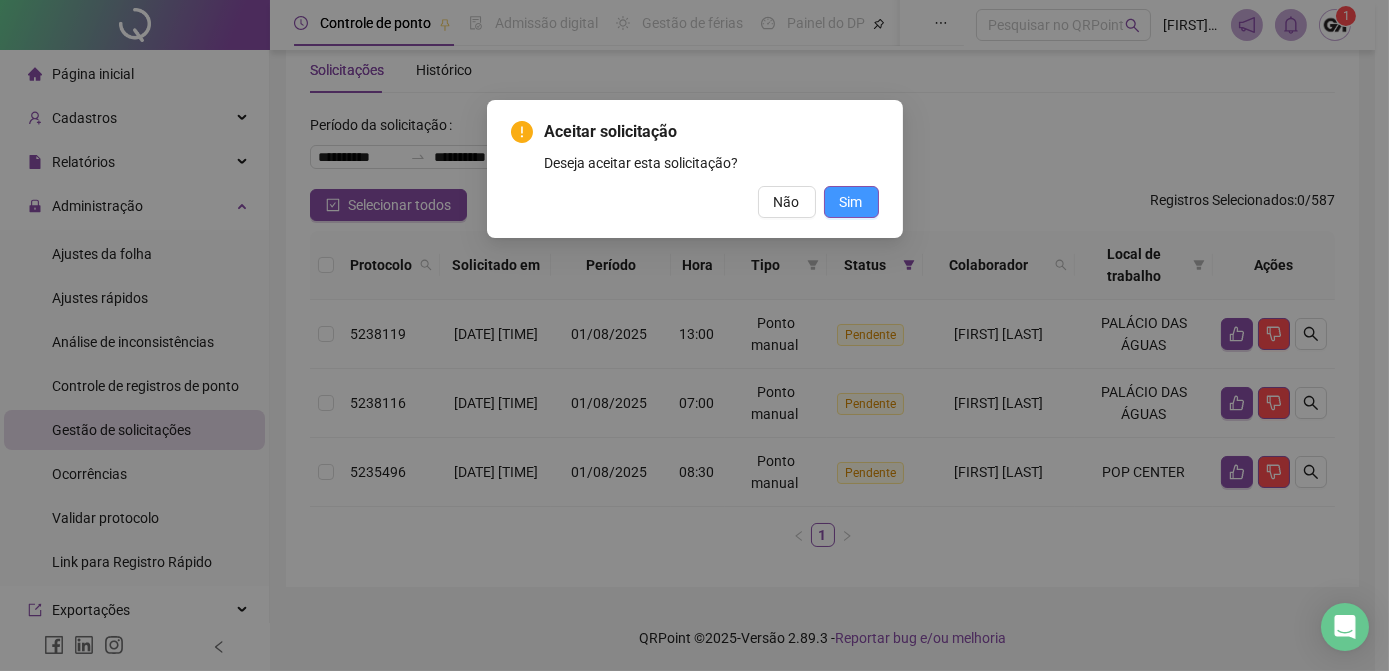 click on "Sim" at bounding box center (851, 202) 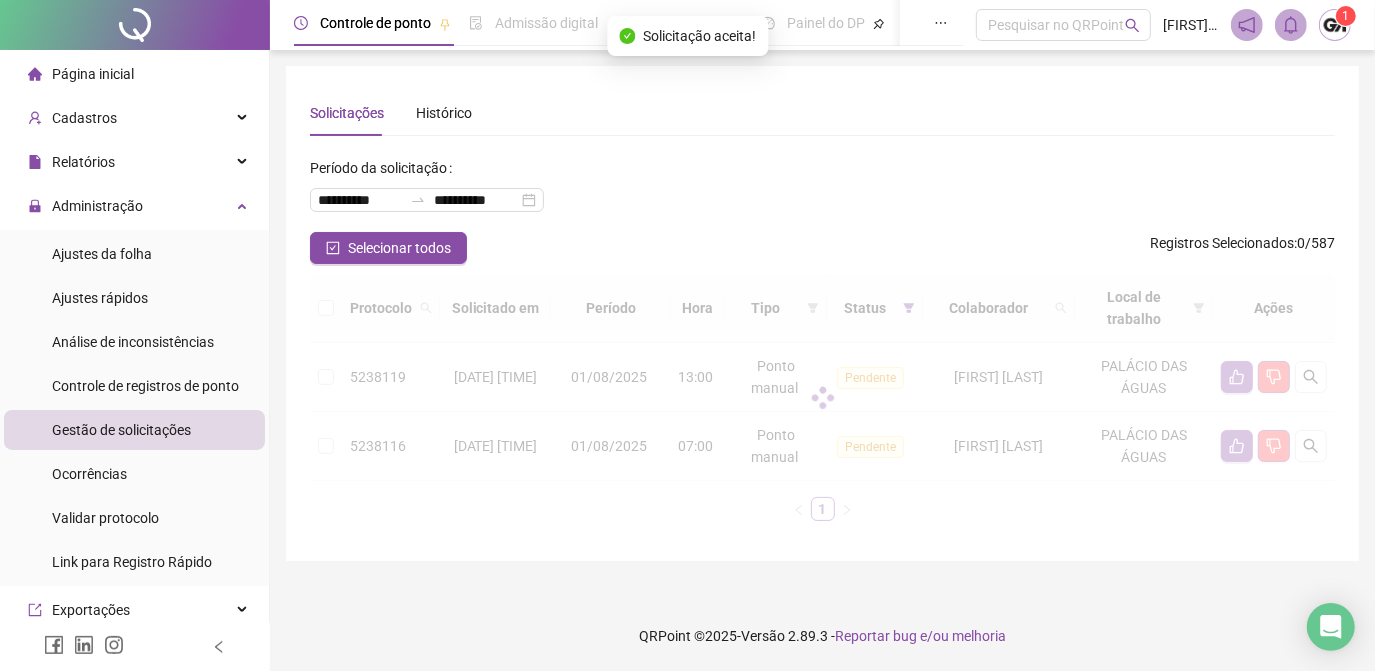 scroll, scrollTop: 0, scrollLeft: 0, axis: both 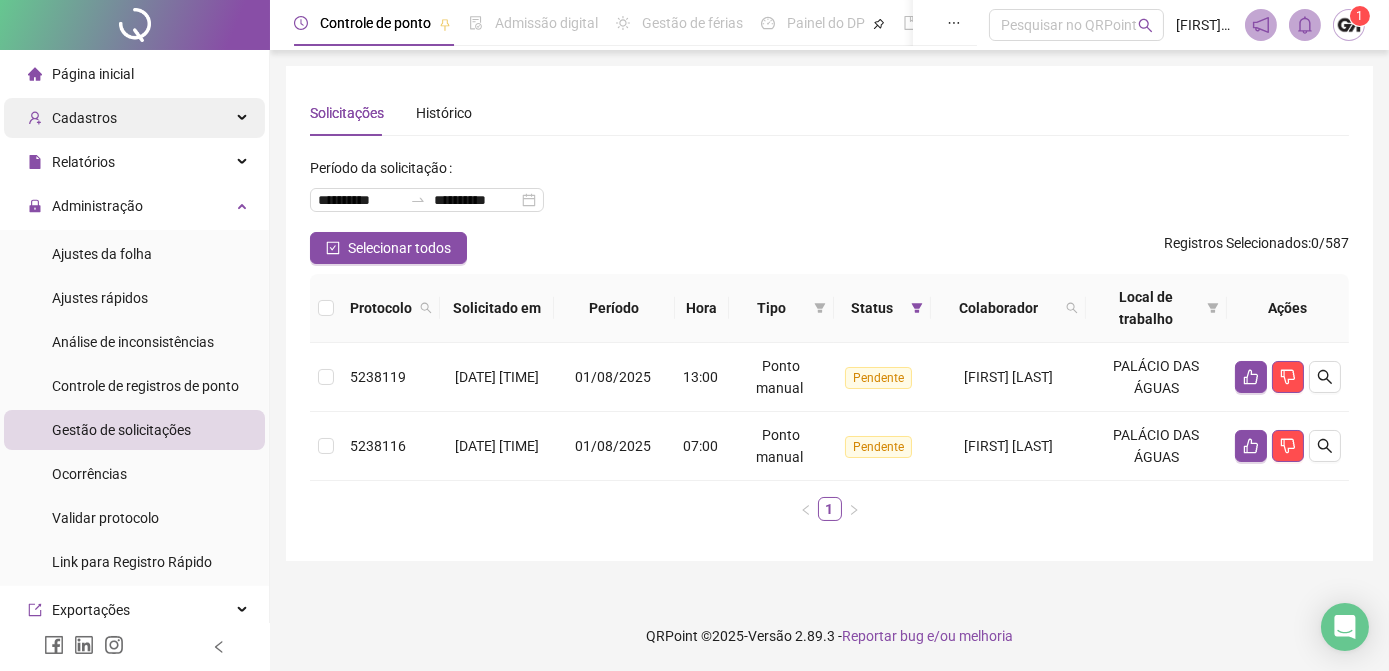 click on "Cadastros" at bounding box center [84, 118] 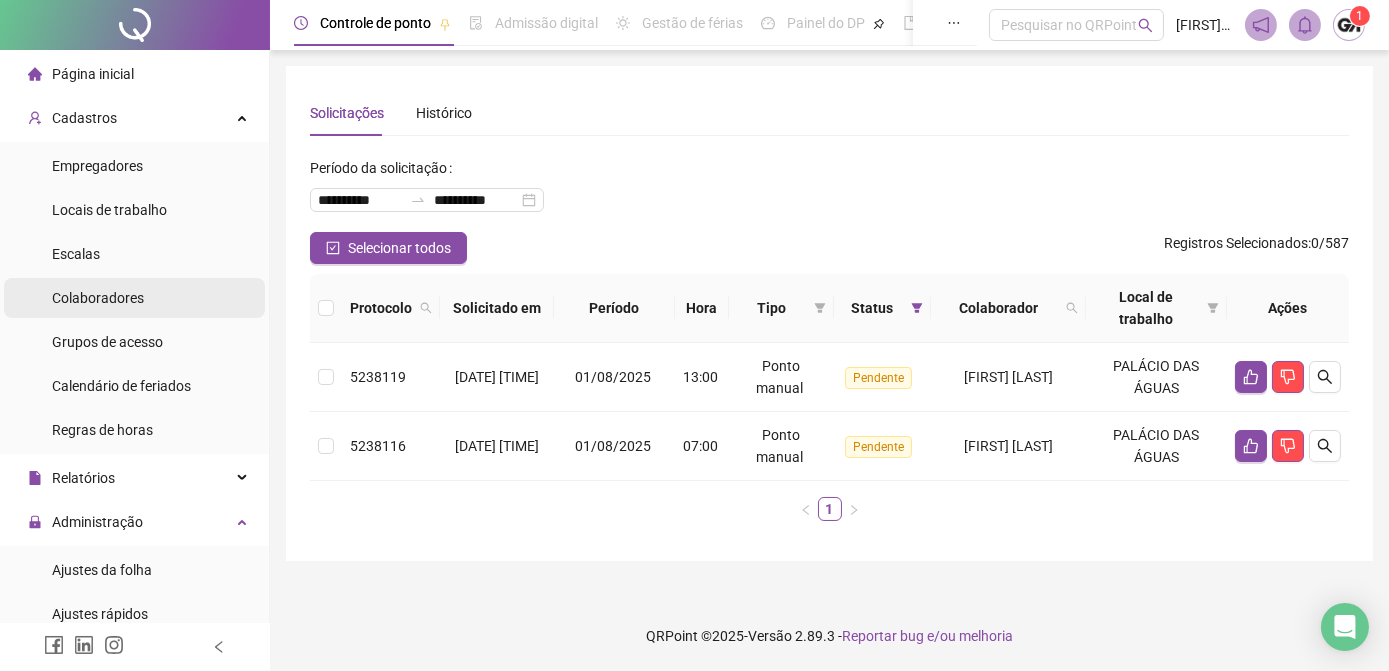click on "Colaboradores" at bounding box center [98, 298] 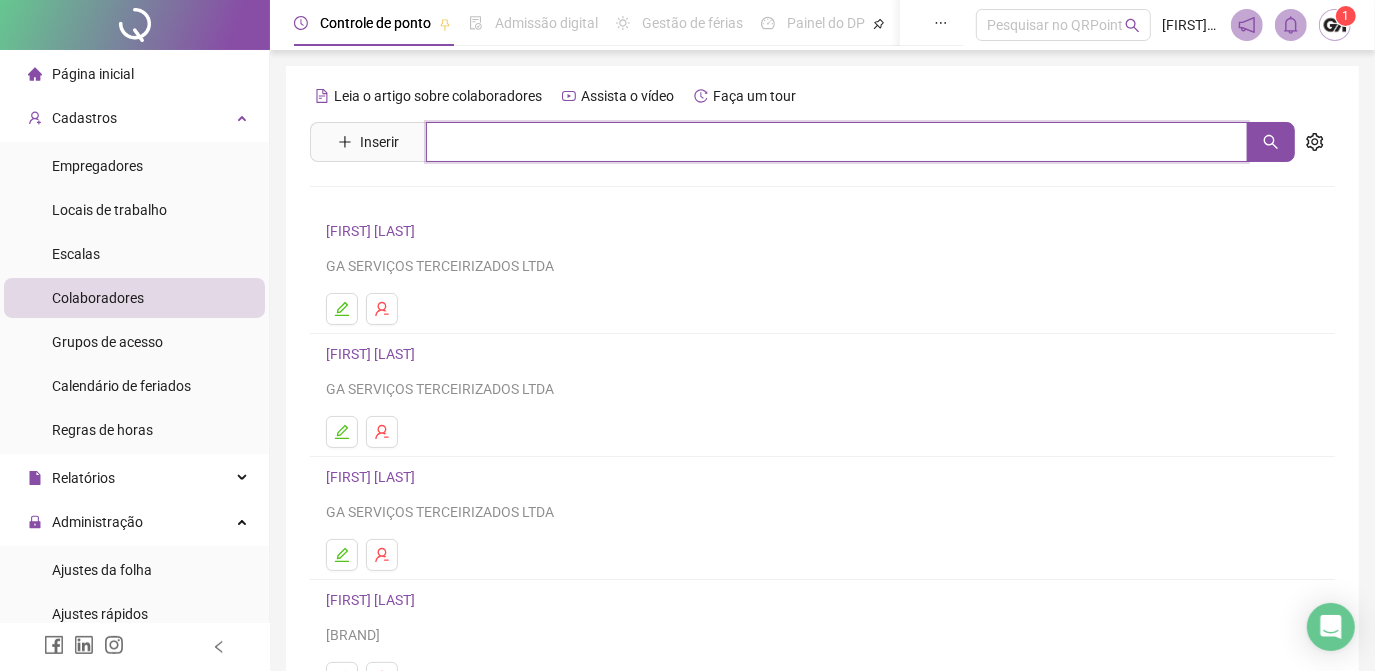 click at bounding box center (837, 142) 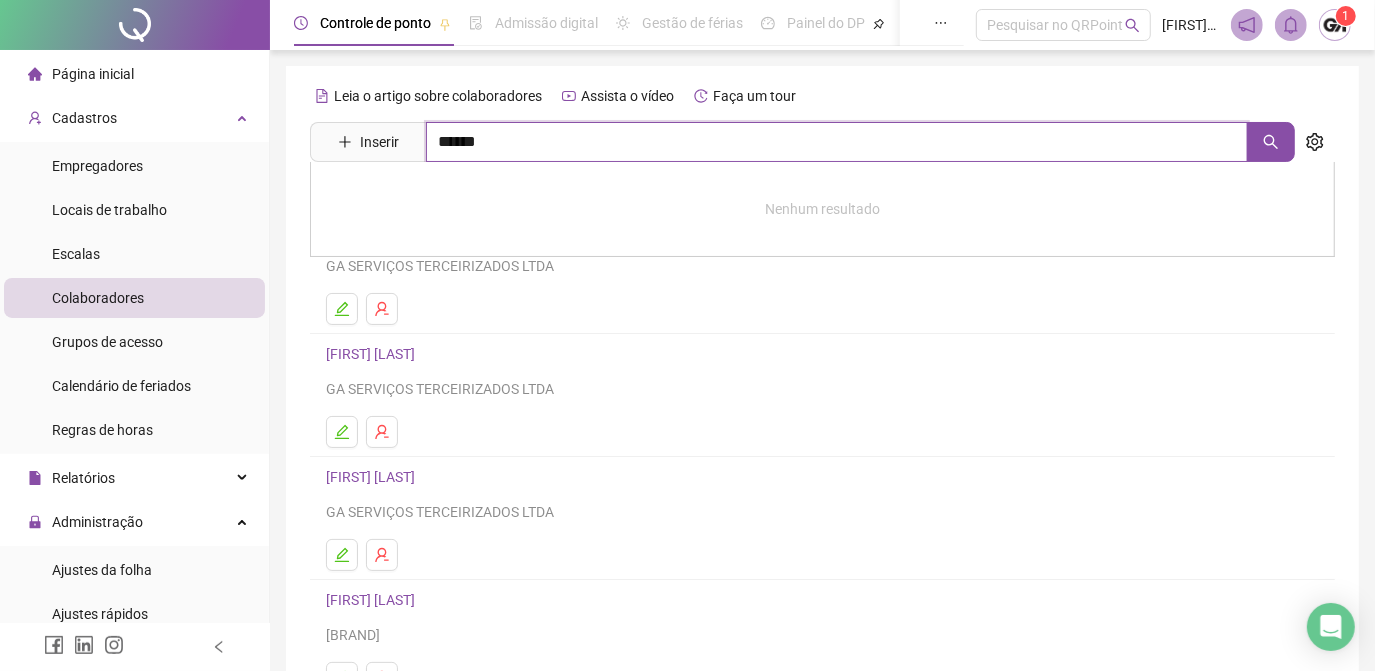 type on "*********" 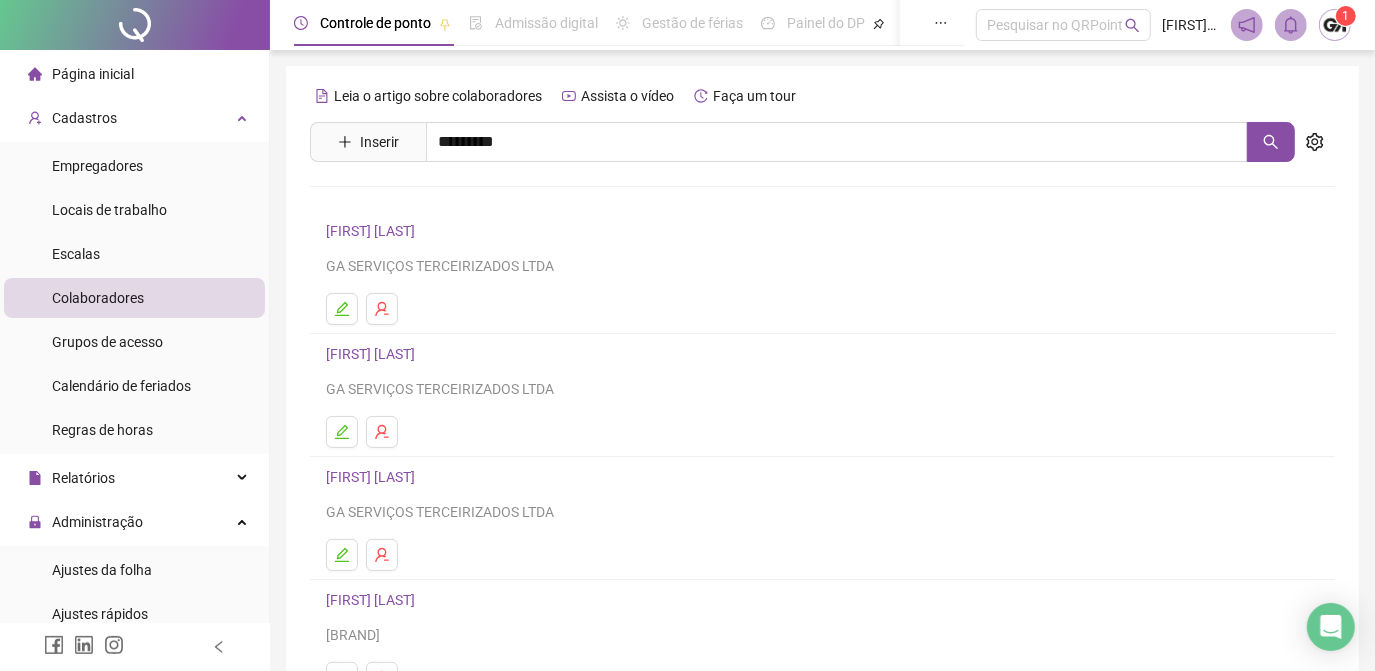 click on "[FIRST] [LAST]" at bounding box center [391, 201] 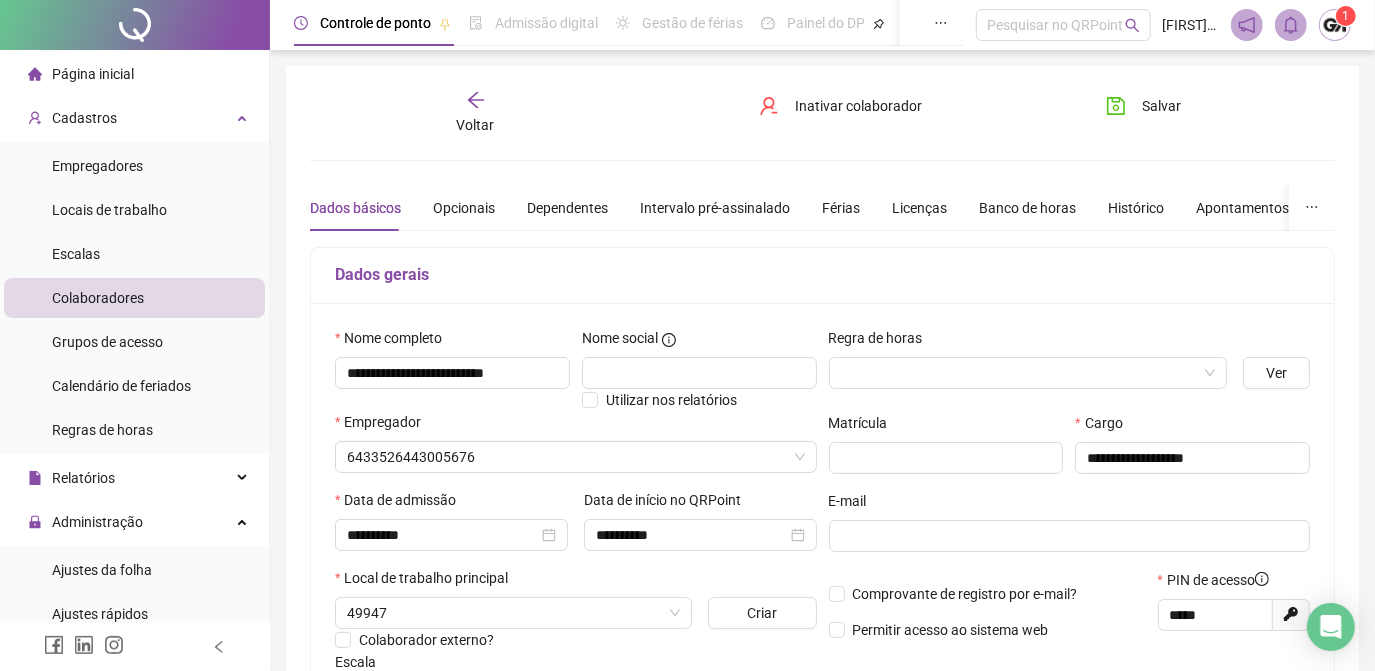 type on "**********" 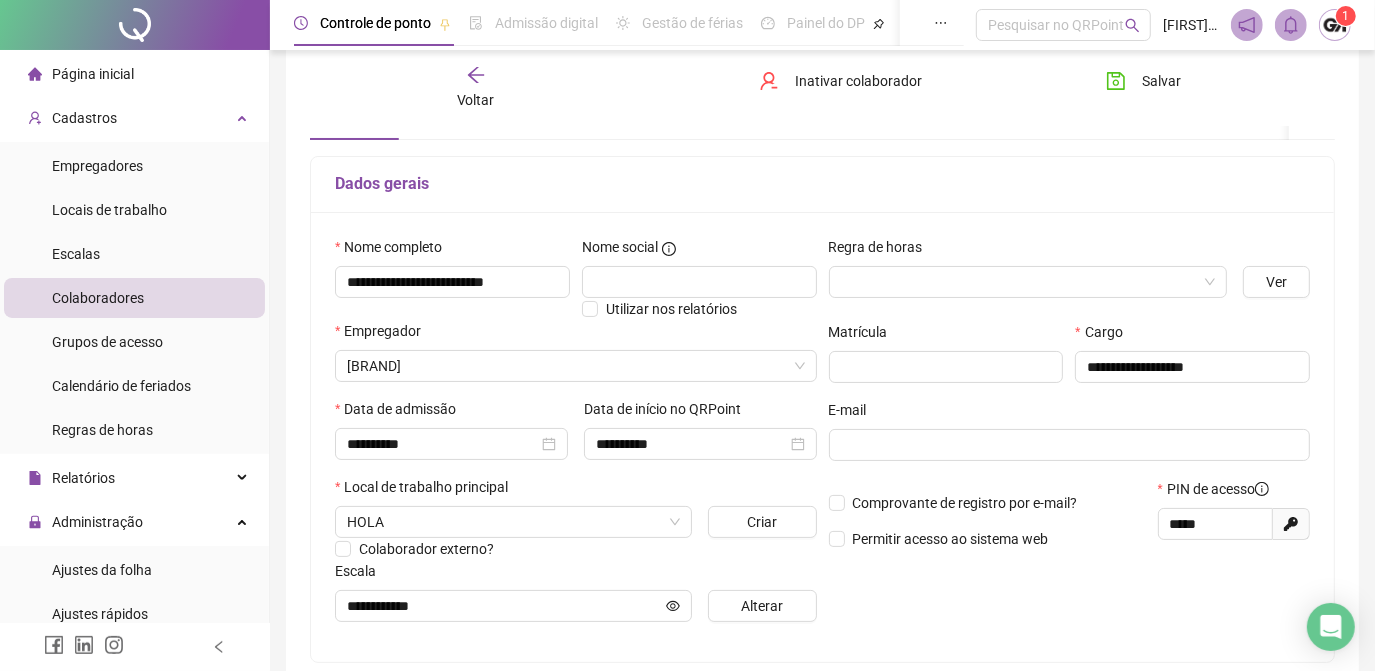 scroll, scrollTop: 181, scrollLeft: 0, axis: vertical 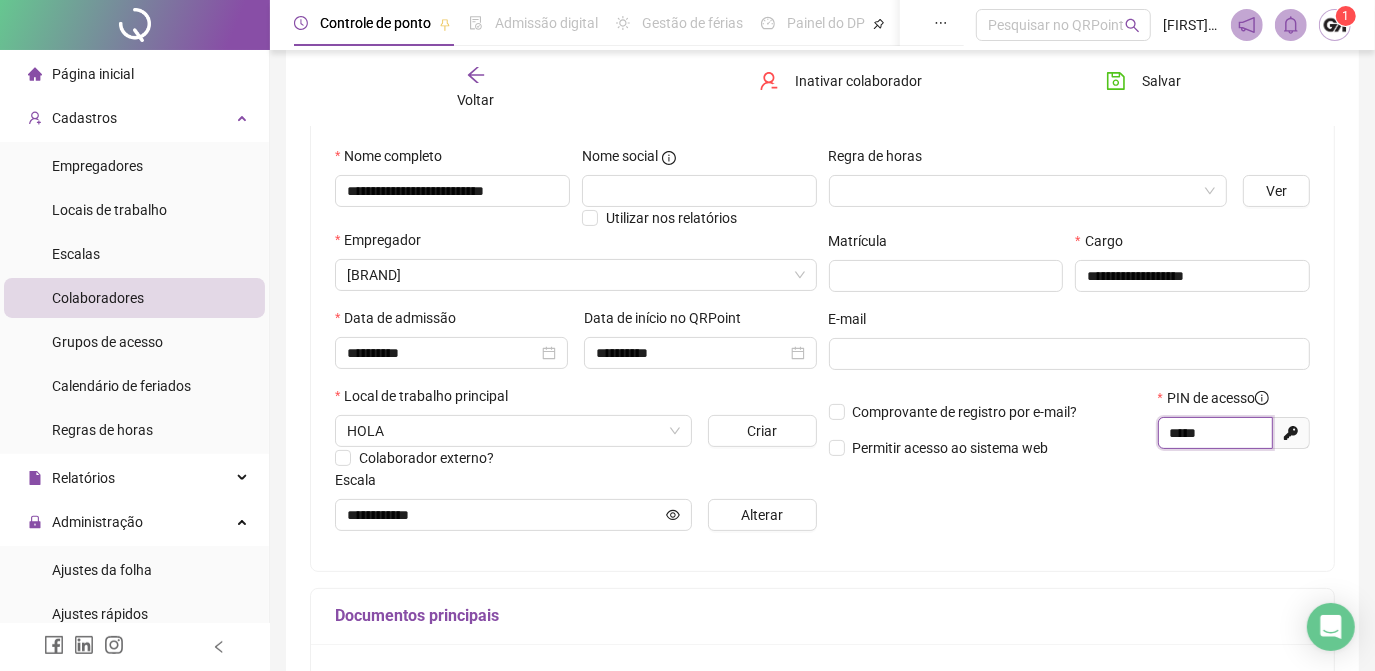 drag, startPoint x: 1172, startPoint y: 430, endPoint x: 1218, endPoint y: 434, distance: 46.173584 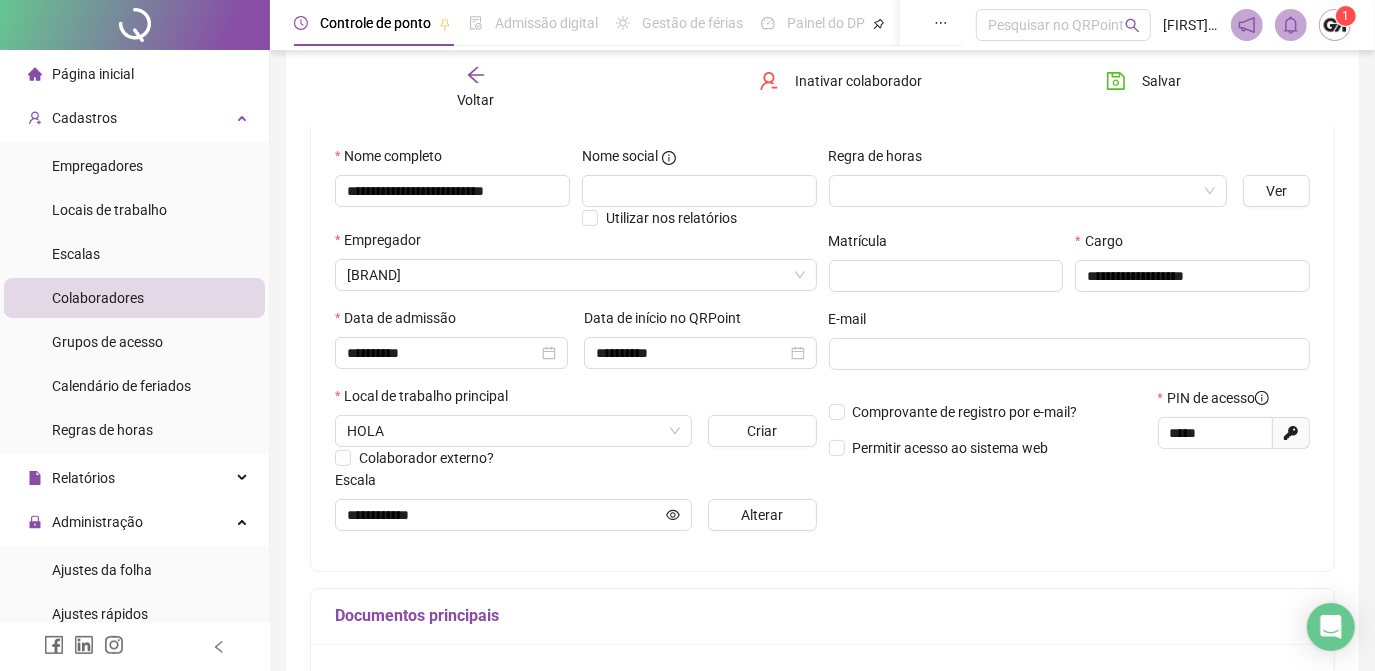drag, startPoint x: 138, startPoint y: 168, endPoint x: 145, endPoint y: 140, distance: 28.86174 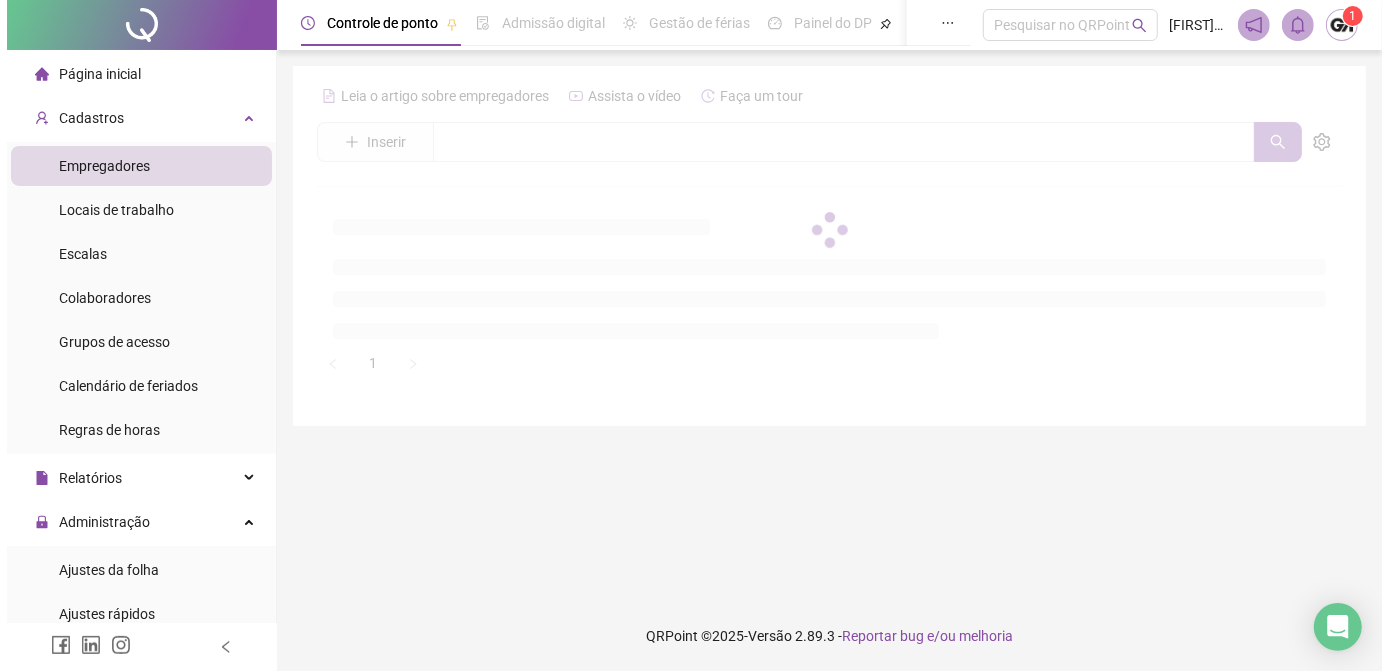 scroll, scrollTop: 0, scrollLeft: 0, axis: both 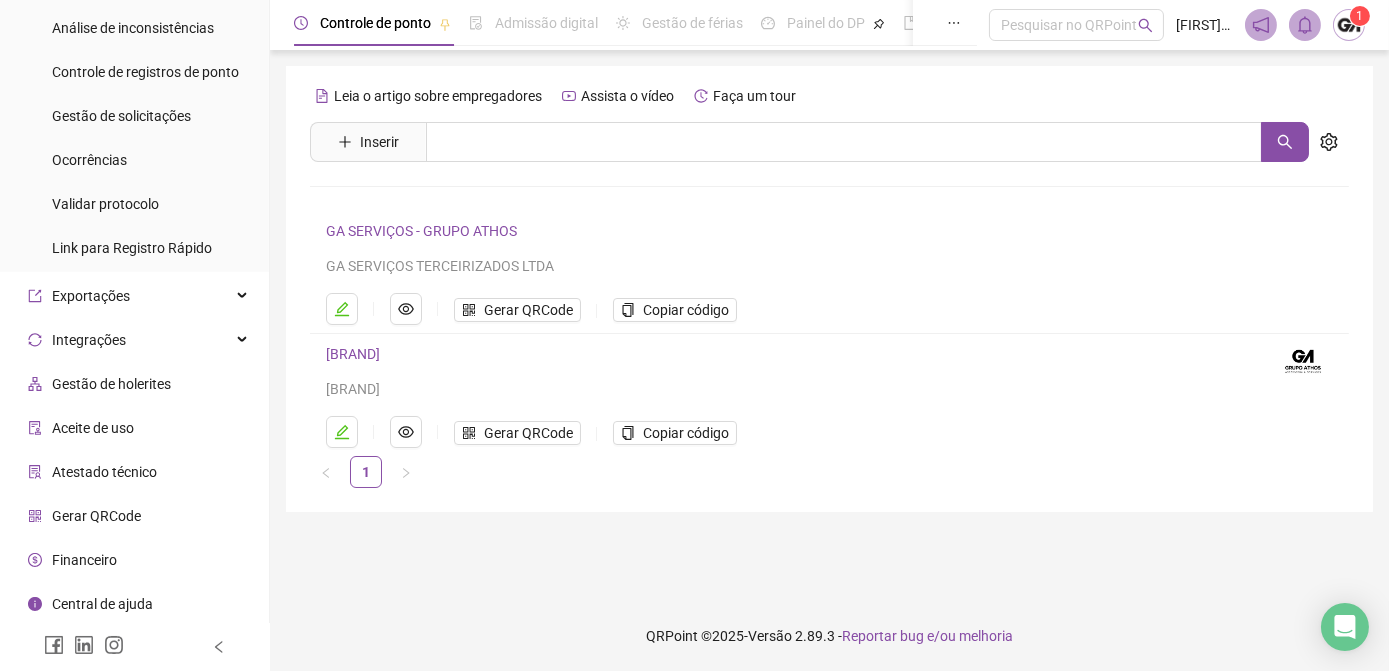 click on "Gerar QRCode" at bounding box center (96, 516) 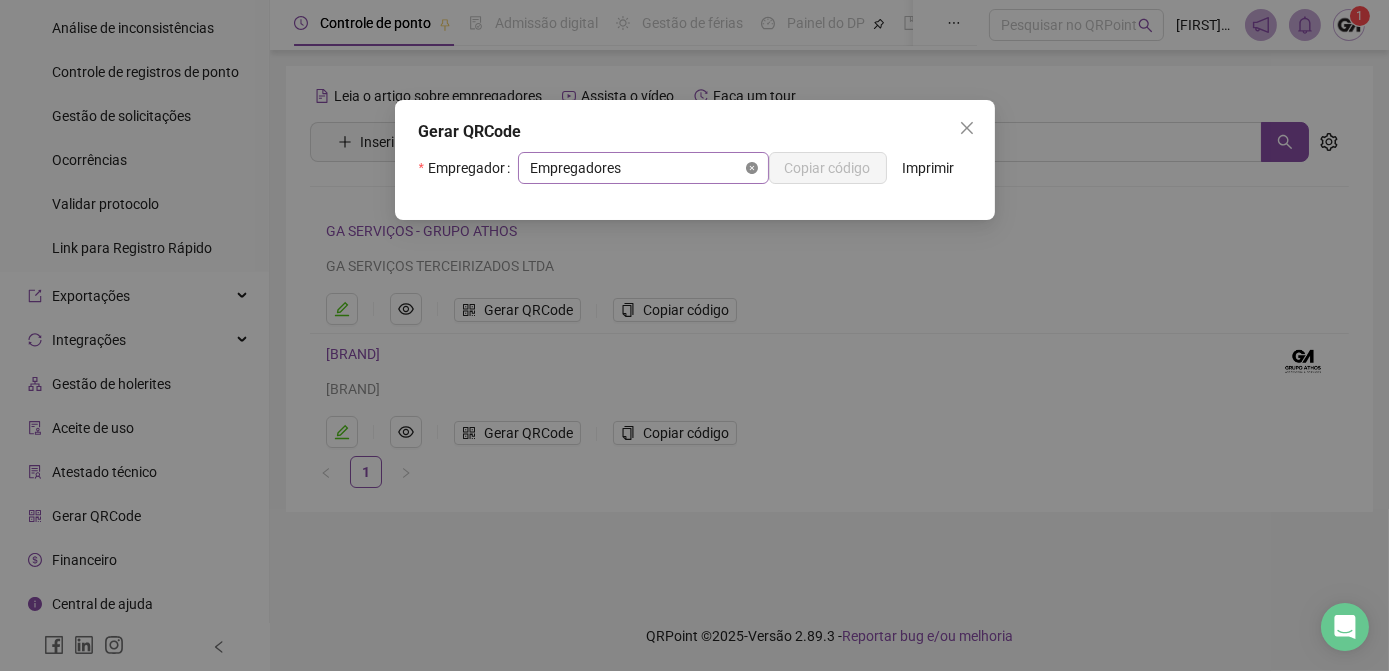 click 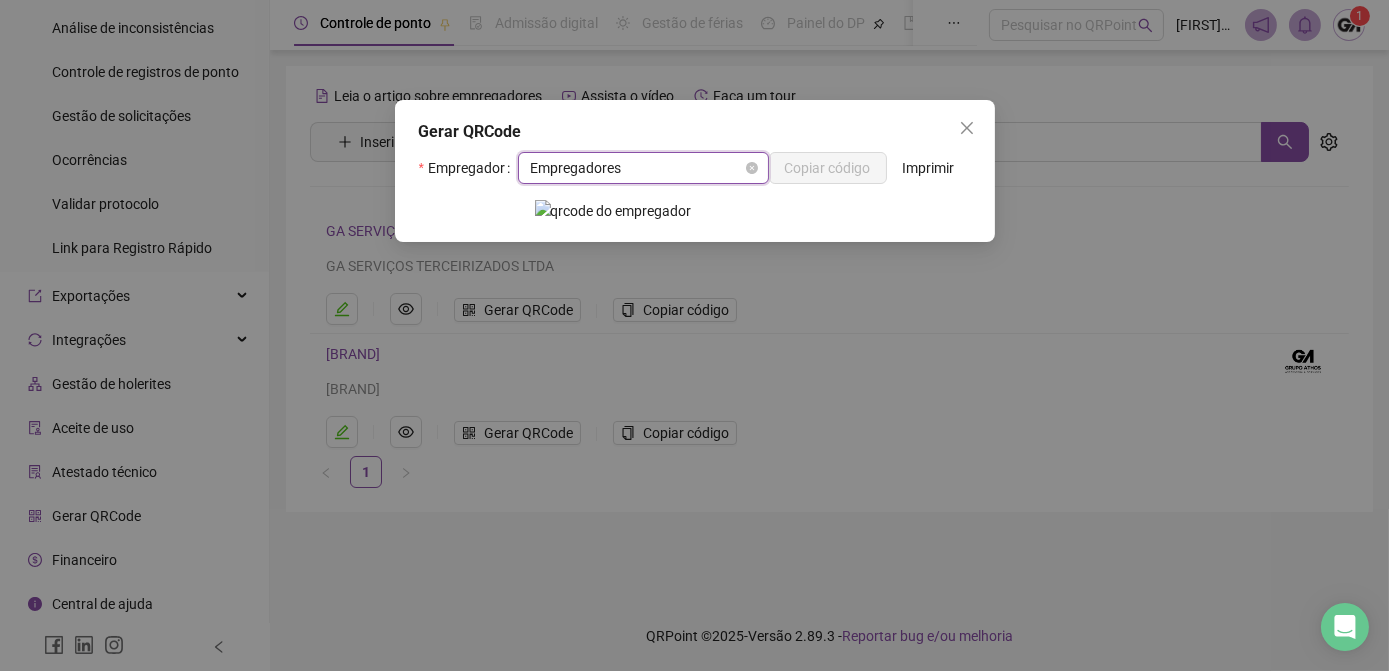 click on "Empregadores" at bounding box center (643, 168) 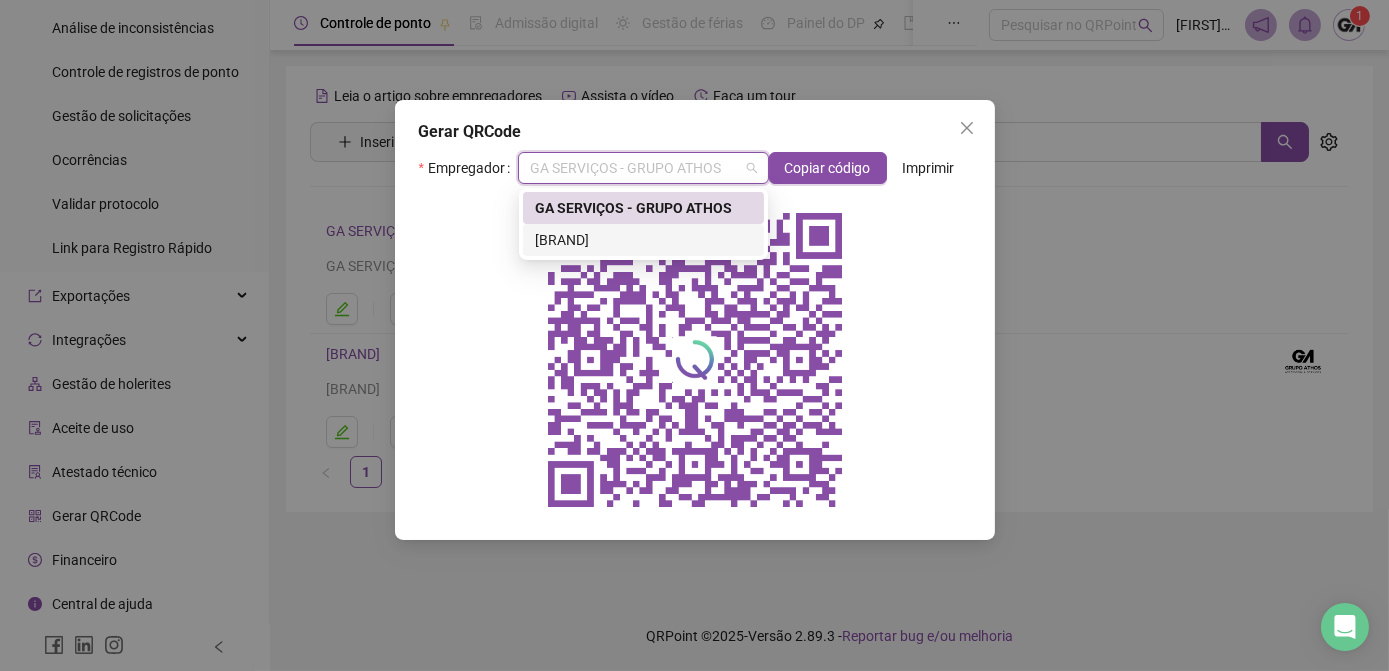click on "[BRAND]" at bounding box center (643, 240) 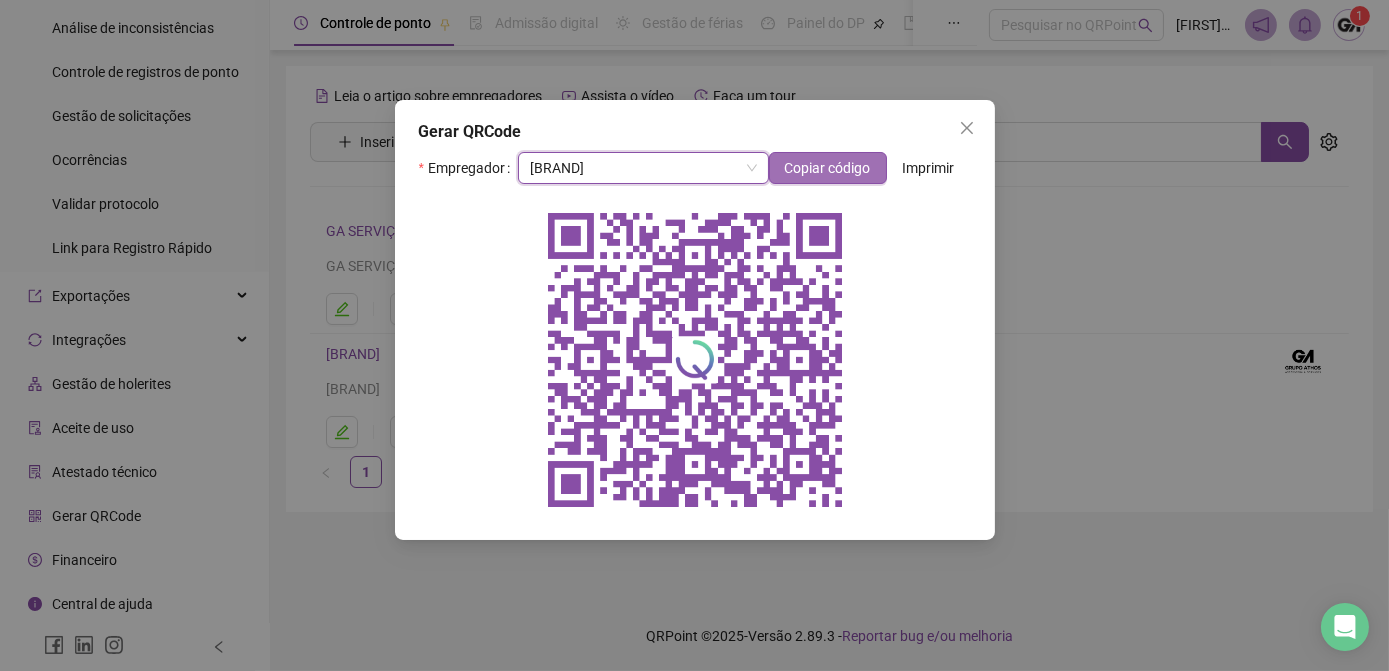 click on "Copiar código" at bounding box center [828, 168] 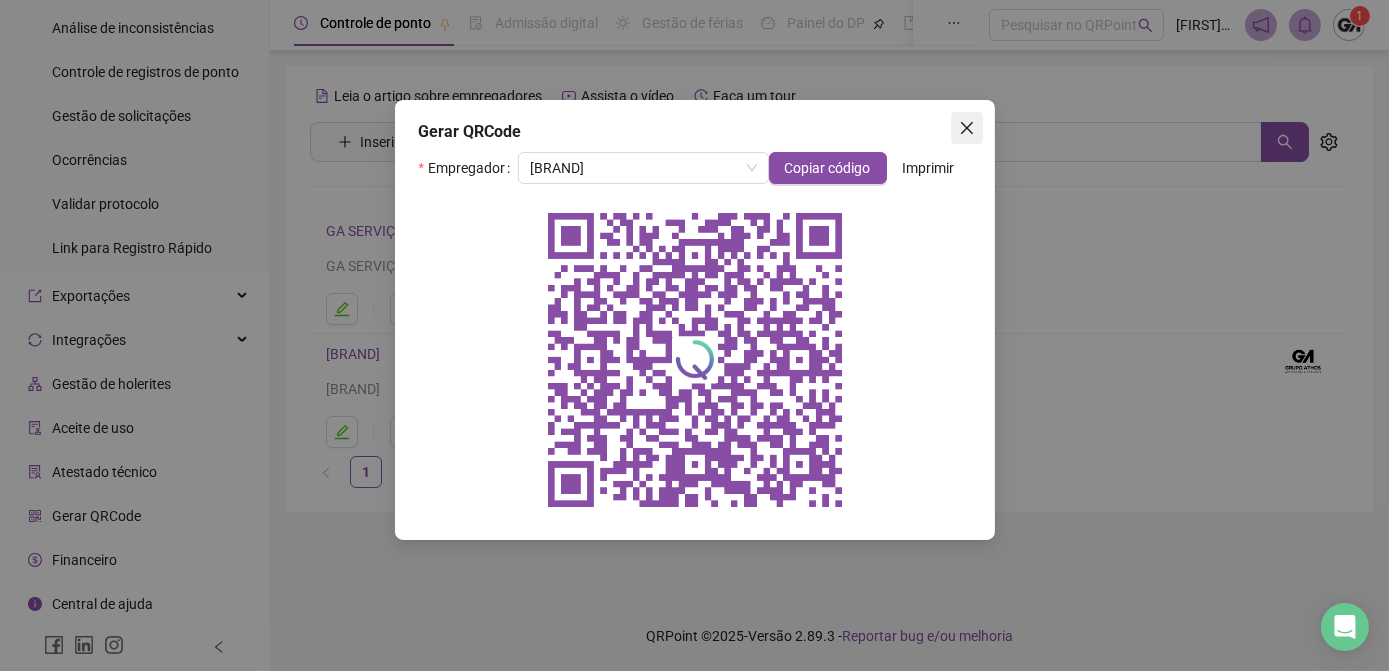 click 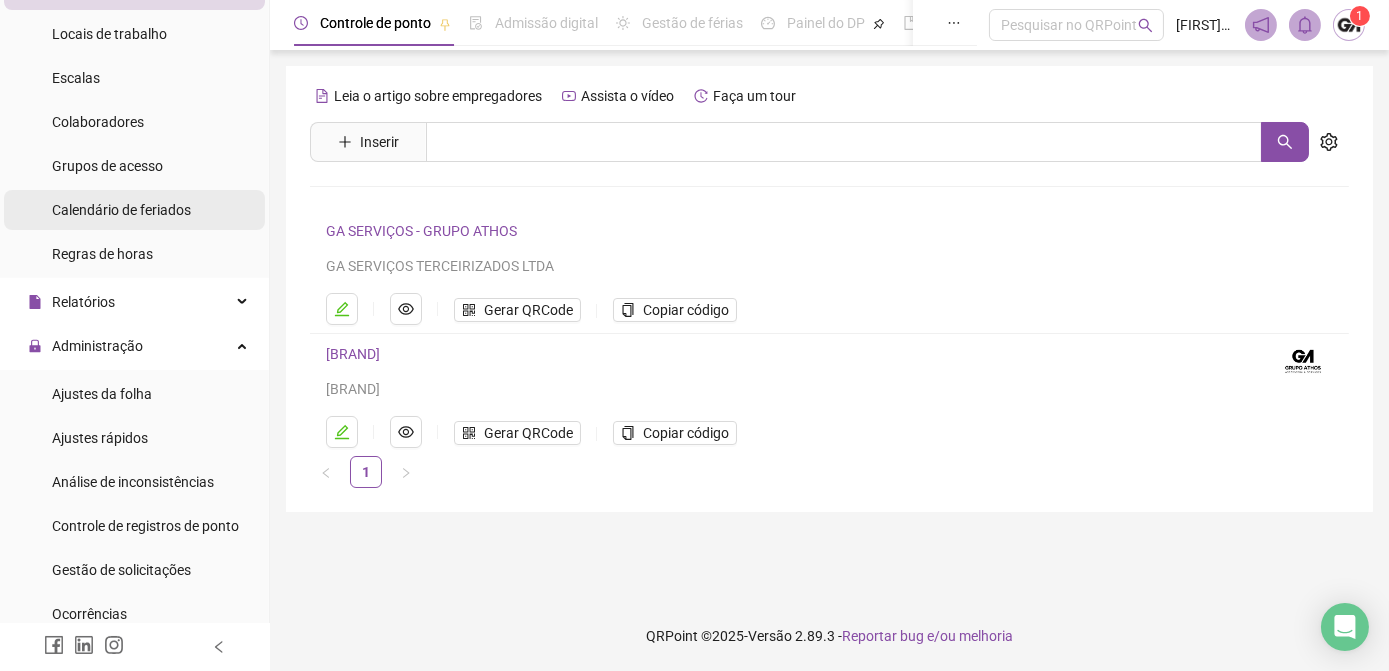 scroll, scrollTop: 0, scrollLeft: 0, axis: both 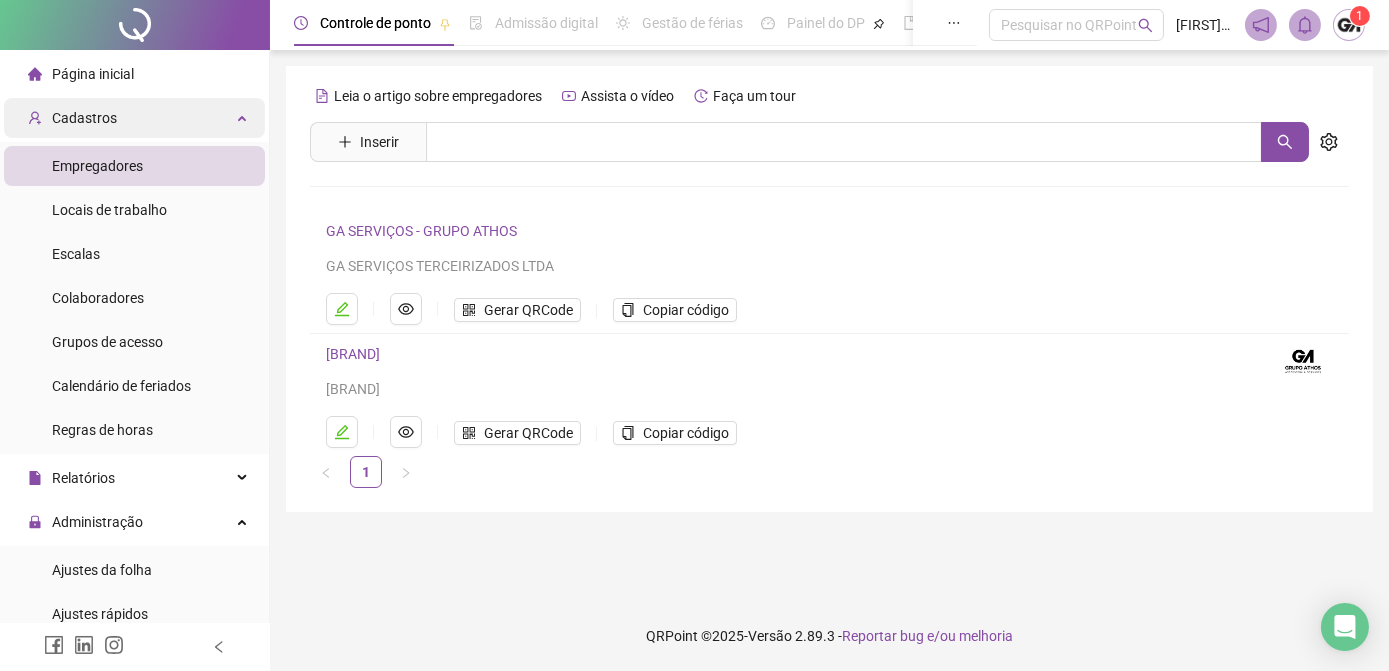 click at bounding box center [244, 116] 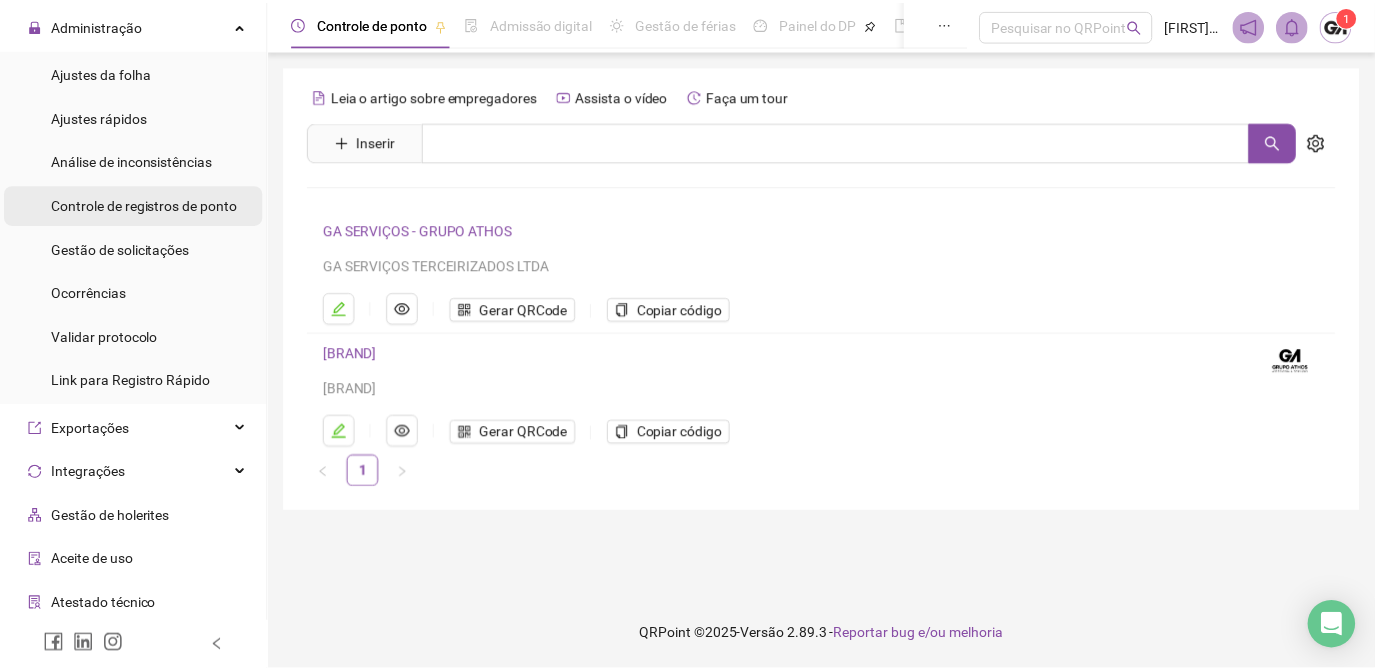 scroll, scrollTop: 0, scrollLeft: 0, axis: both 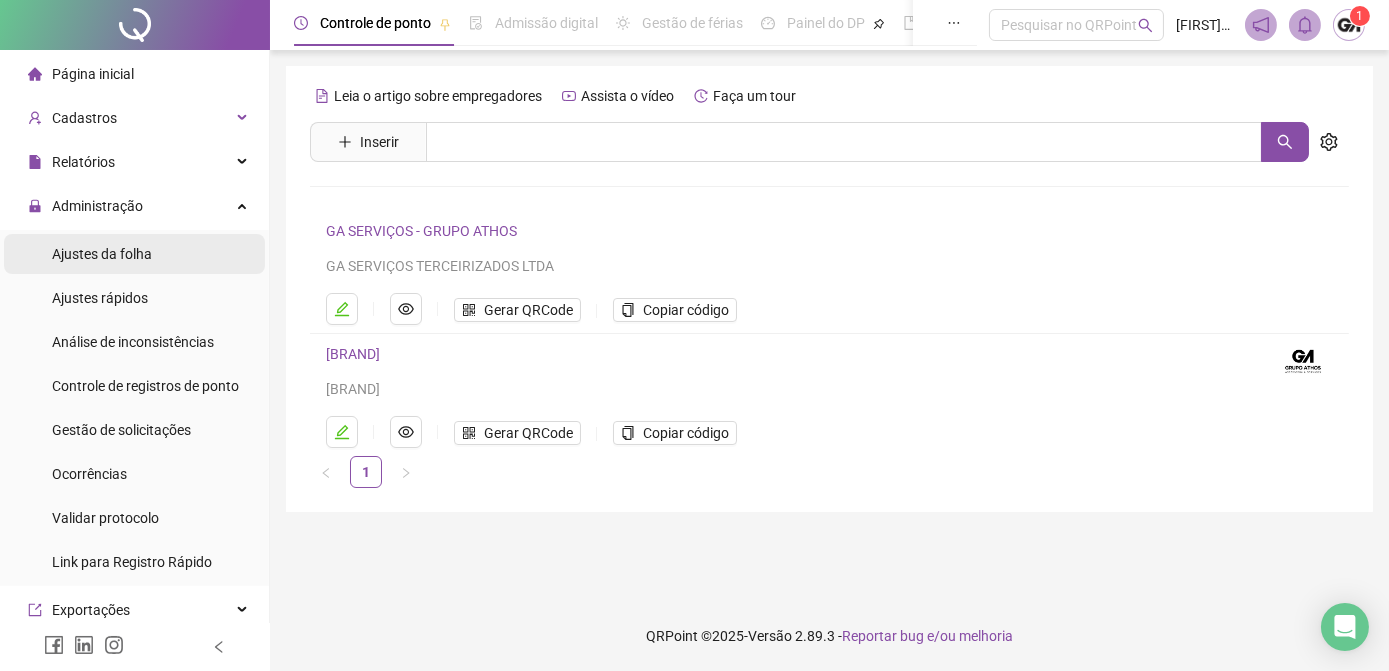 click on "Ajustes da folha" at bounding box center (102, 254) 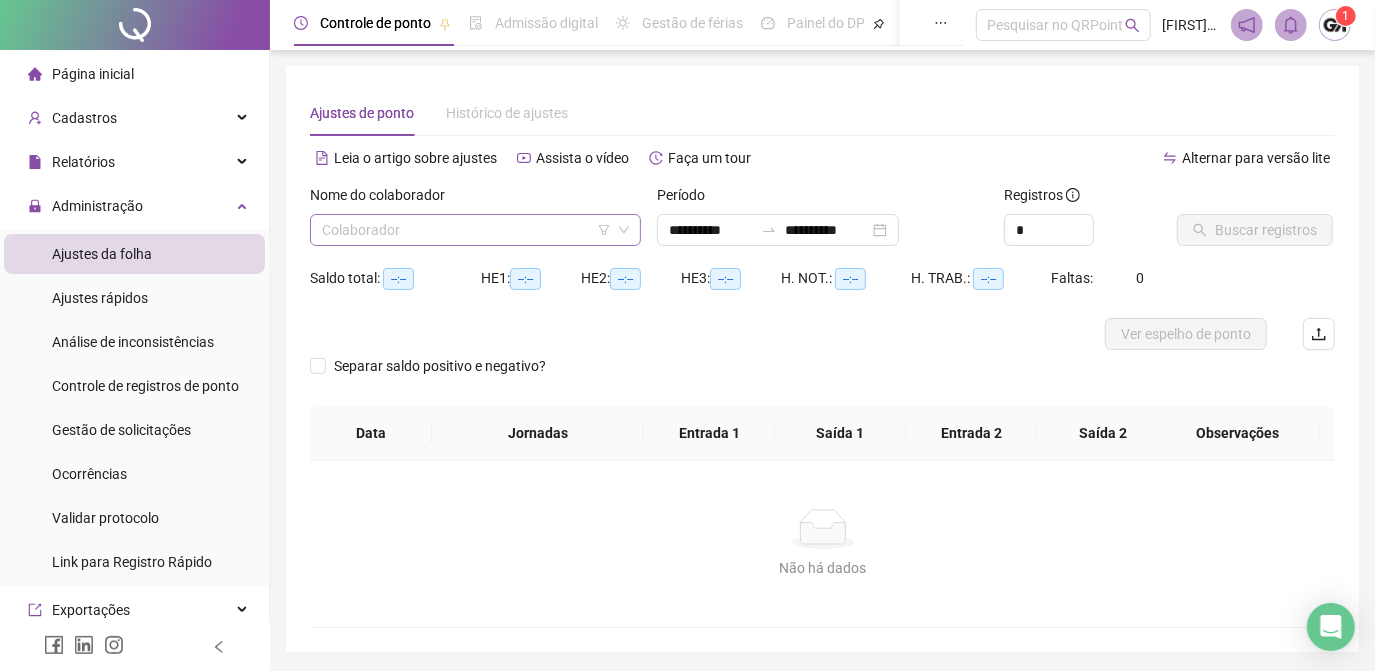 click at bounding box center (466, 230) 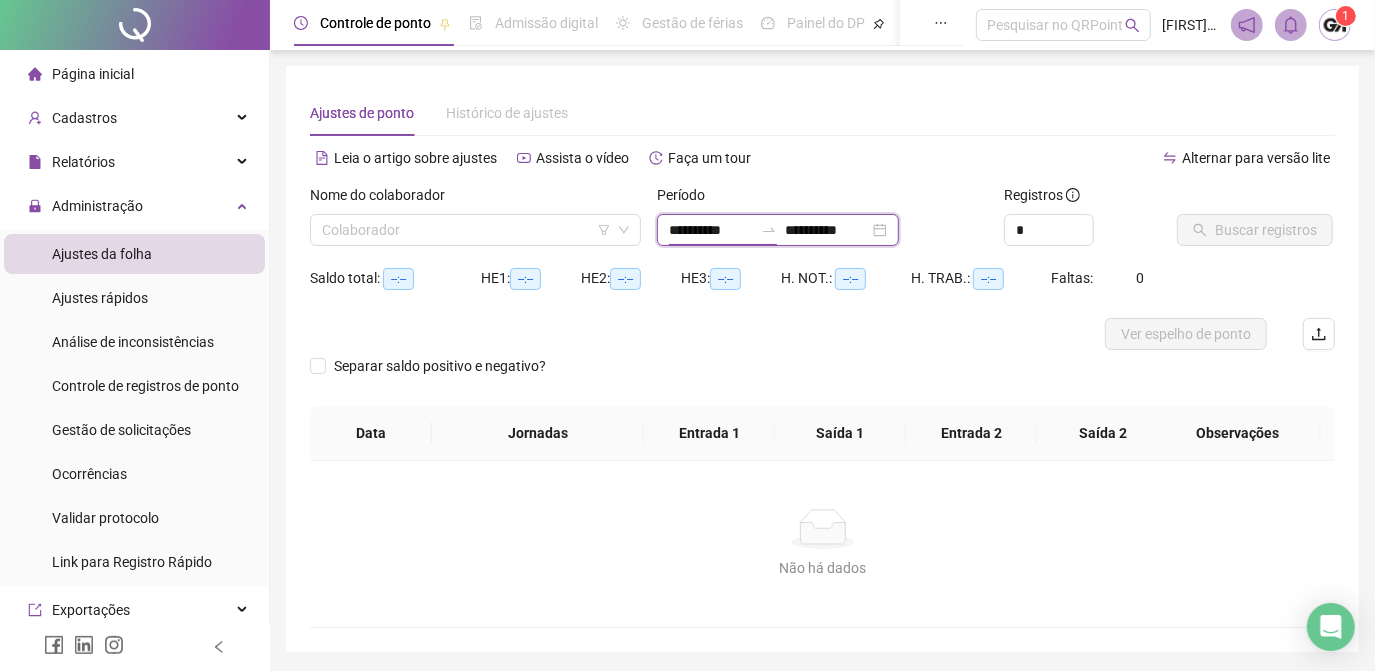 click on "**********" at bounding box center [711, 230] 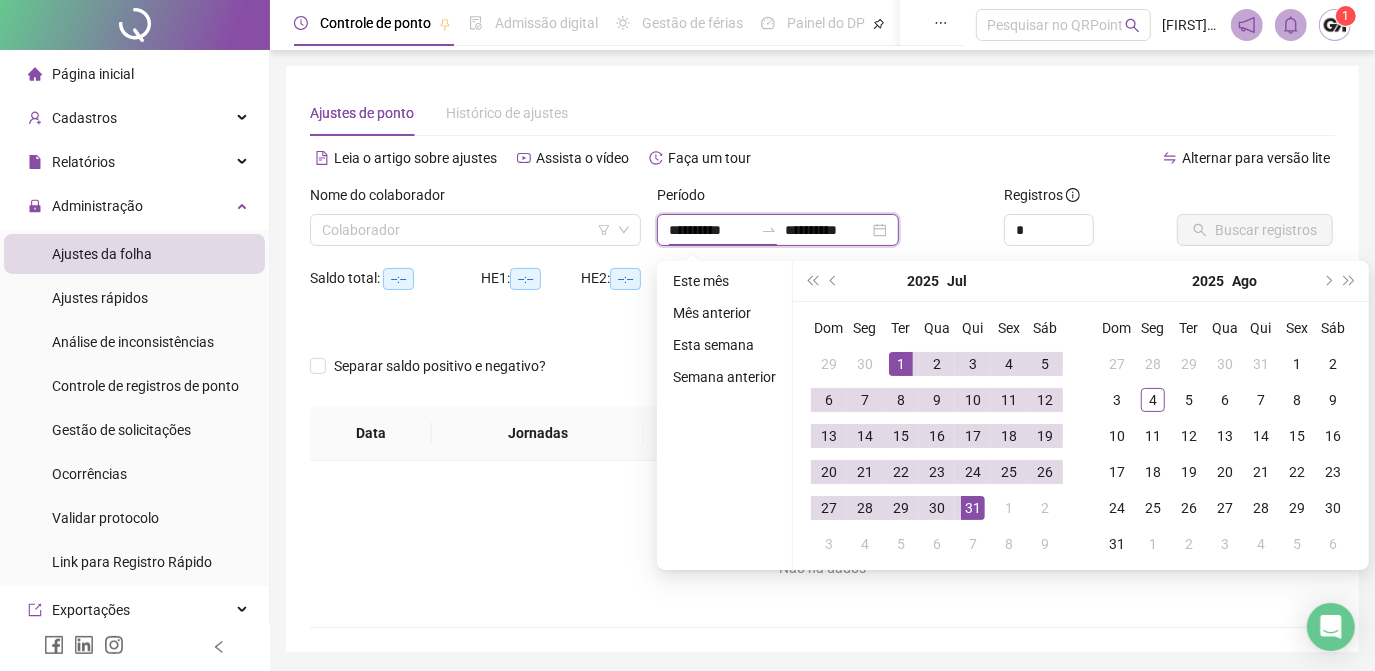 type on "**********" 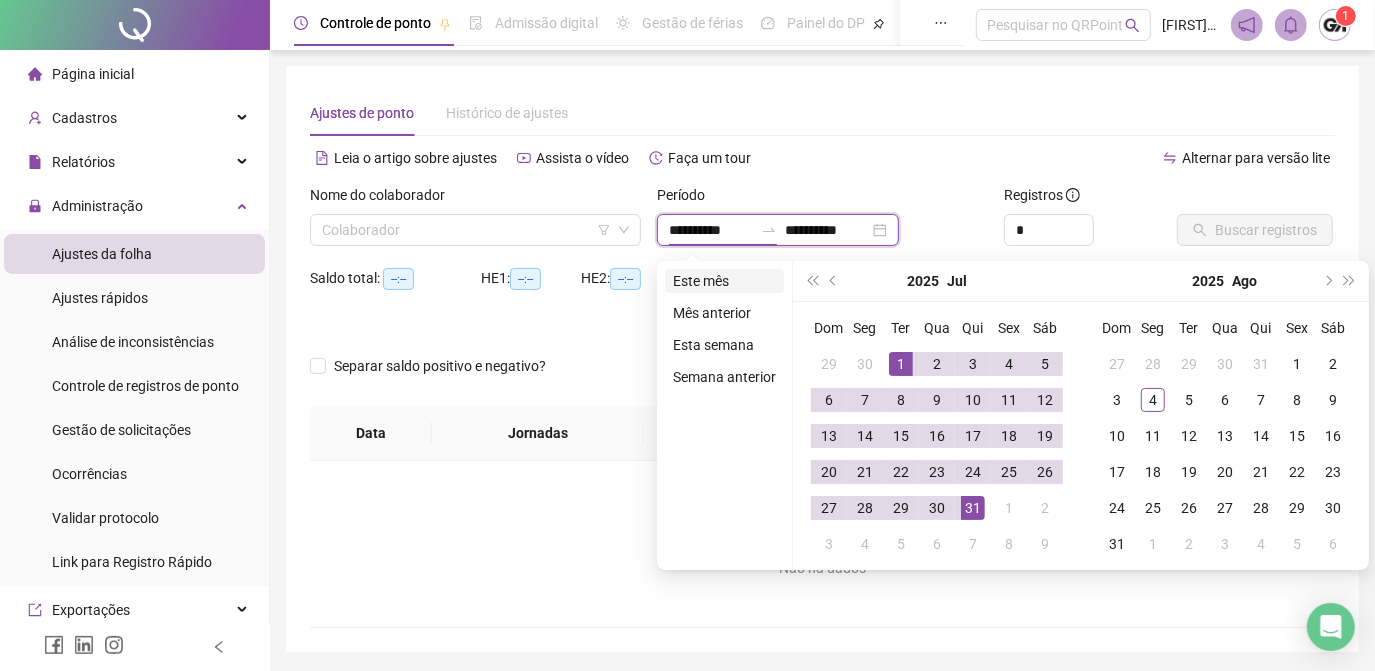 type on "**********" 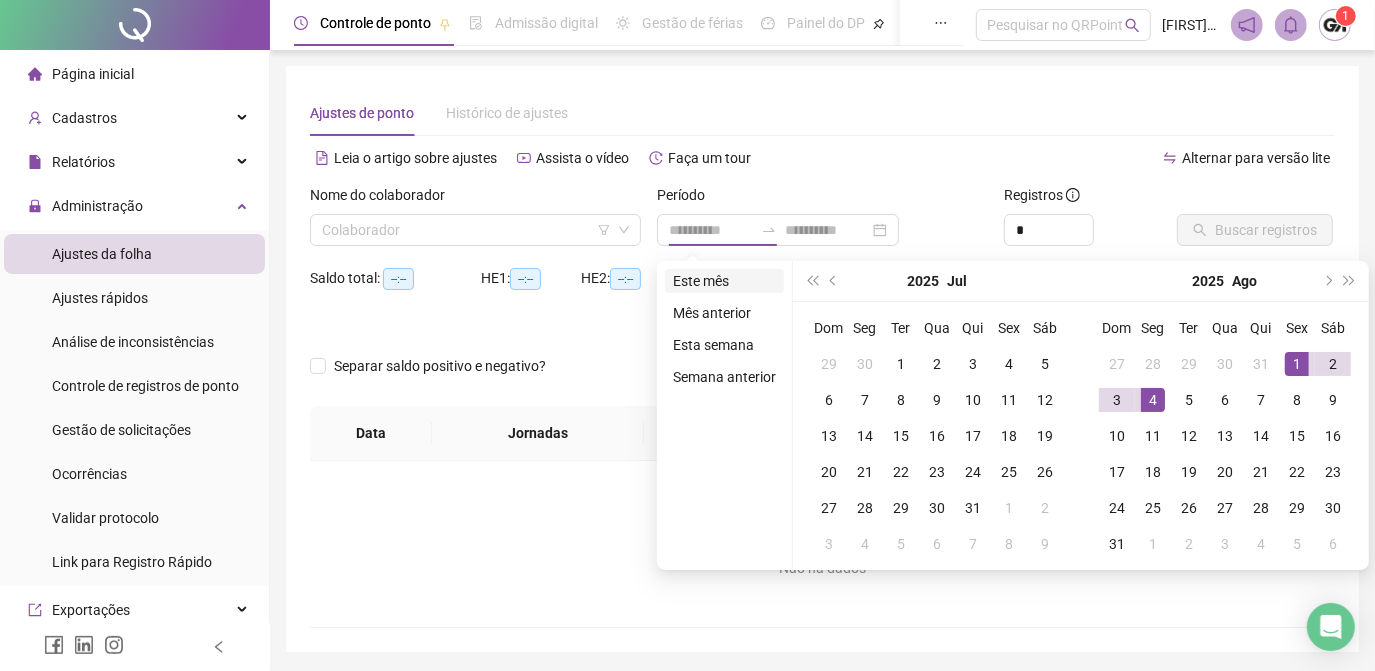 click on "Este mês" at bounding box center [724, 281] 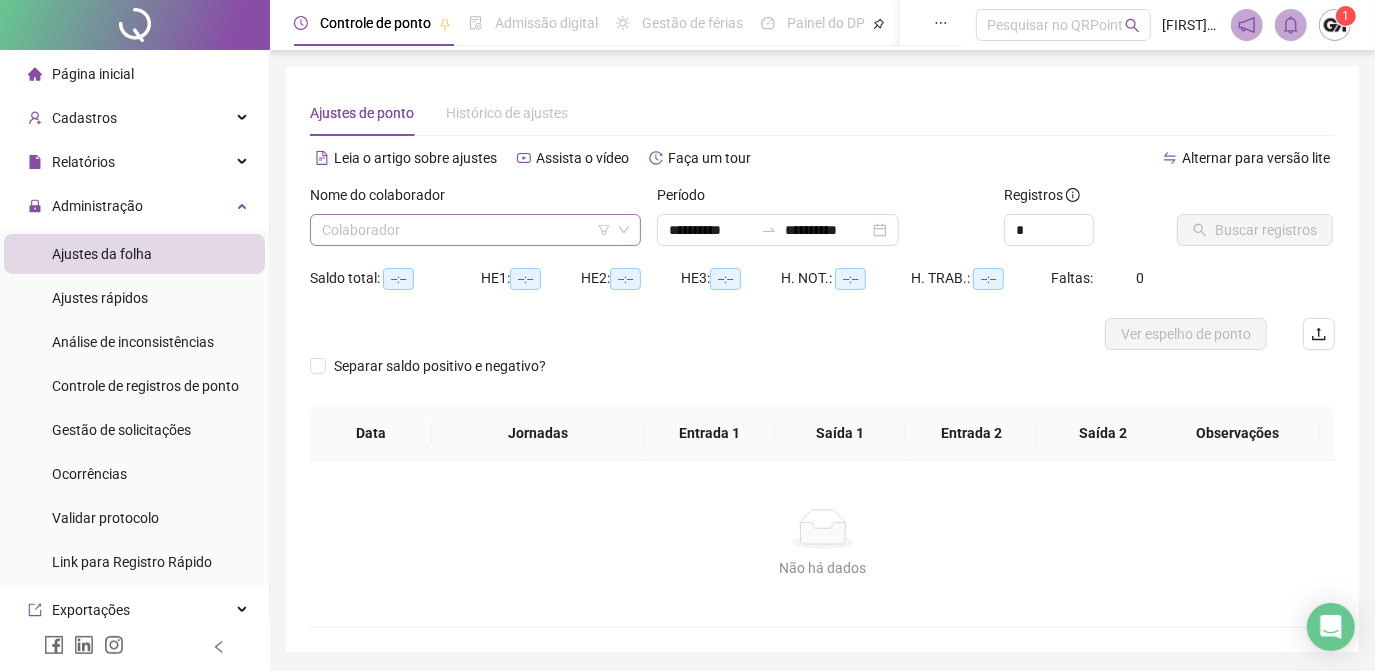 click at bounding box center [466, 230] 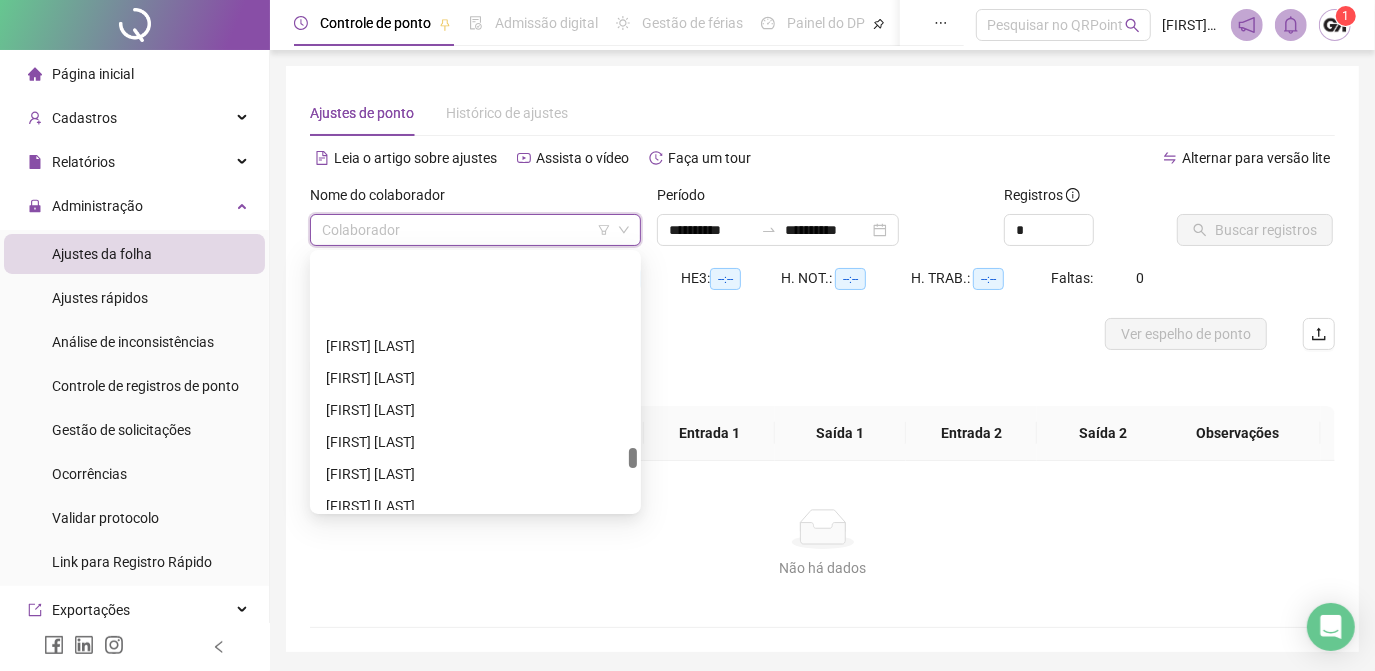scroll, scrollTop: 3818, scrollLeft: 0, axis: vertical 